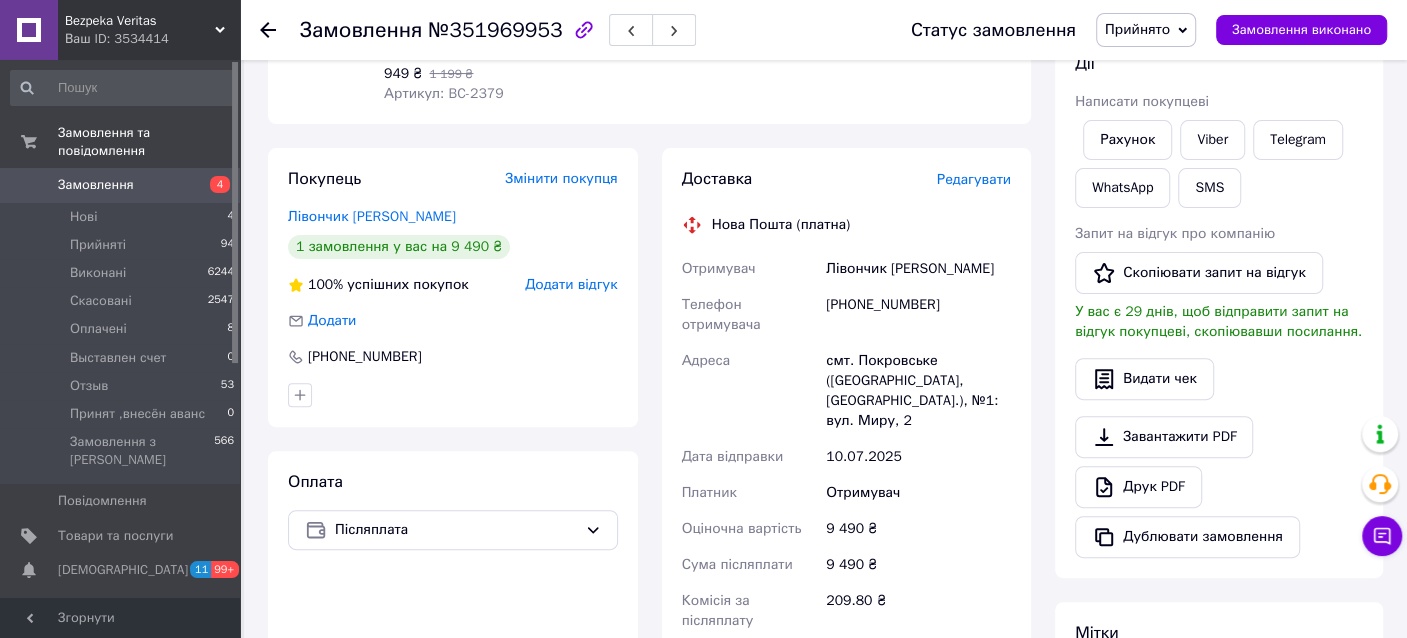 scroll, scrollTop: 300, scrollLeft: 0, axis: vertical 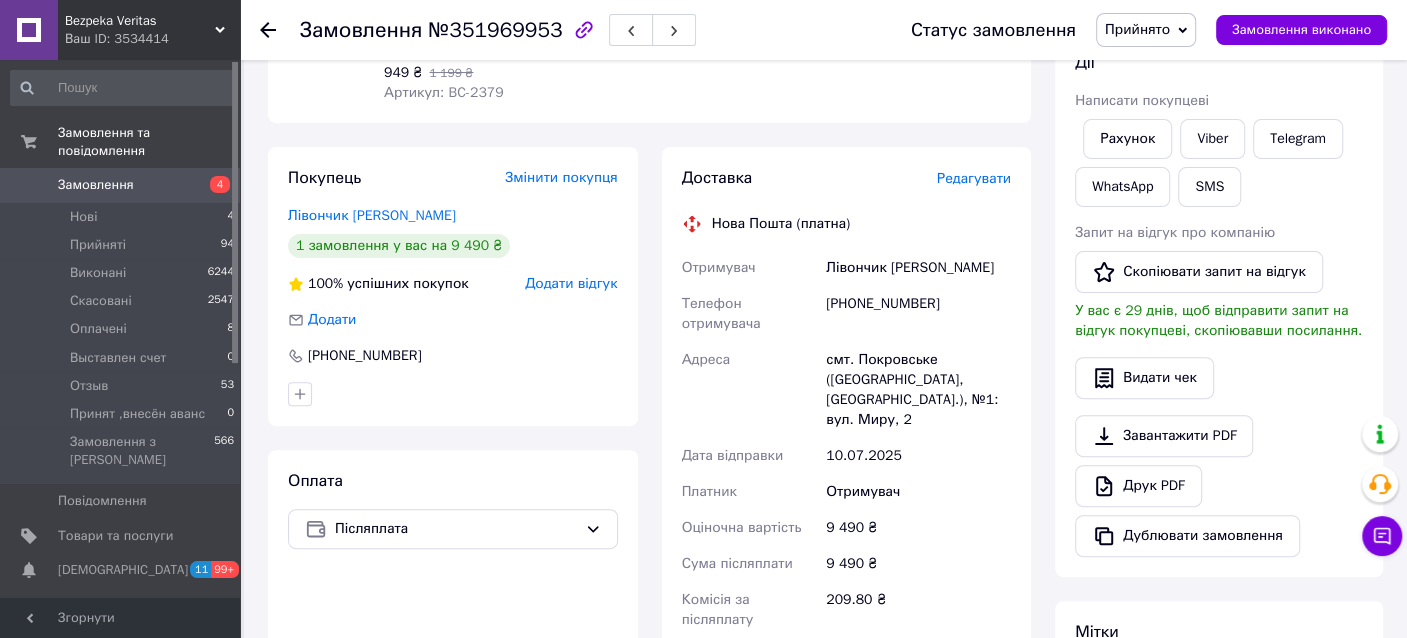 click on "[PHONE_NUMBER]" at bounding box center [918, 314] 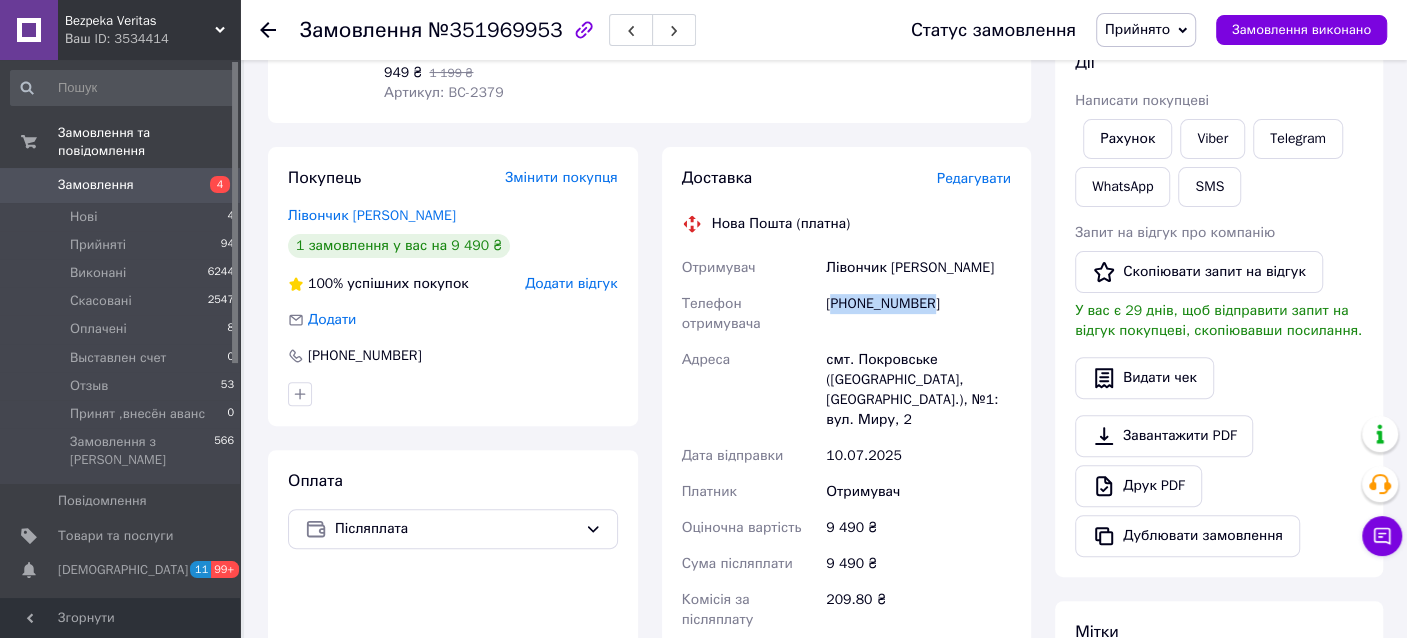click on "[PHONE_NUMBER]" at bounding box center (918, 314) 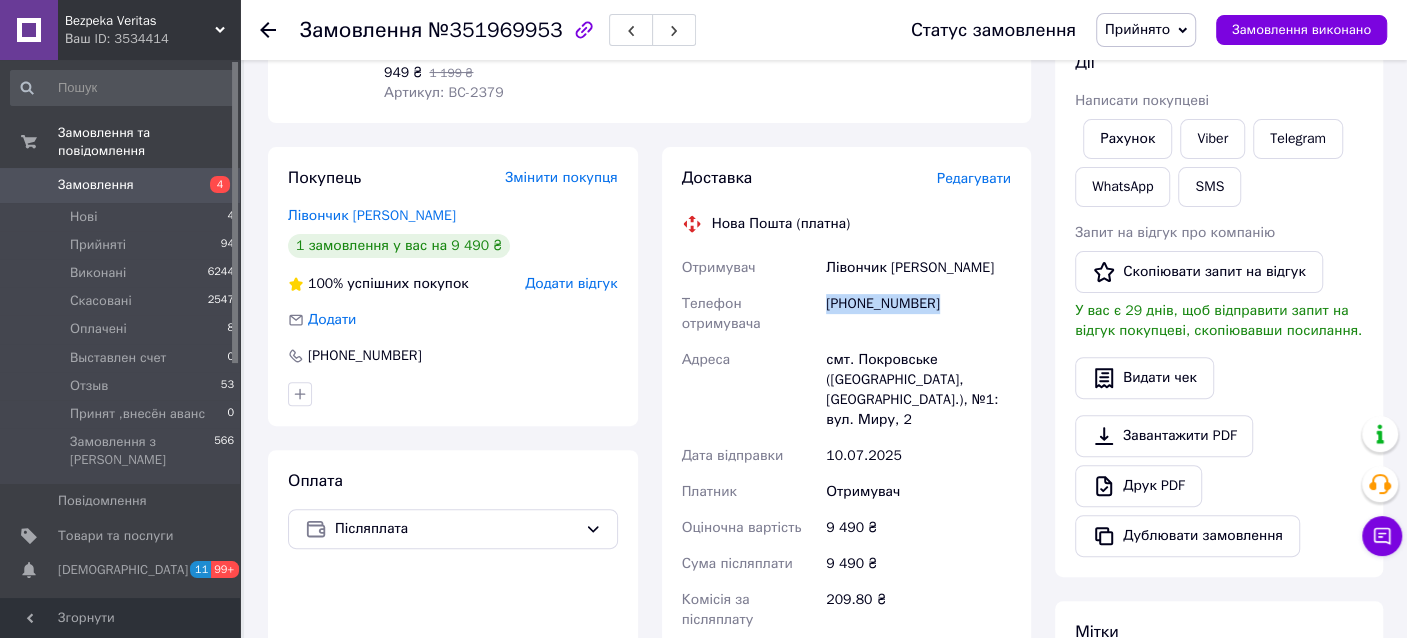 click on "[PHONE_NUMBER]" at bounding box center [918, 314] 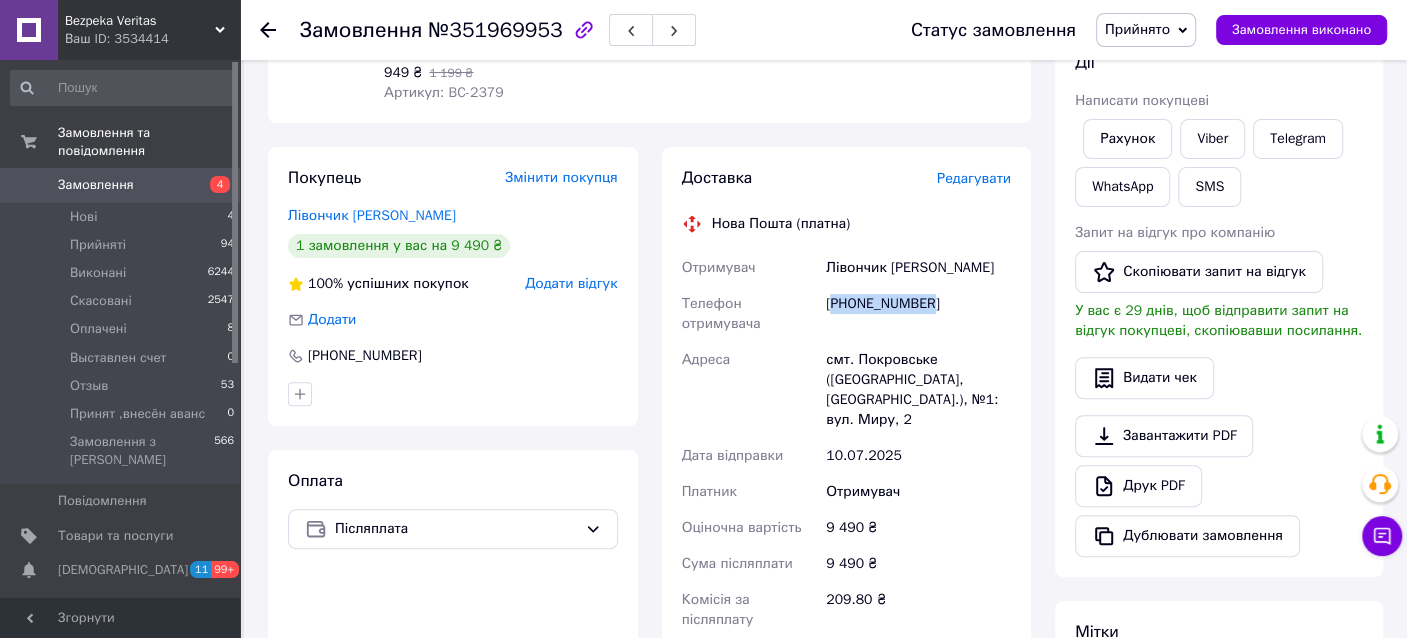 click on "[PHONE_NUMBER]" at bounding box center (918, 314) 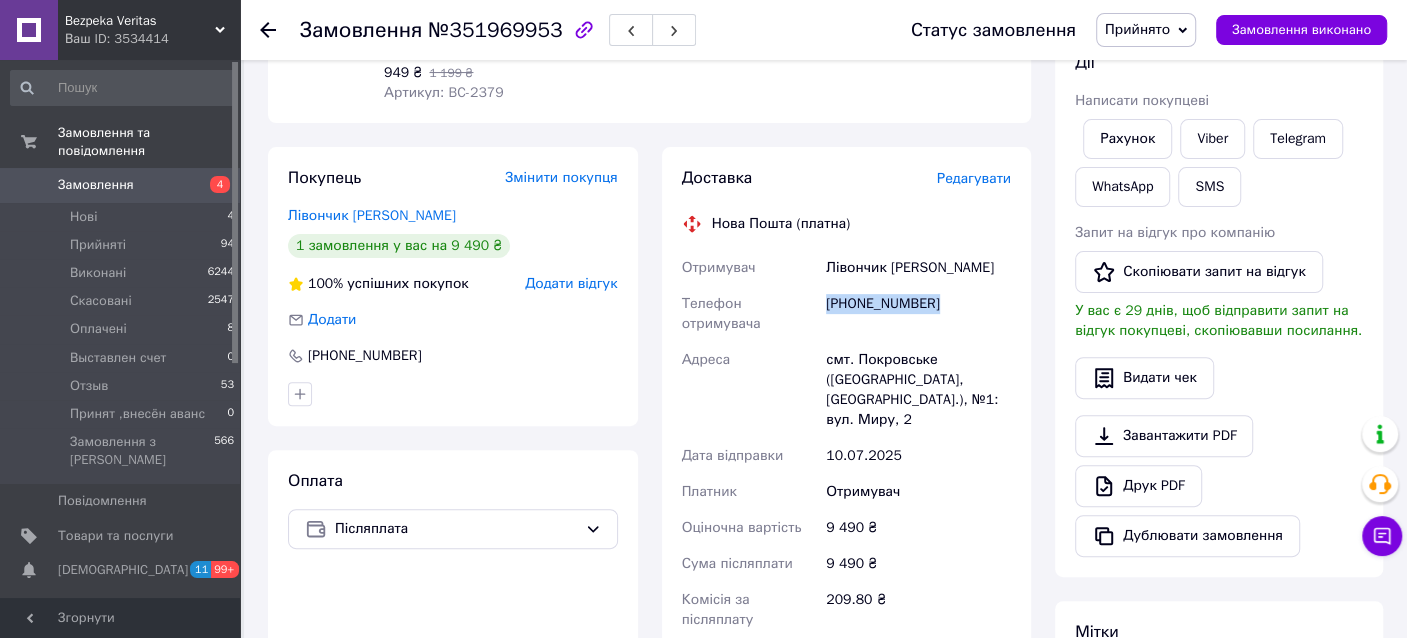 click on "[PHONE_NUMBER]" at bounding box center [918, 314] 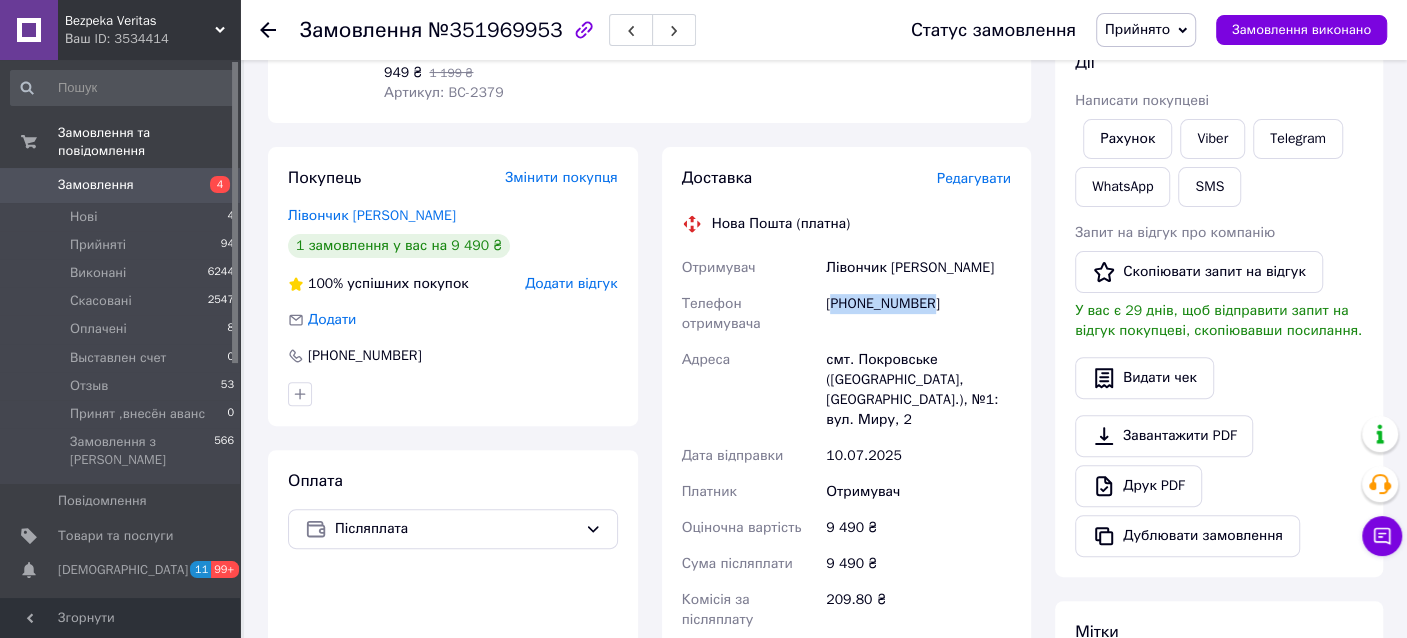 click on "[PHONE_NUMBER]" at bounding box center (918, 314) 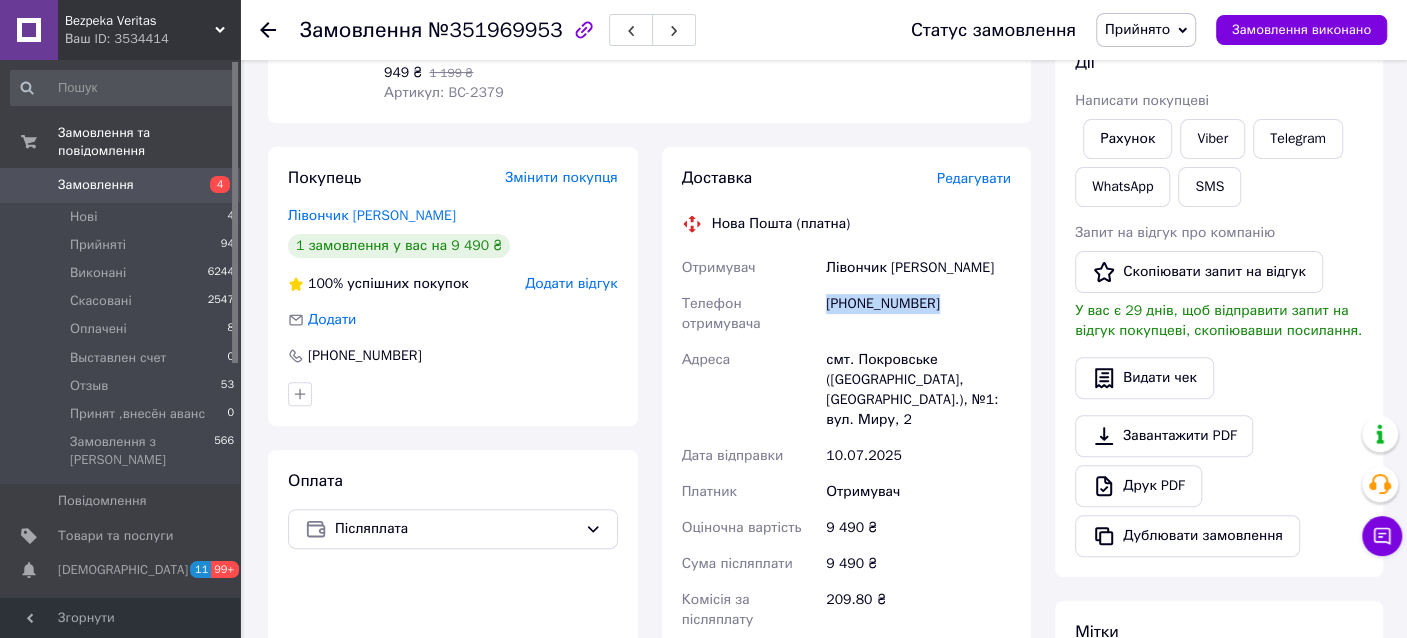 click on "[PHONE_NUMBER]" at bounding box center (918, 314) 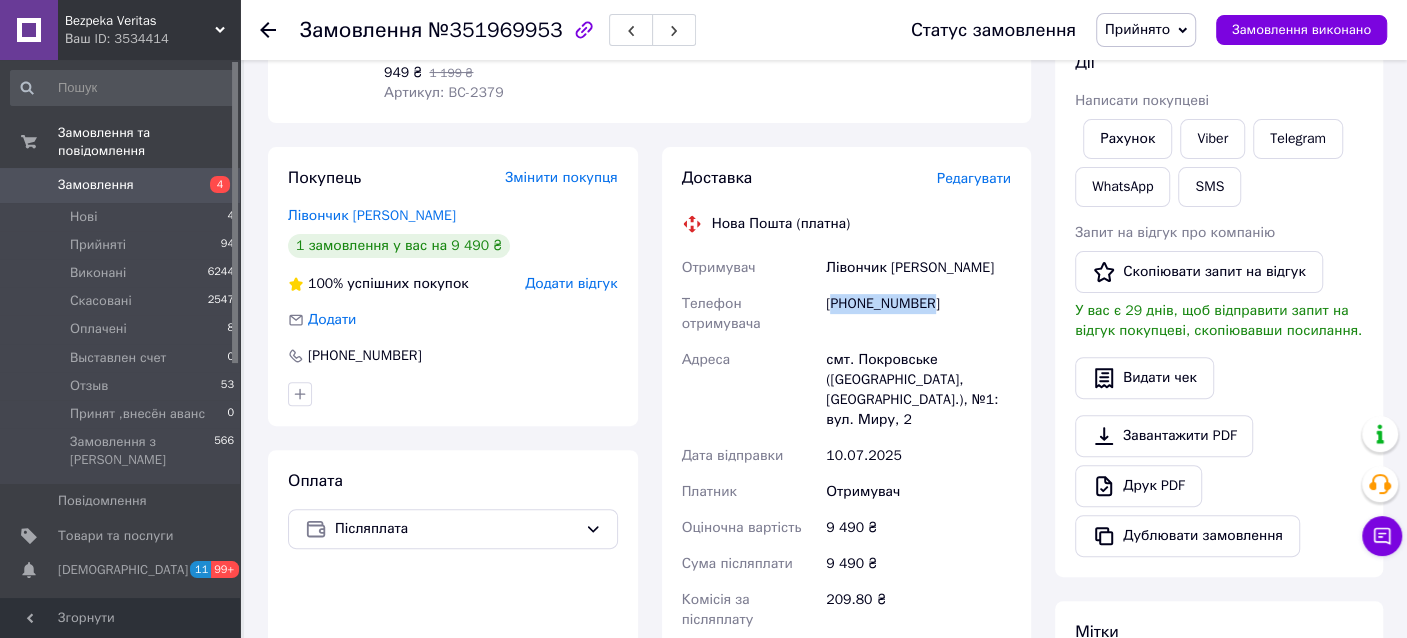 click on "[PHONE_NUMBER]" at bounding box center [918, 314] 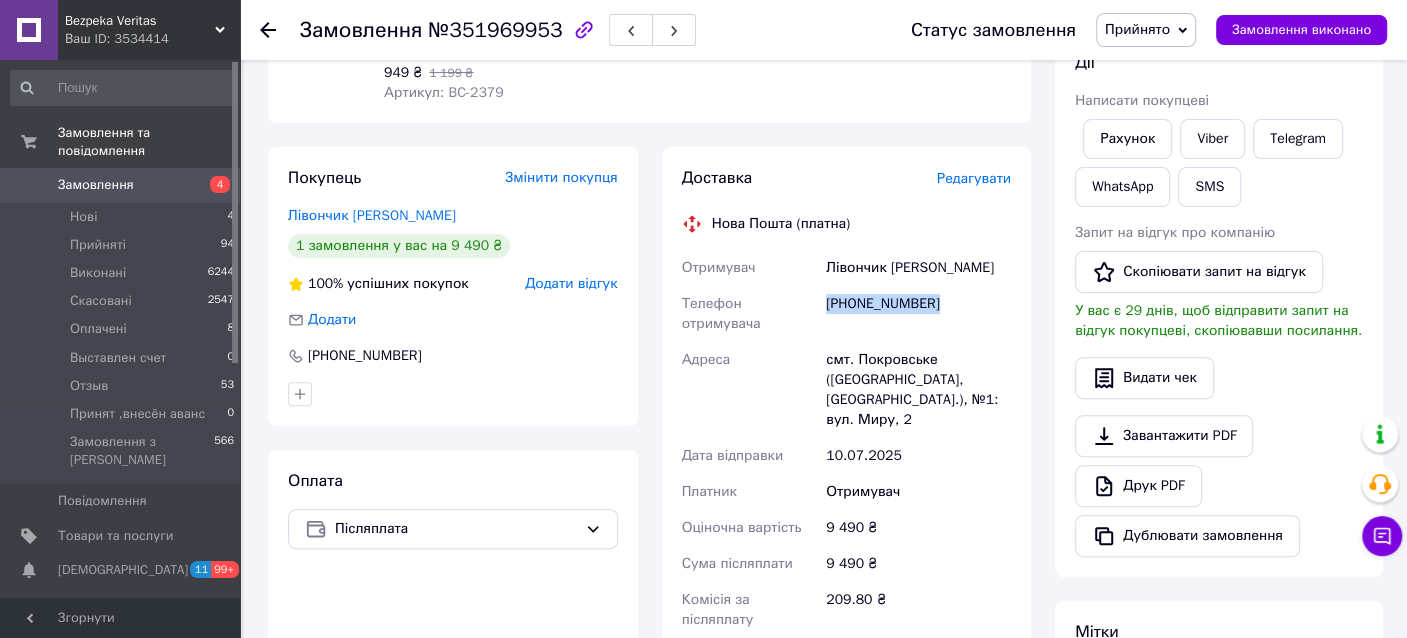 click on "[PHONE_NUMBER]" at bounding box center [918, 314] 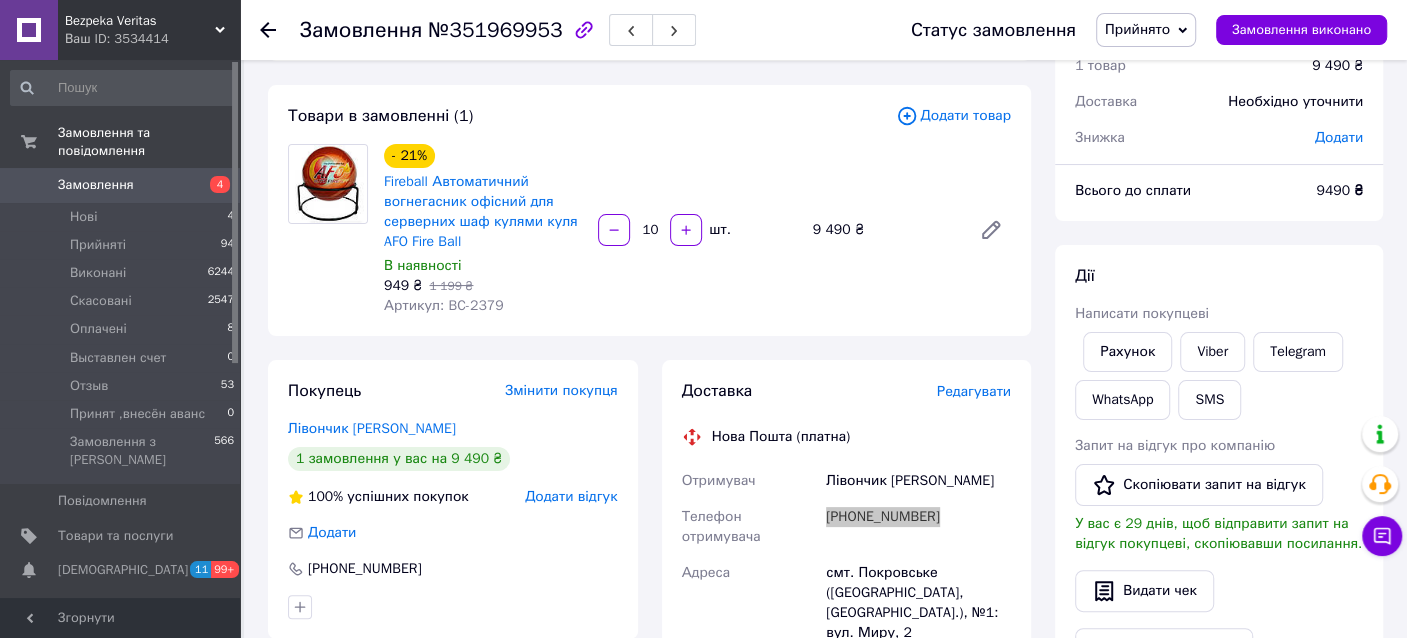 scroll, scrollTop: 0, scrollLeft: 0, axis: both 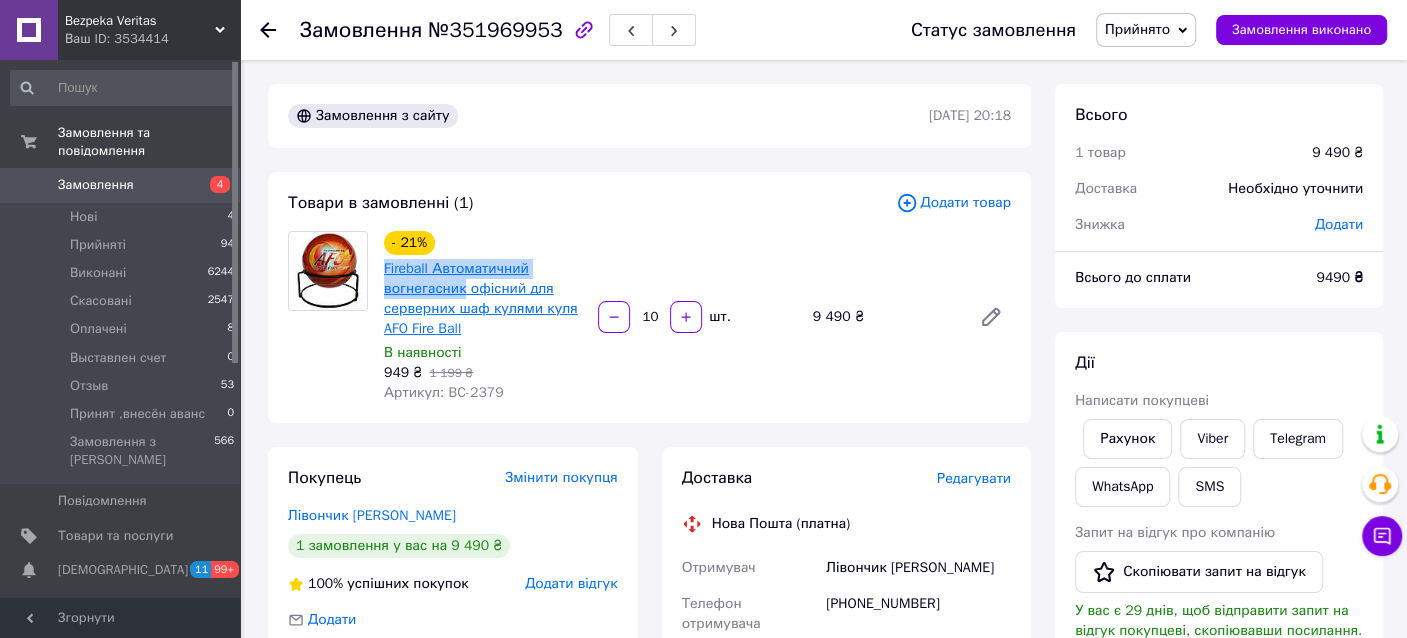 drag, startPoint x: 383, startPoint y: 268, endPoint x: 463, endPoint y: 287, distance: 82.2253 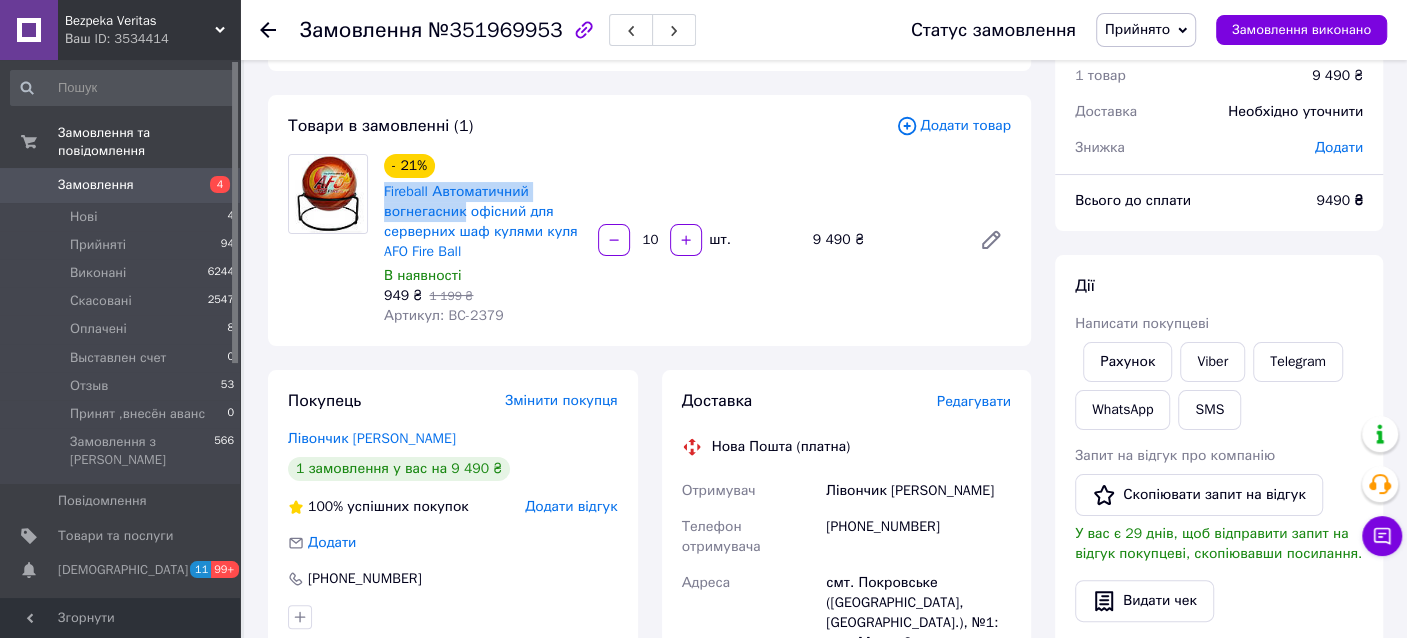 scroll, scrollTop: 199, scrollLeft: 0, axis: vertical 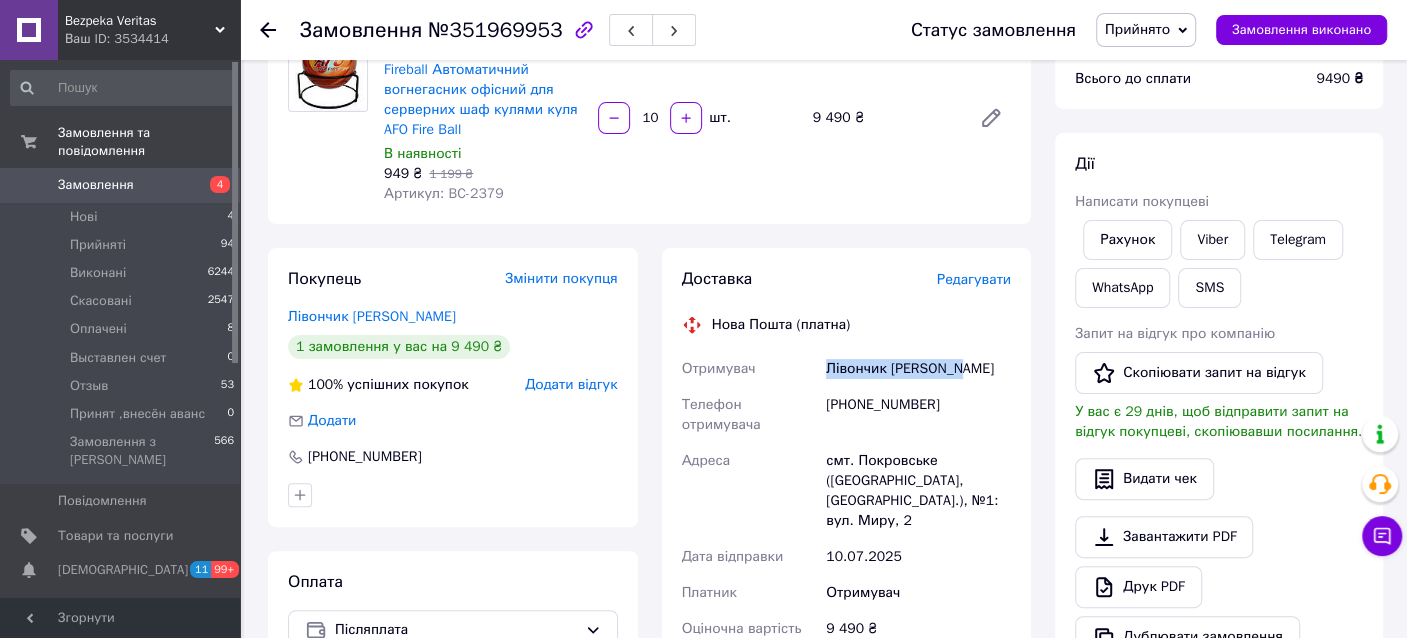 drag, startPoint x: 817, startPoint y: 367, endPoint x: 964, endPoint y: 365, distance: 147.01361 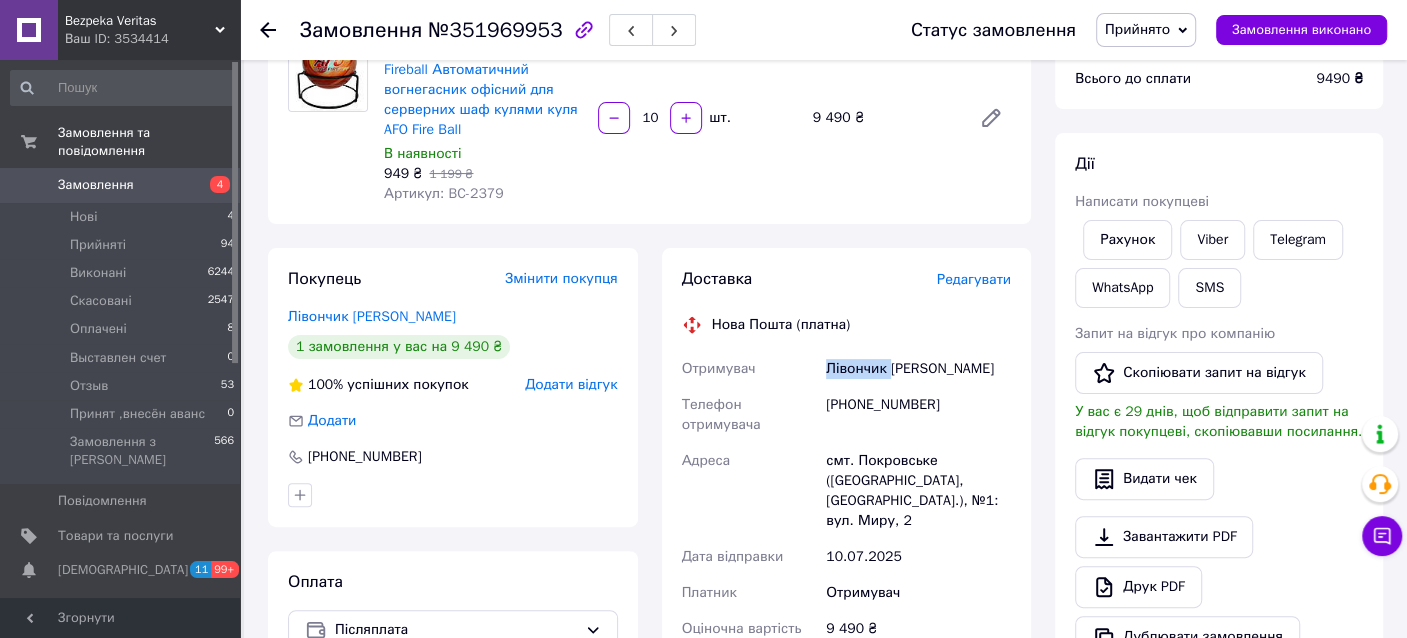 click on "Лівончик Олександр" at bounding box center [918, 369] 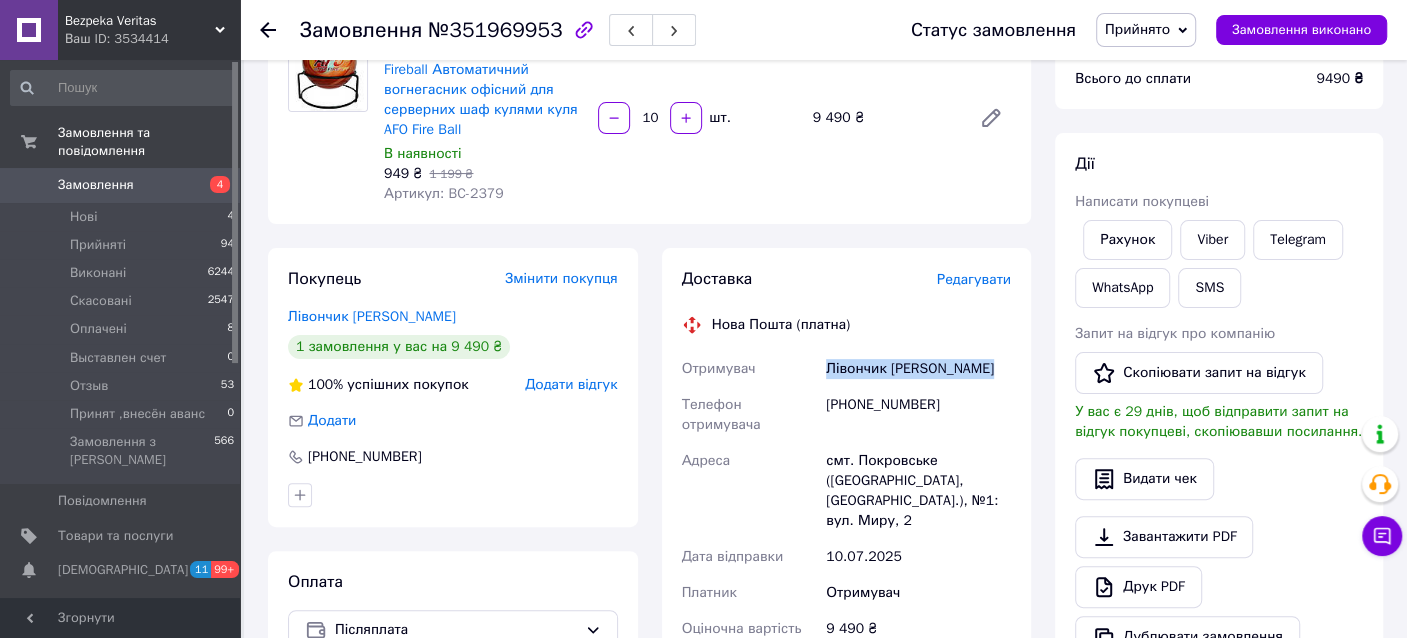 click on "Лівончик Олександр" at bounding box center [918, 369] 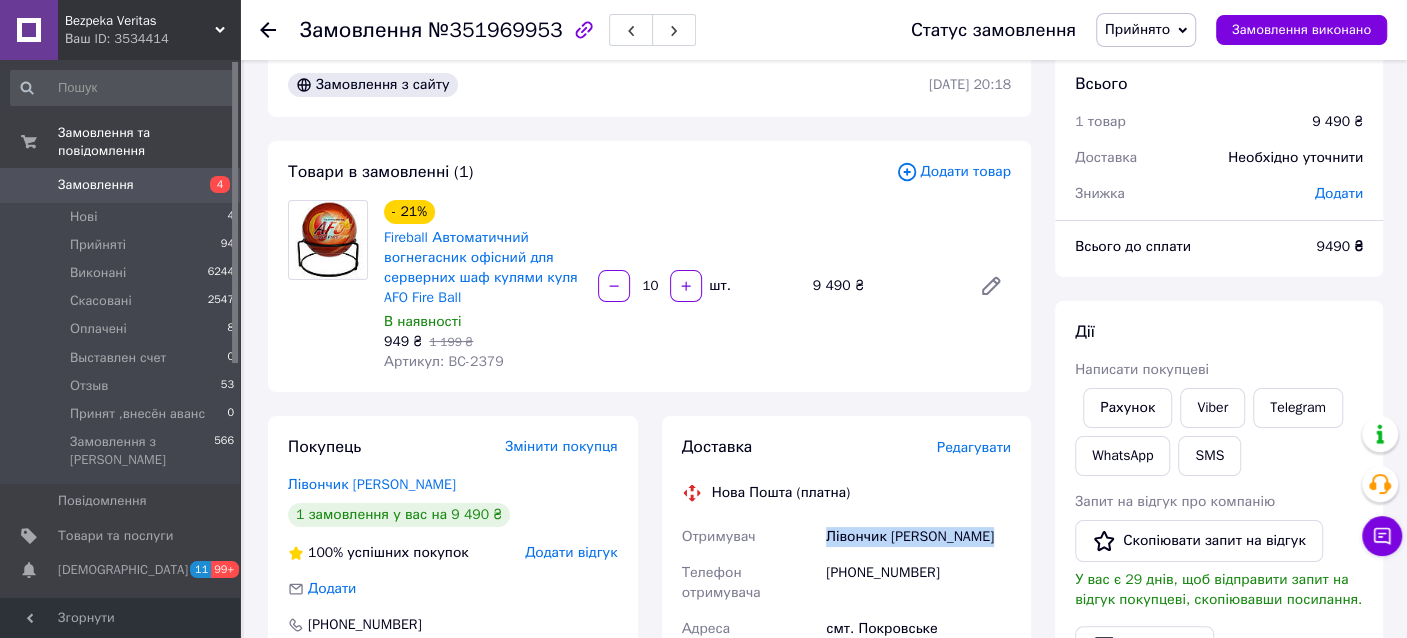 scroll, scrollTop: 0, scrollLeft: 0, axis: both 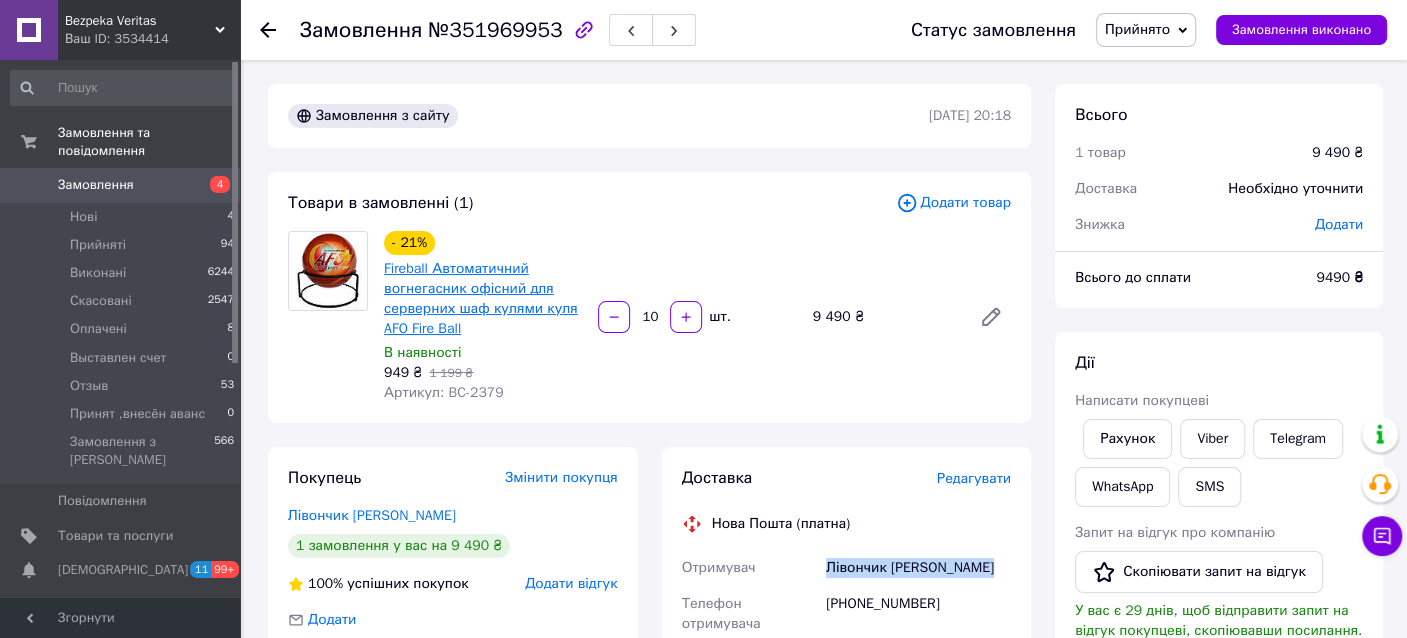click on "Fireball Автоматичний вогнегасник офісний для серверних шаф кулями куля AFO Fire Ball" at bounding box center (481, 298) 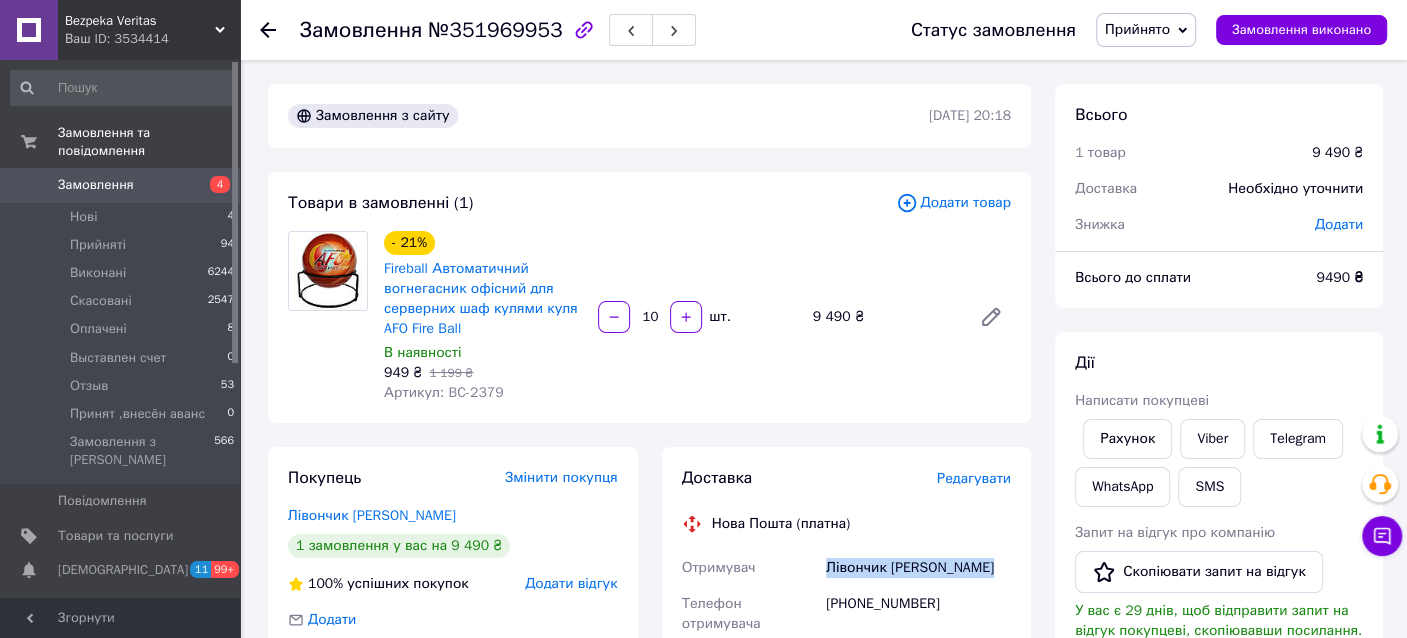 click on "Замовлення" at bounding box center (121, 185) 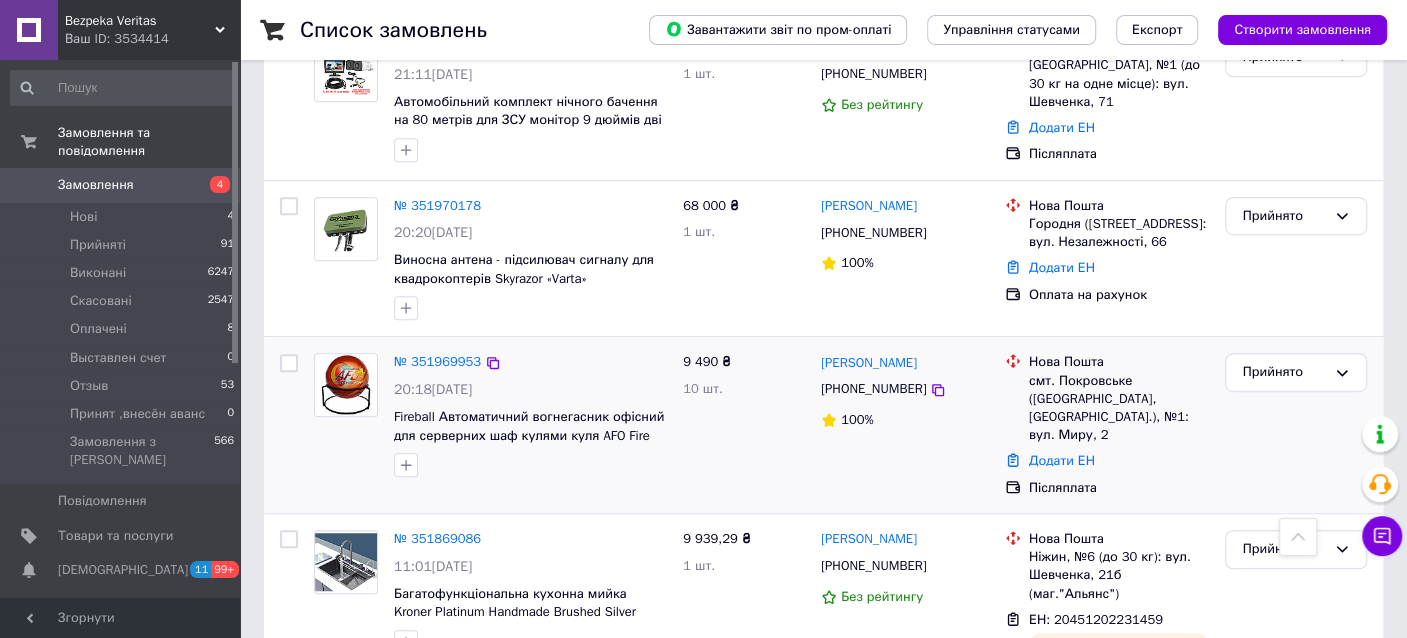 scroll, scrollTop: 599, scrollLeft: 0, axis: vertical 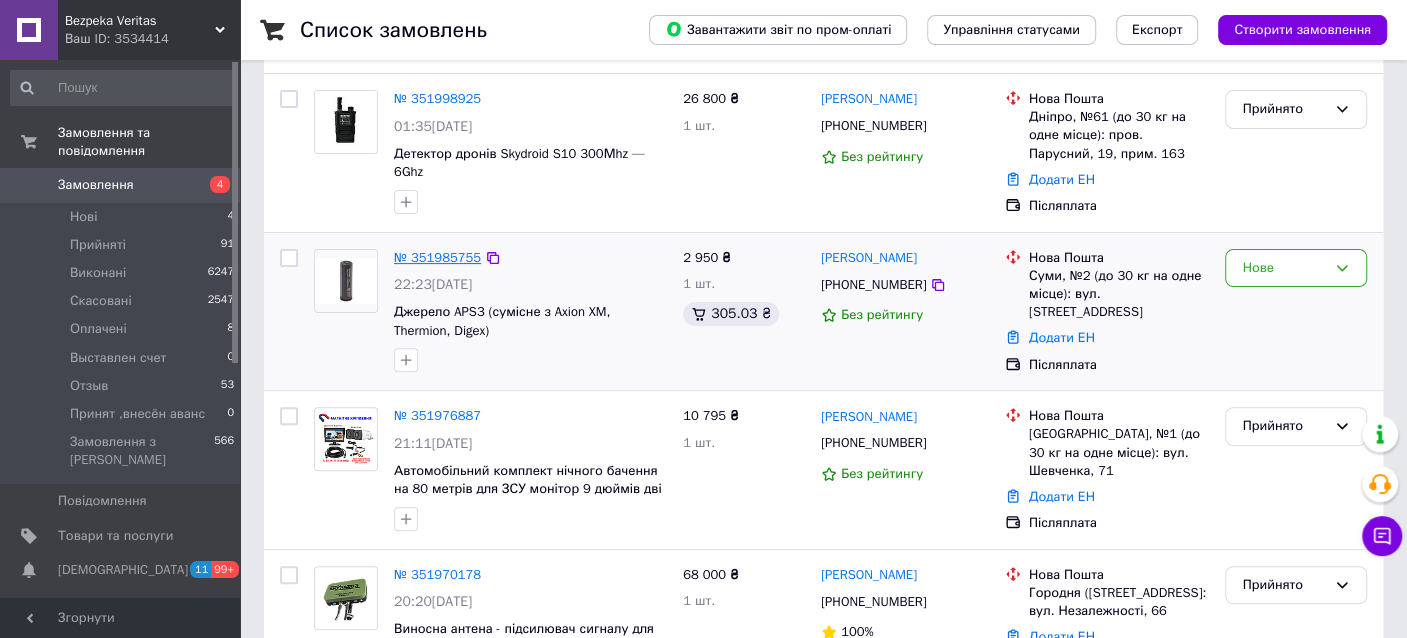 click on "№ 351985755" at bounding box center (437, 257) 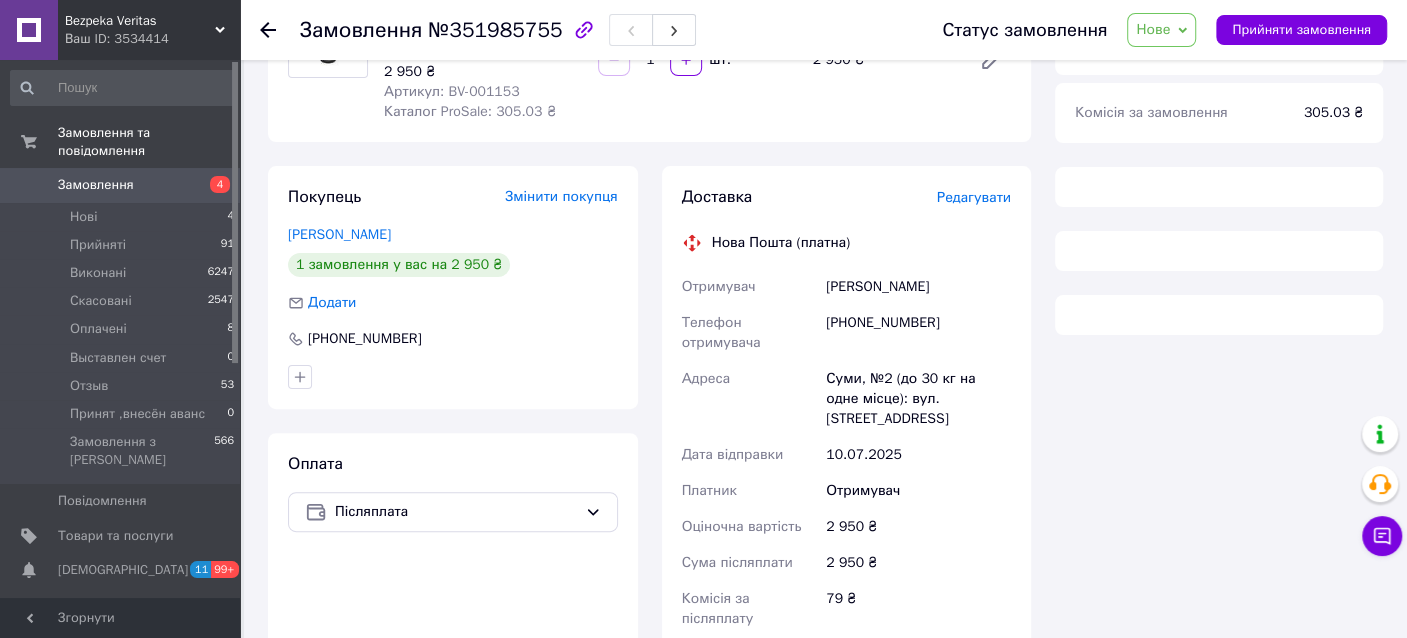 scroll, scrollTop: 300, scrollLeft: 0, axis: vertical 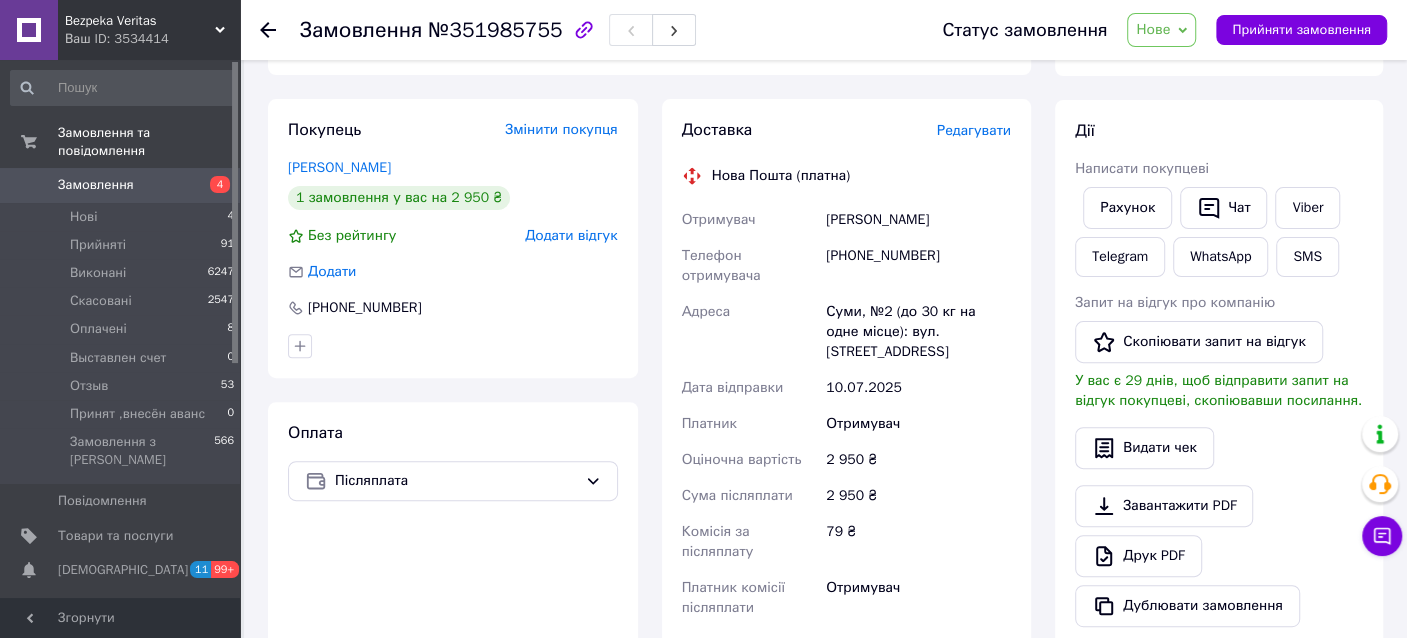 click on "[PHONE_NUMBER]" at bounding box center (918, 266) 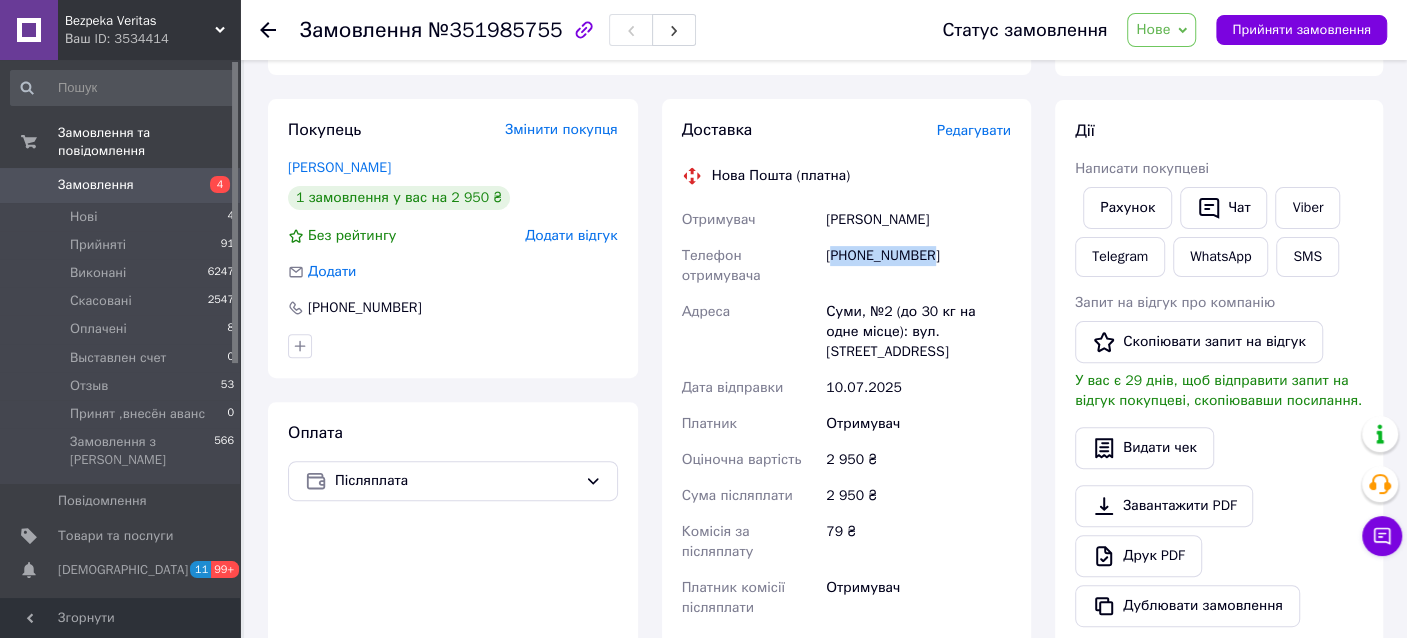 click on "[PHONE_NUMBER]" at bounding box center (918, 266) 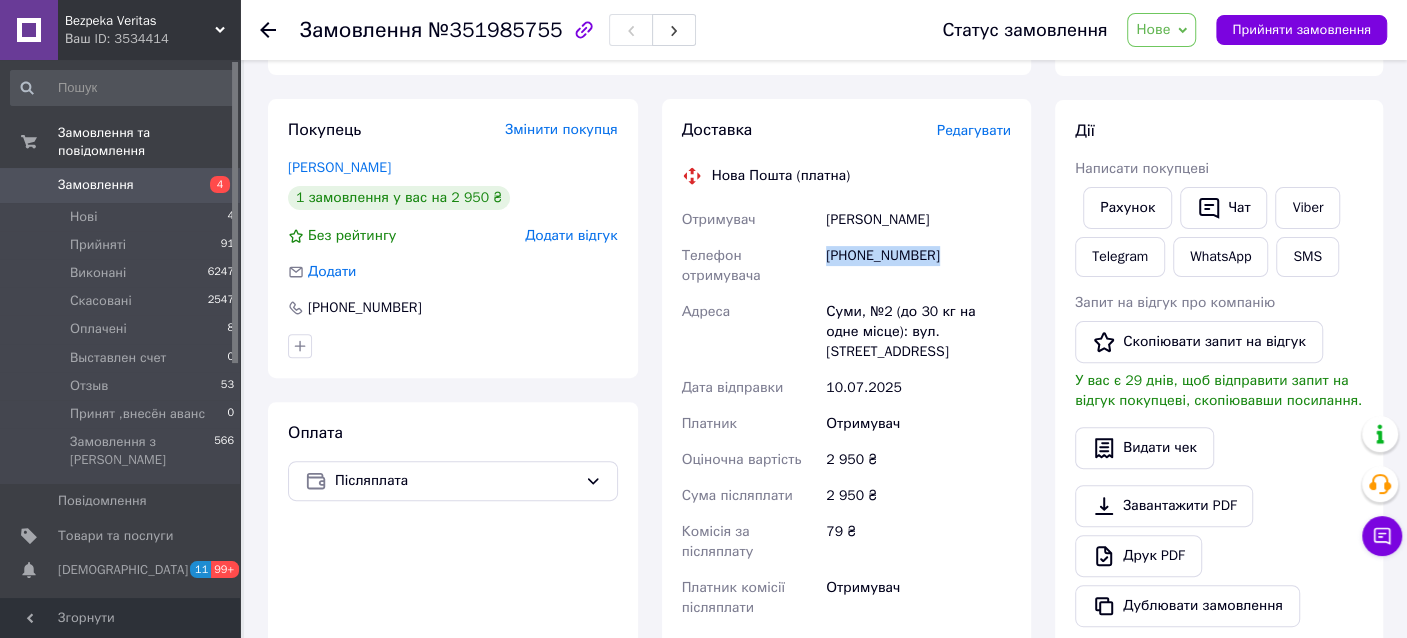 click on "[PHONE_NUMBER]" at bounding box center [918, 266] 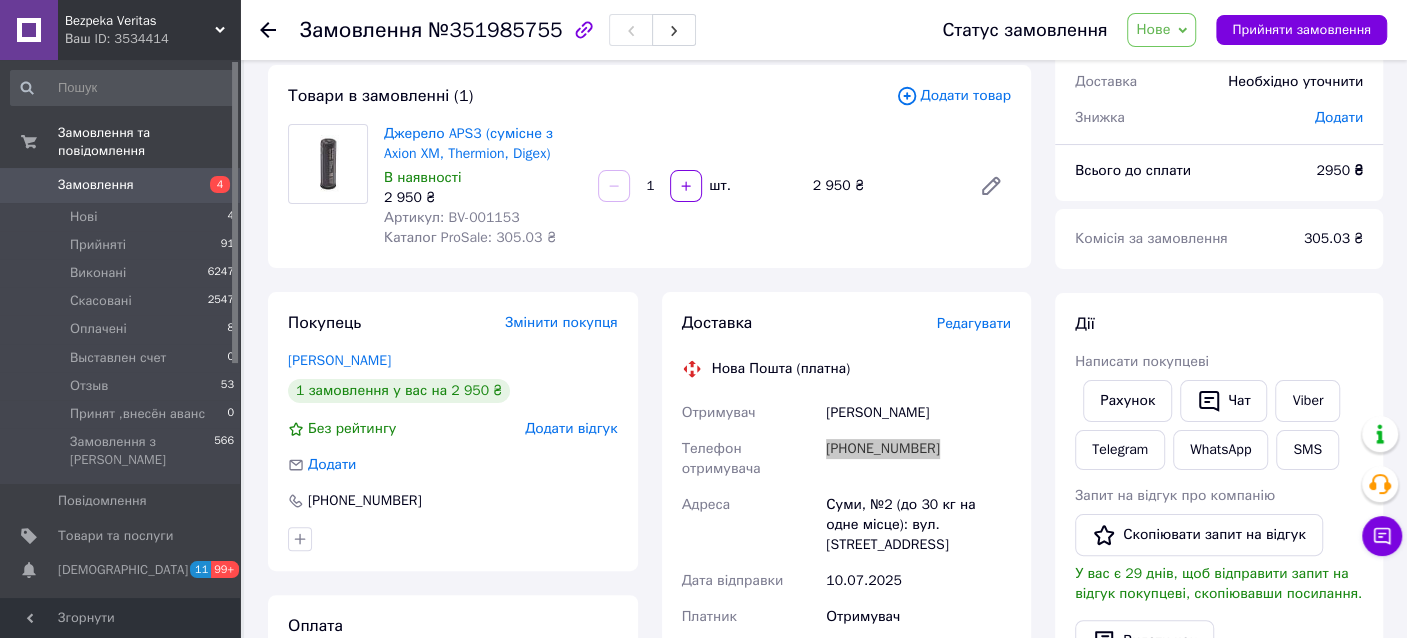 scroll, scrollTop: 0, scrollLeft: 0, axis: both 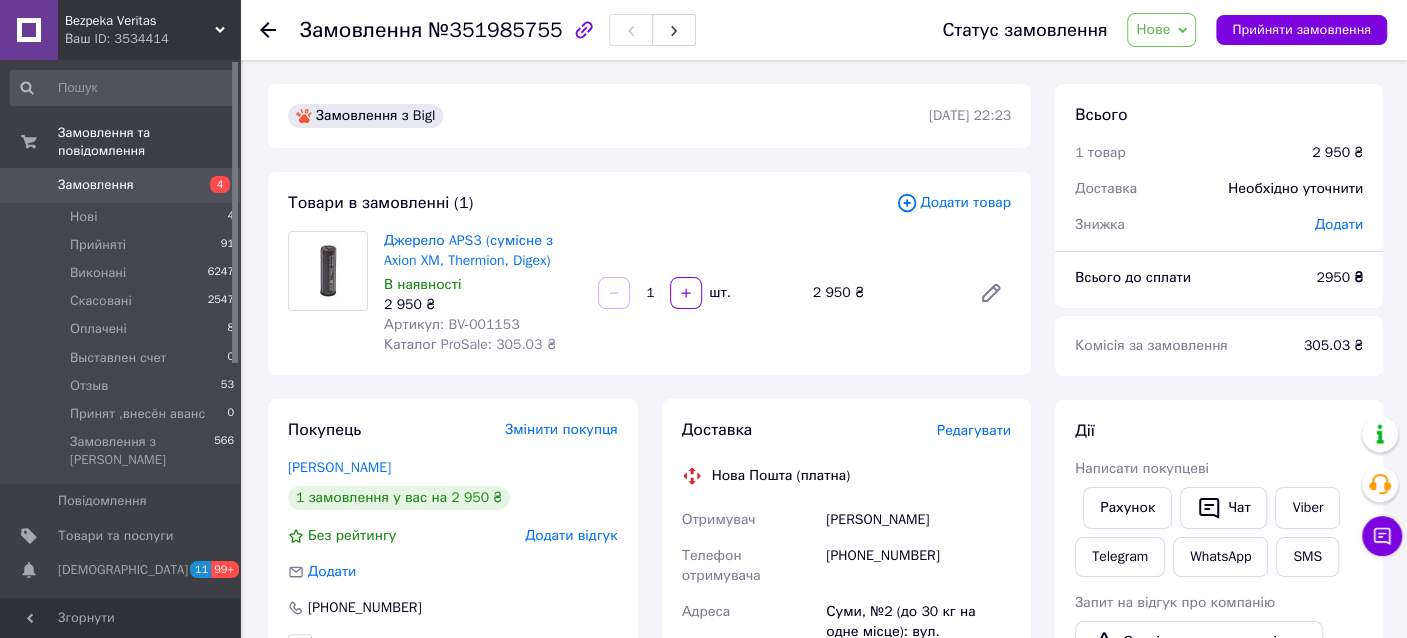 click on "Джерело APS3 (сумісне з Axion XM, Thermion, Digex)" at bounding box center (483, 251) 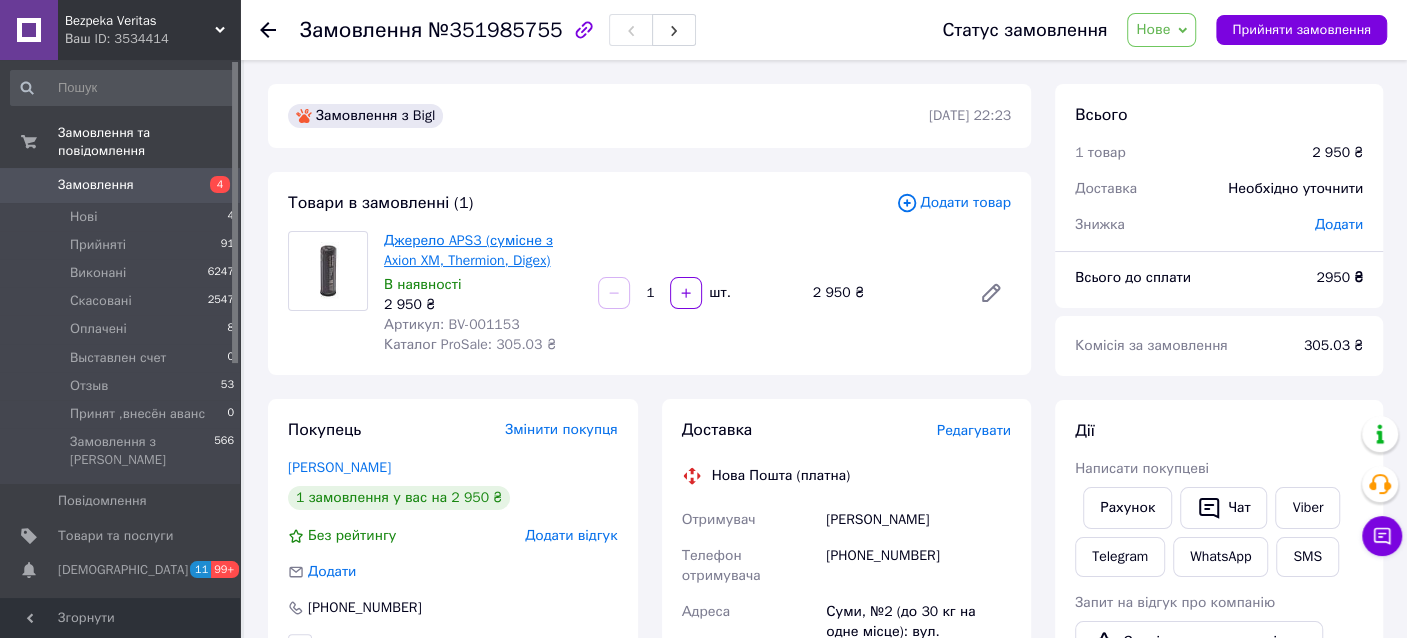 click on "Джерело APS3 (сумісне з Axion XM, Thermion, Digex)" at bounding box center [468, 250] 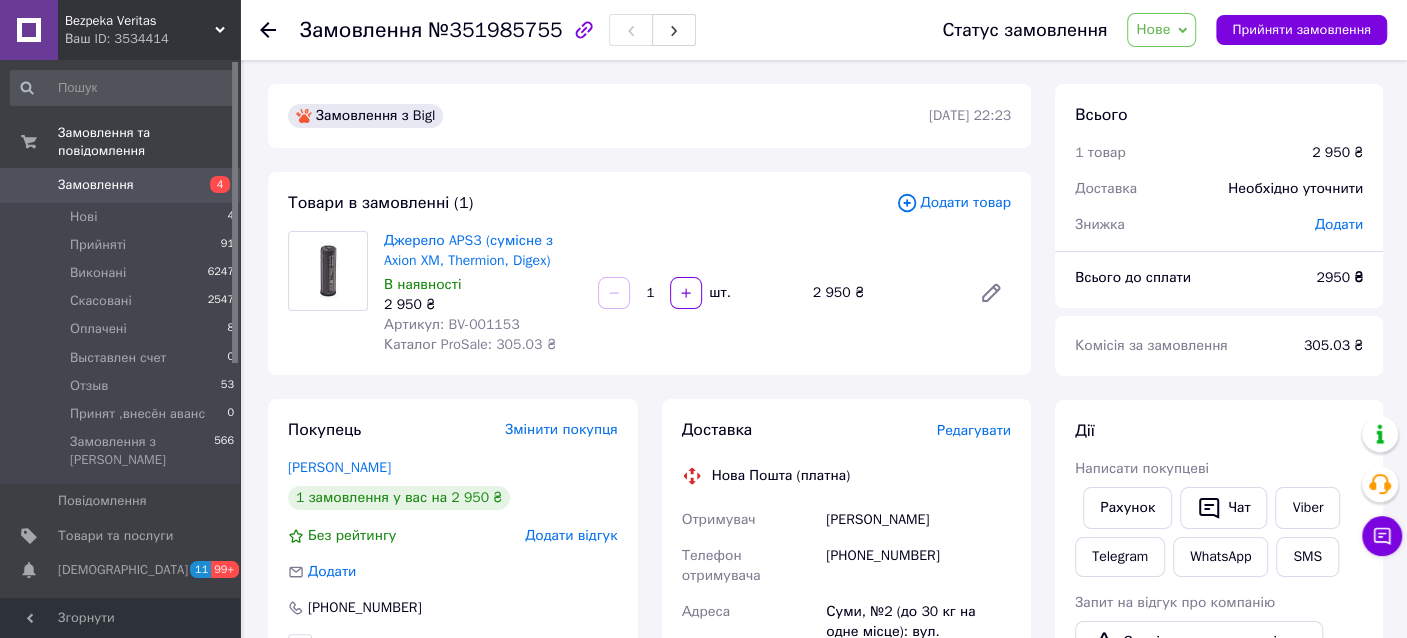 click on "[PHONE_NUMBER]" at bounding box center [918, 566] 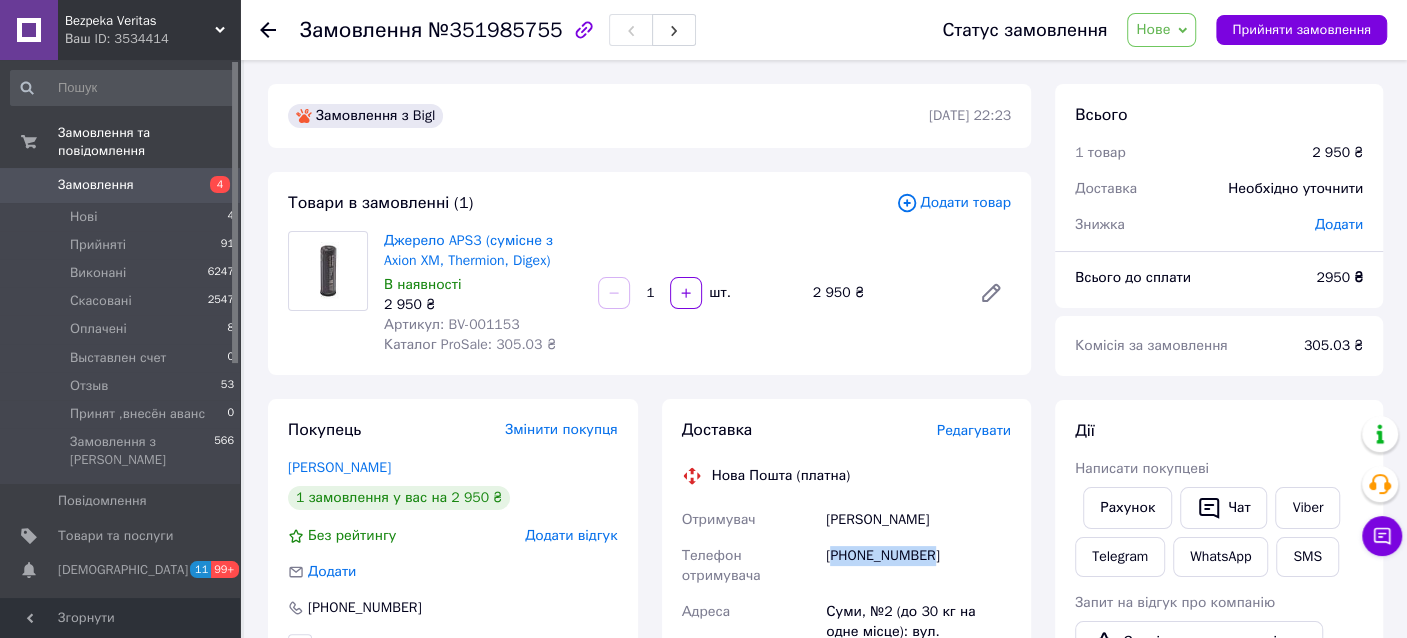 click on "[PHONE_NUMBER]" at bounding box center [918, 566] 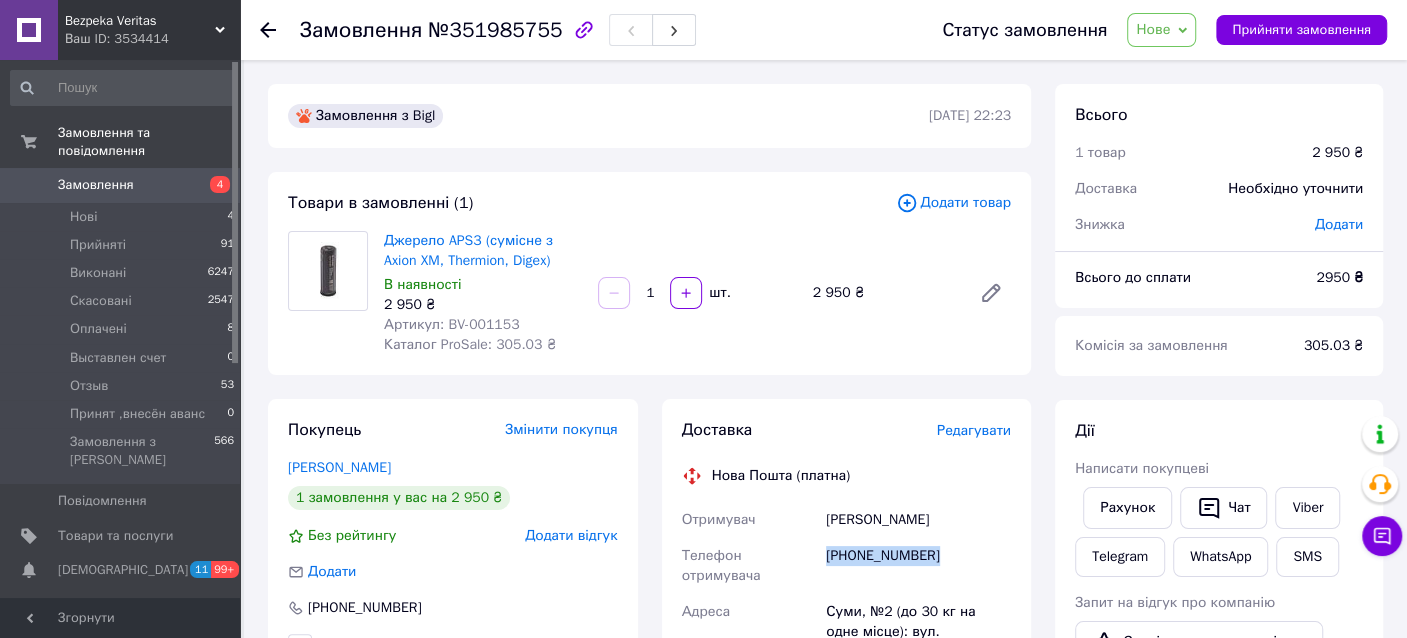 click on "[PHONE_NUMBER]" at bounding box center [918, 566] 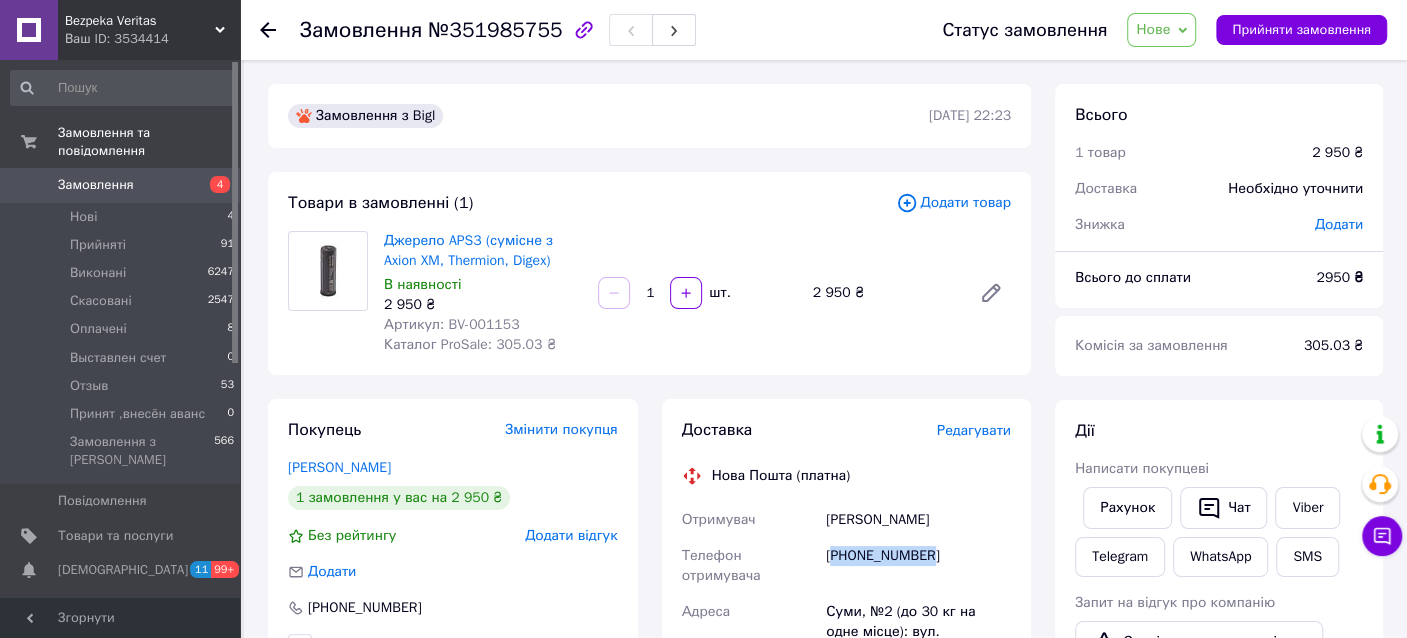 click on "[PHONE_NUMBER]" at bounding box center (918, 566) 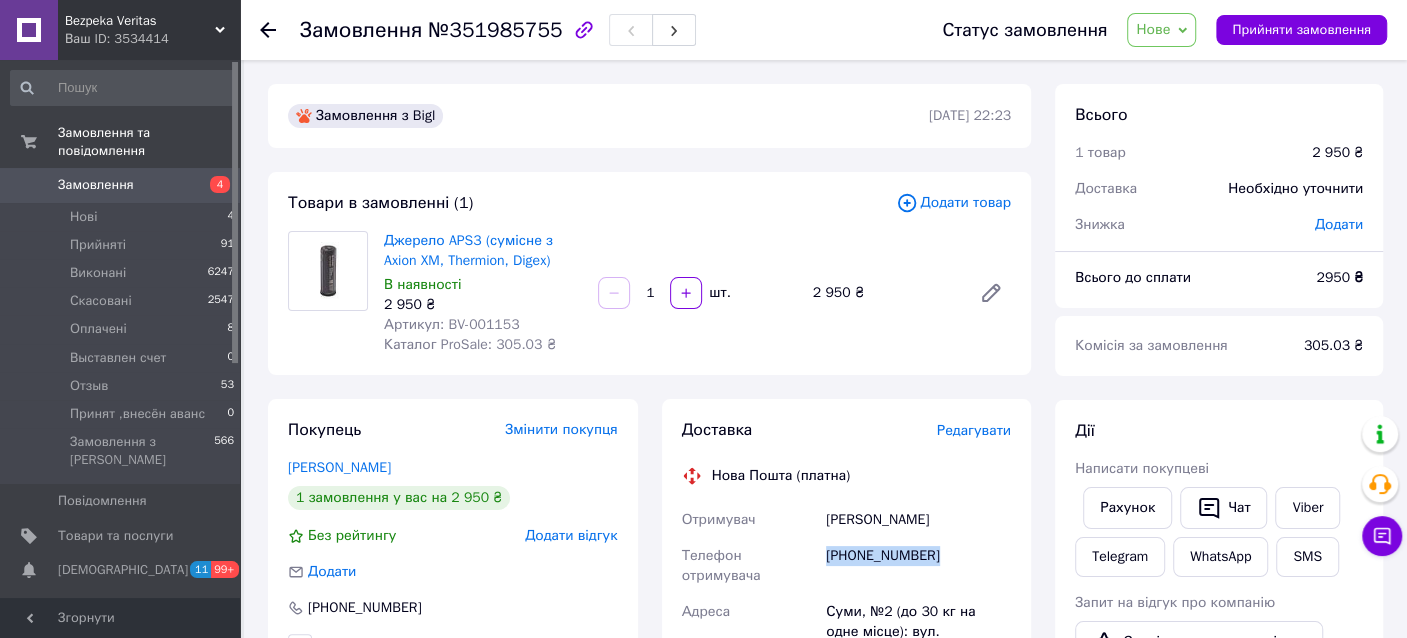 click on "[PHONE_NUMBER]" at bounding box center (918, 566) 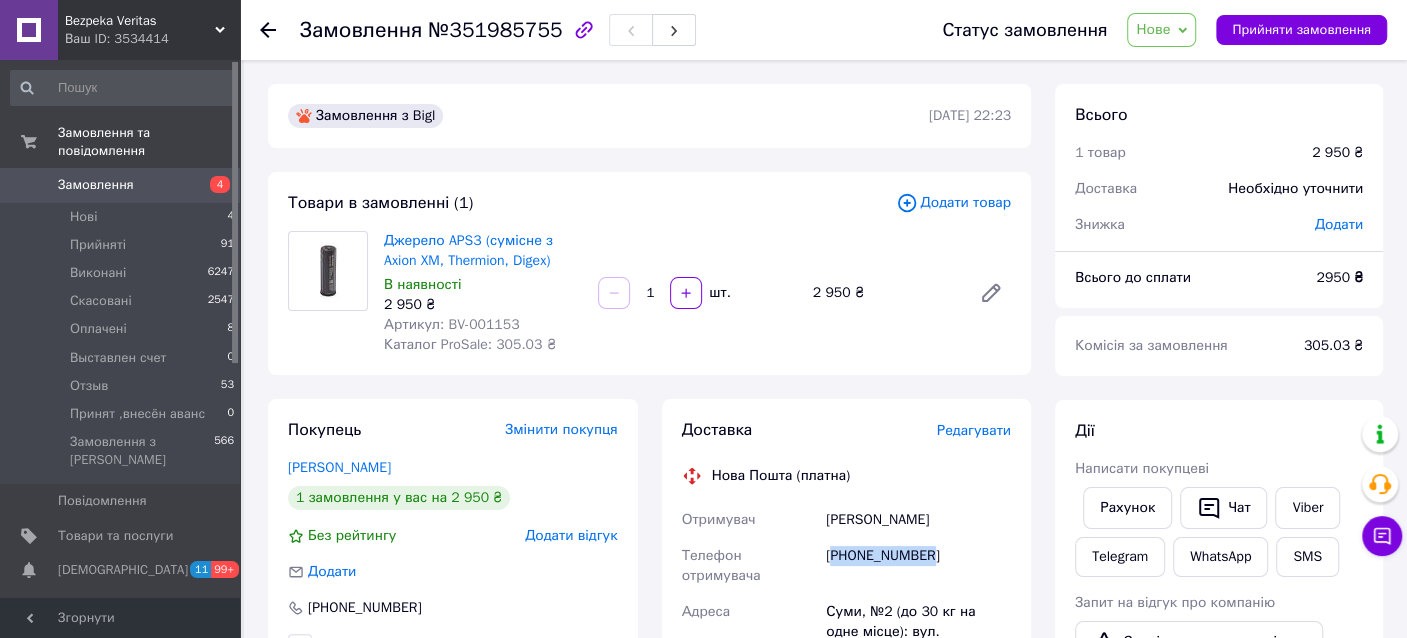 click on "[PHONE_NUMBER]" at bounding box center [918, 566] 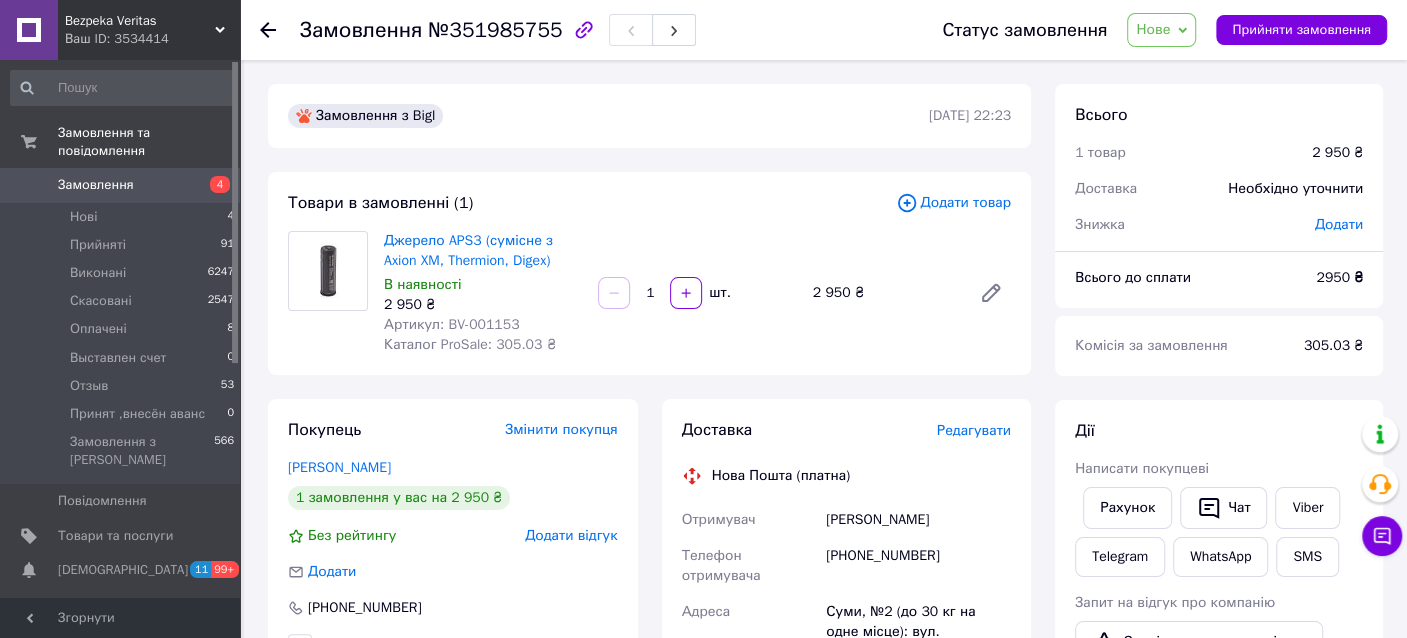 click on "Нова Пошта (платна)" at bounding box center (847, 476) 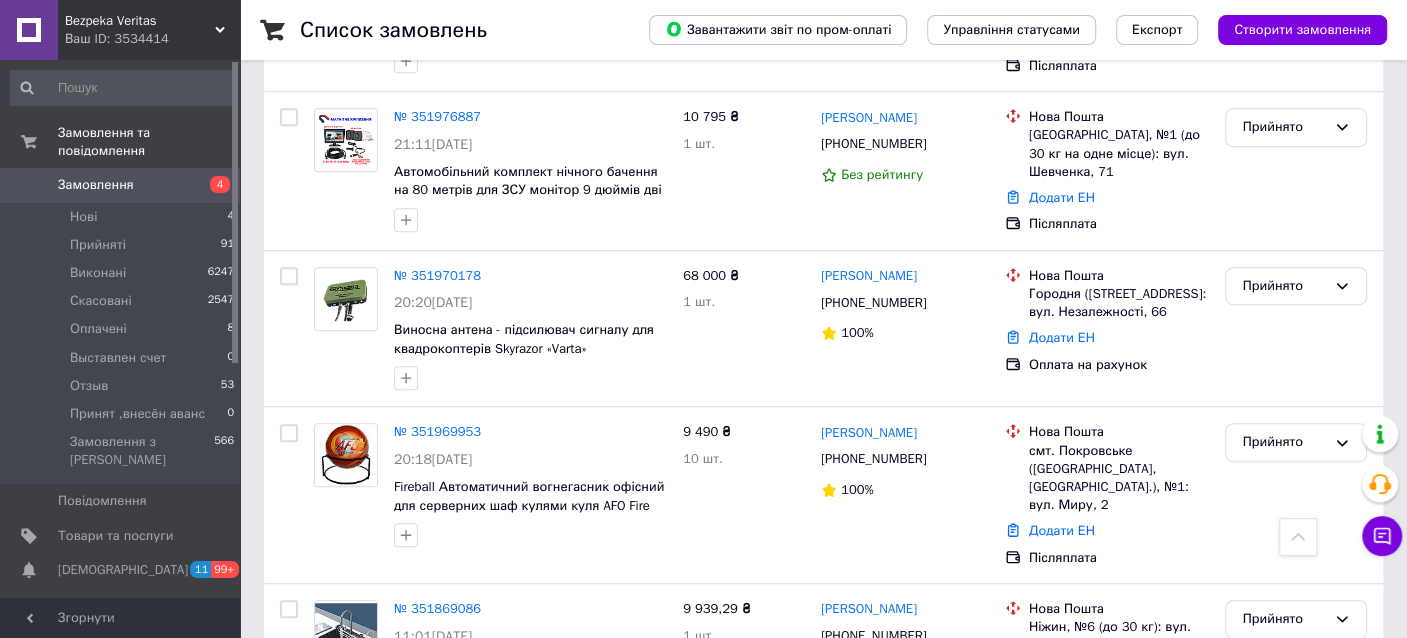 scroll, scrollTop: 499, scrollLeft: 0, axis: vertical 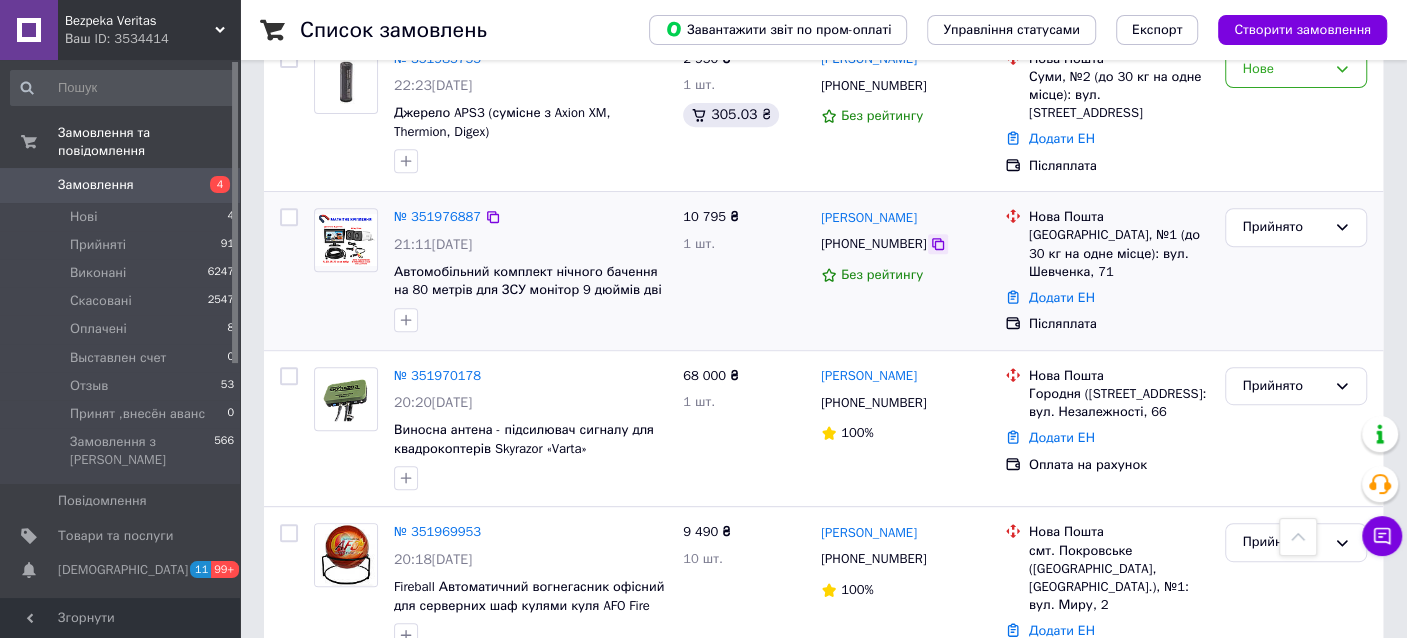 click 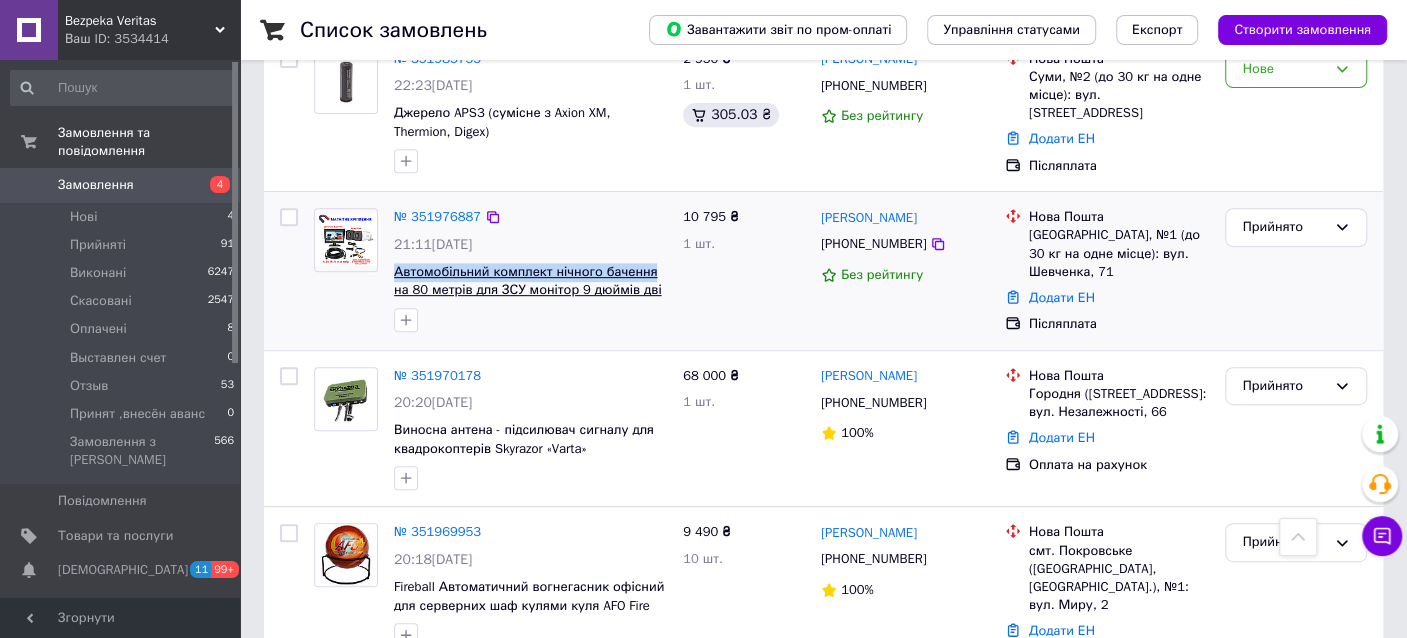 drag, startPoint x: 391, startPoint y: 272, endPoint x: 647, endPoint y: 278, distance: 256.0703 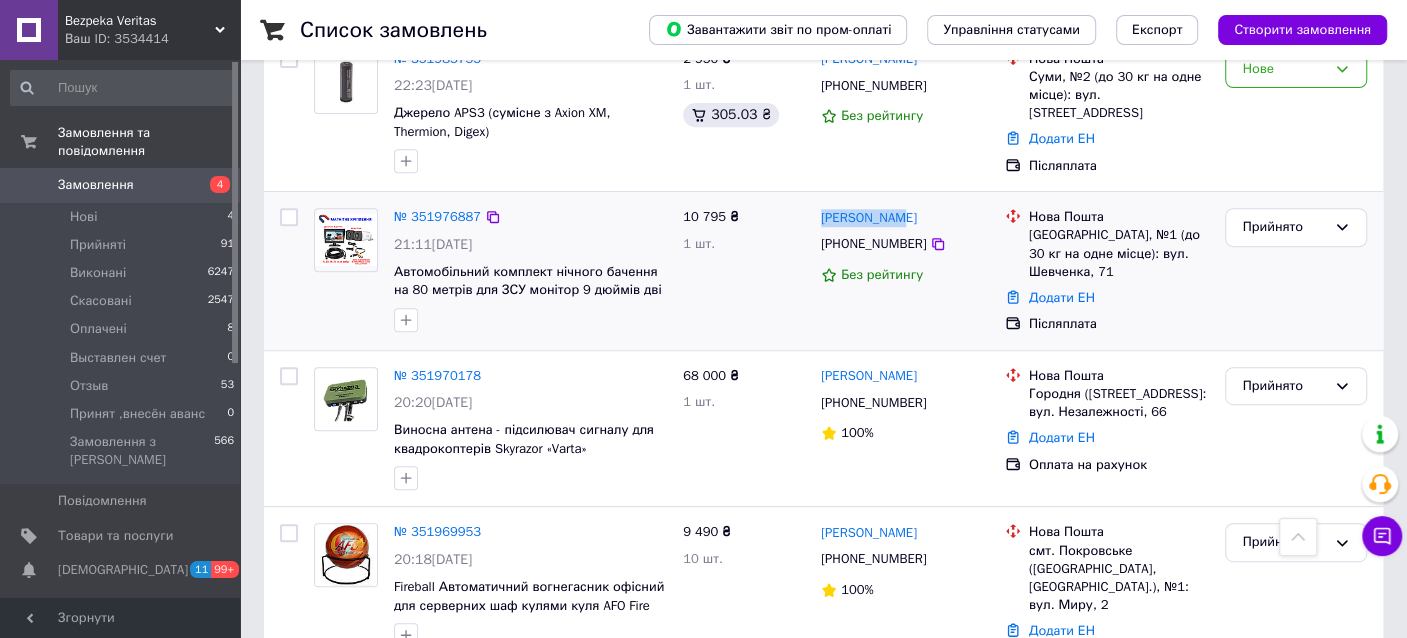 drag, startPoint x: 910, startPoint y: 219, endPoint x: 814, endPoint y: 216, distance: 96.04687 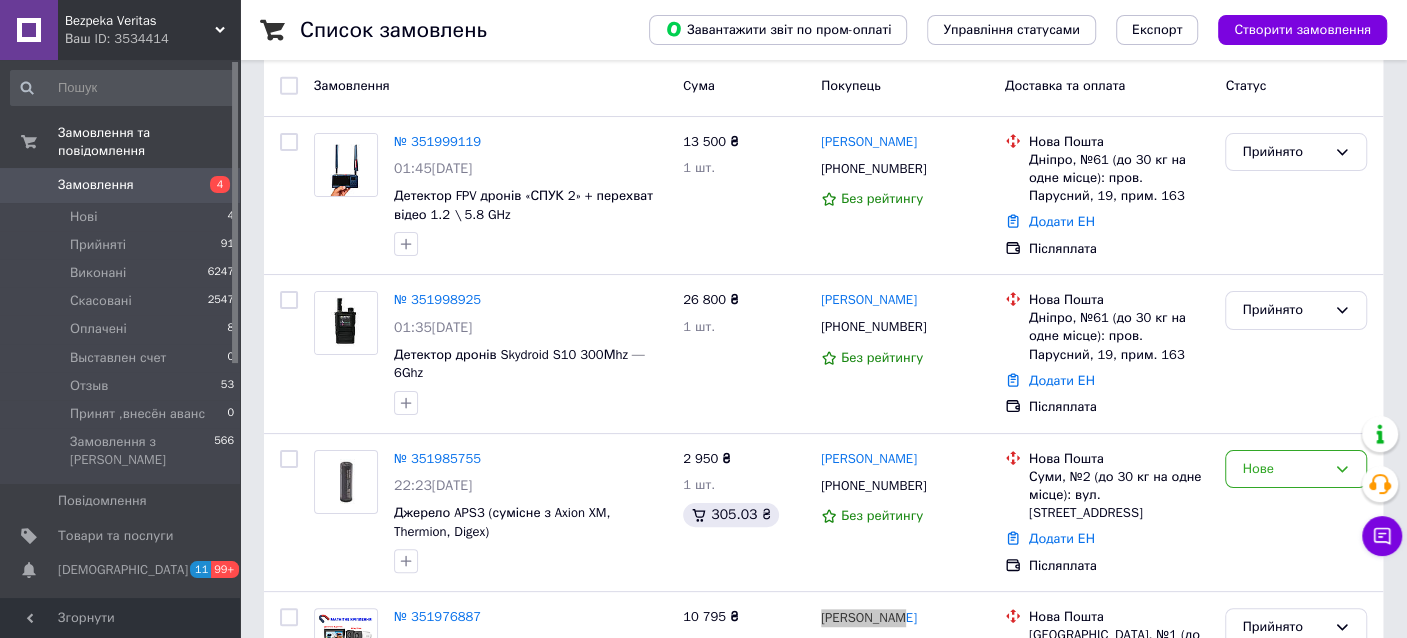 scroll, scrollTop: 0, scrollLeft: 0, axis: both 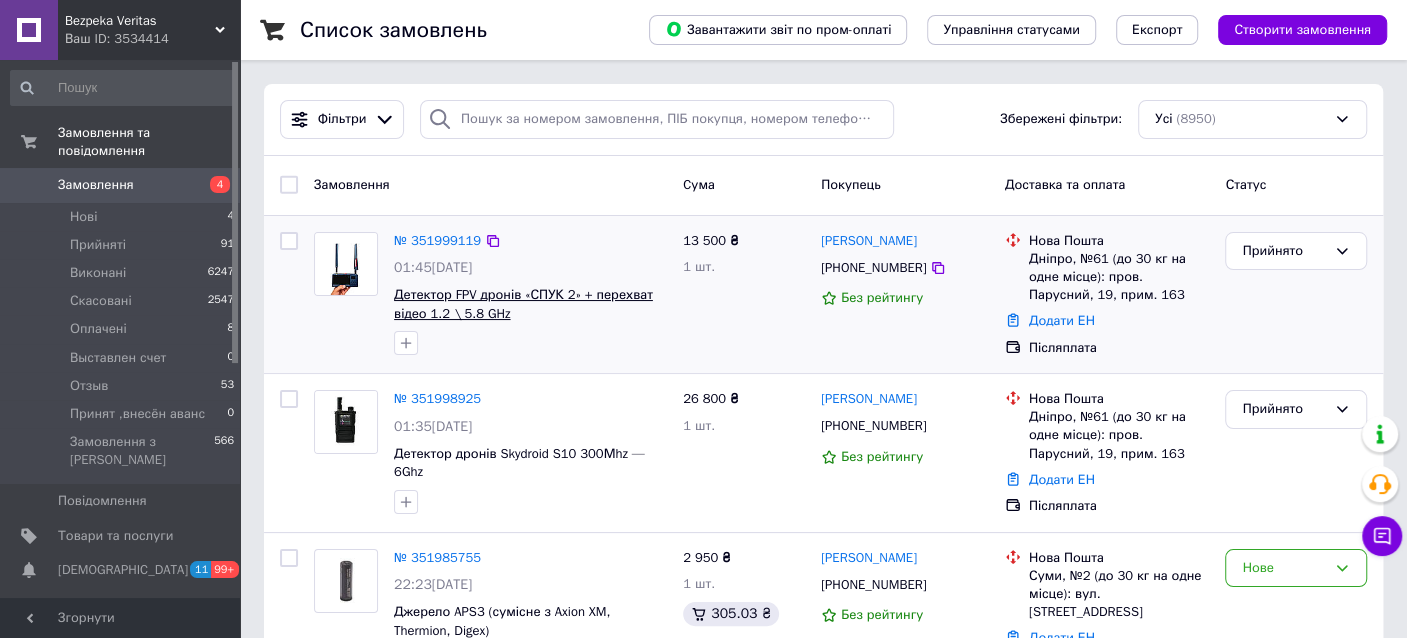 click on "Детектор FPV дронів «СПУК 2» + перехват відео 1.2 \ 5.8 GHz" at bounding box center [523, 304] 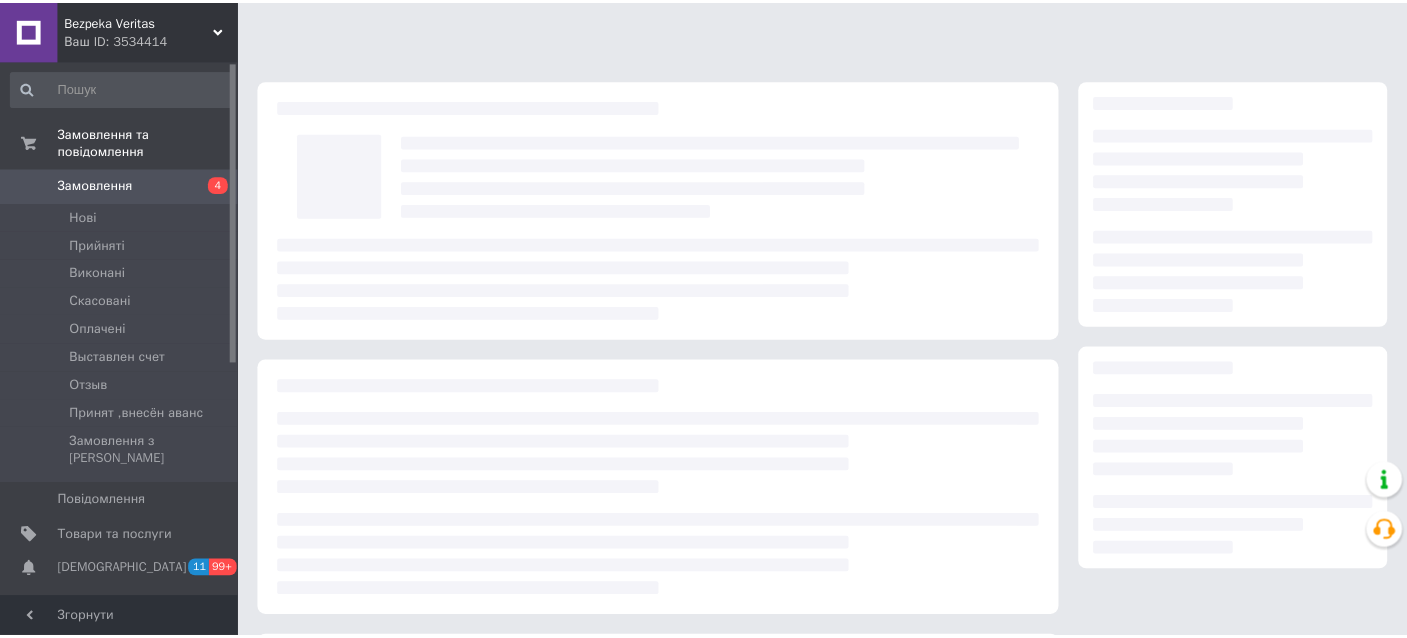 scroll, scrollTop: 0, scrollLeft: 0, axis: both 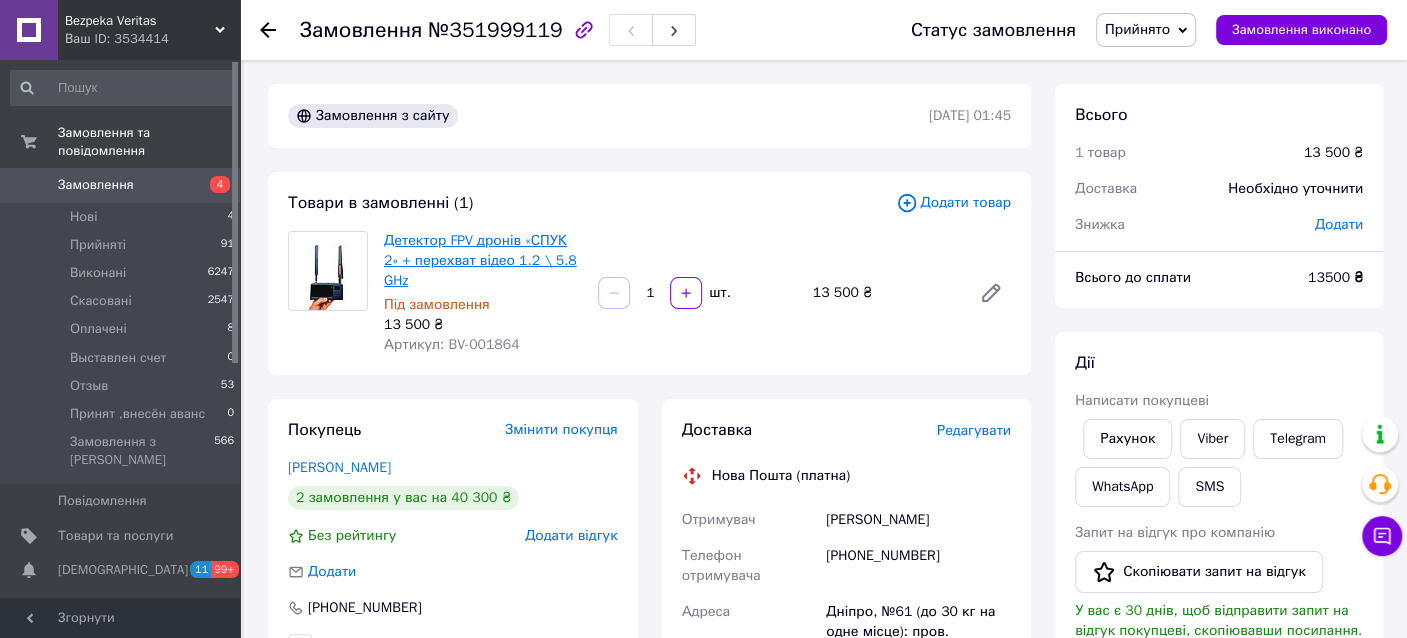 click on "Детектор FPV дронів «СПУК 2» + перехват відео 1.2 \ 5.8 GHz" at bounding box center (480, 260) 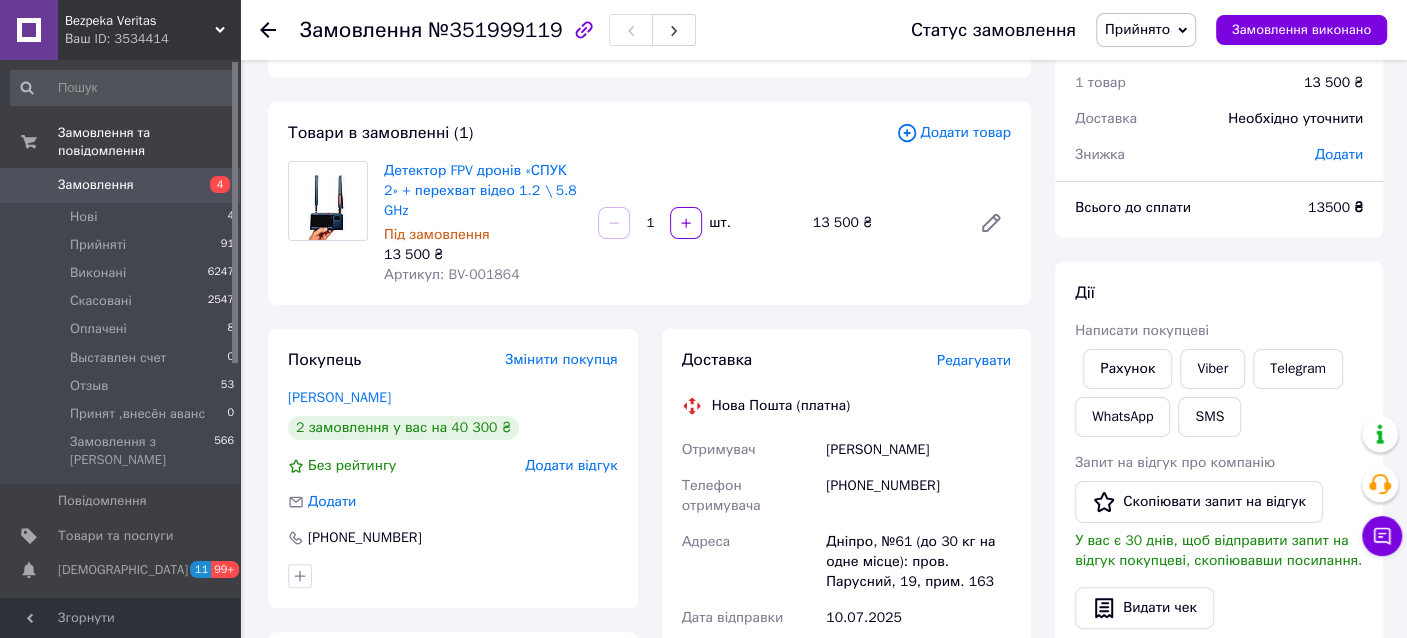 scroll, scrollTop: 99, scrollLeft: 0, axis: vertical 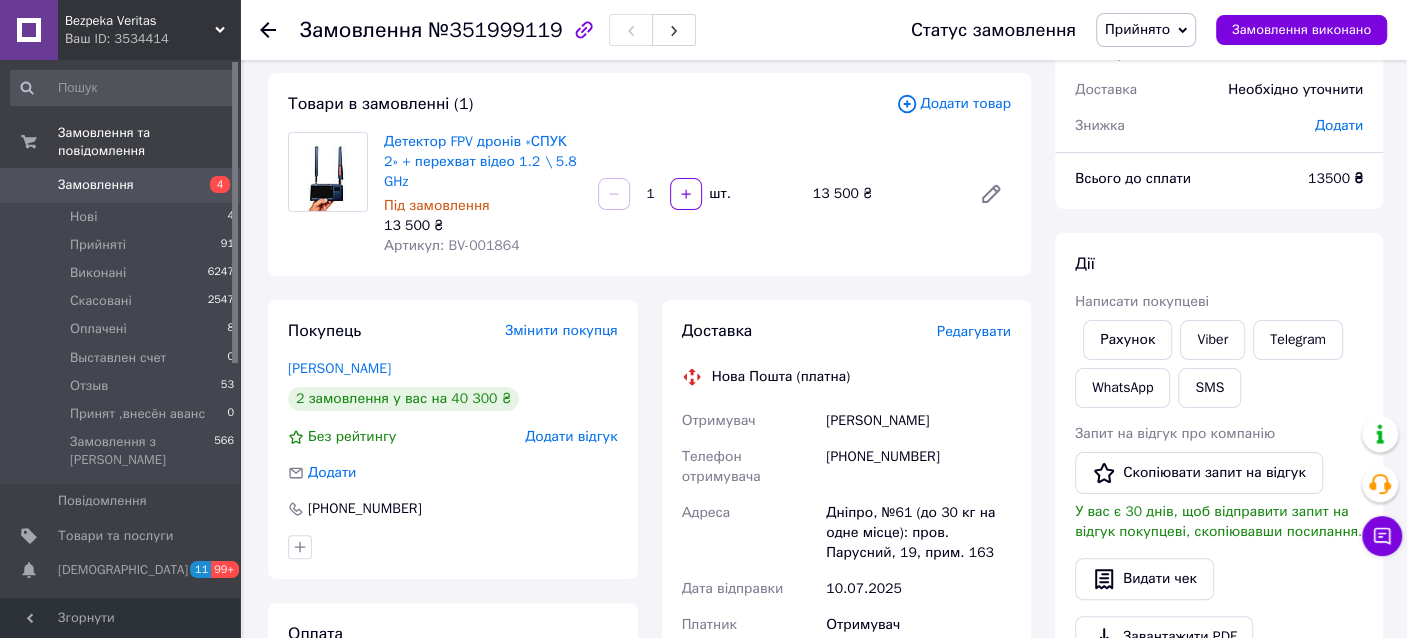 click on "[PHONE_NUMBER]" at bounding box center (918, 467) 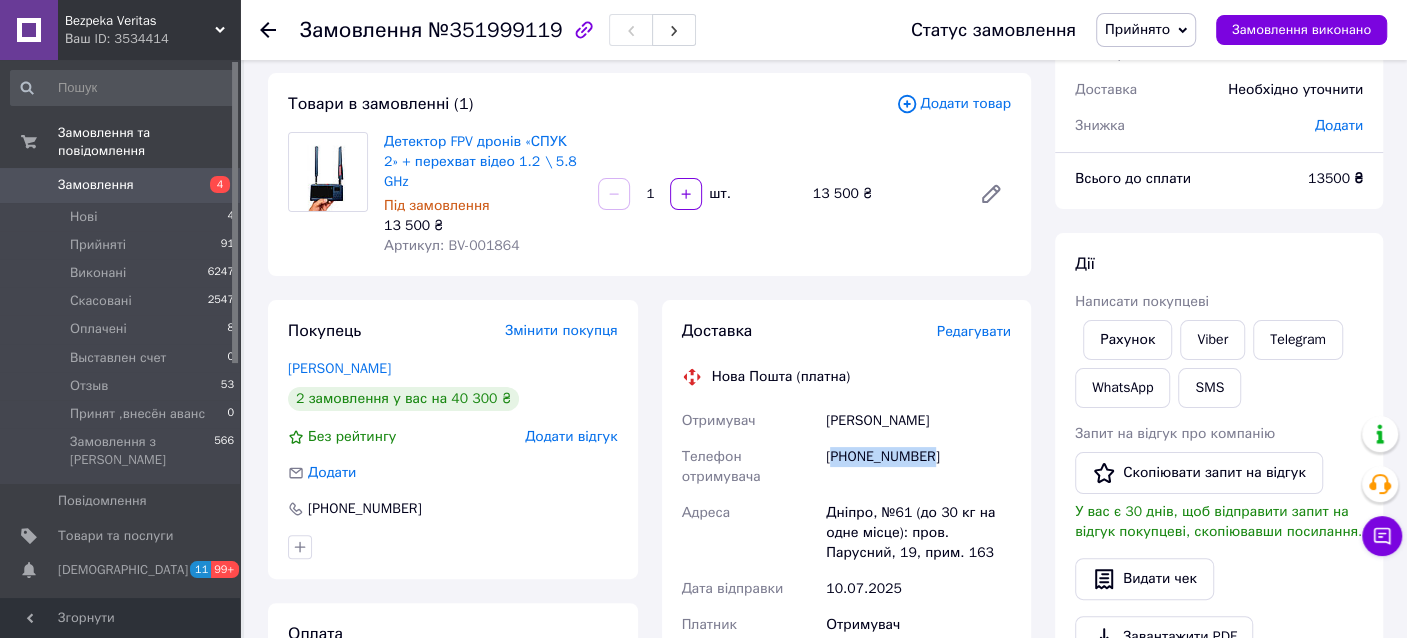 click on "[PHONE_NUMBER]" at bounding box center [918, 467] 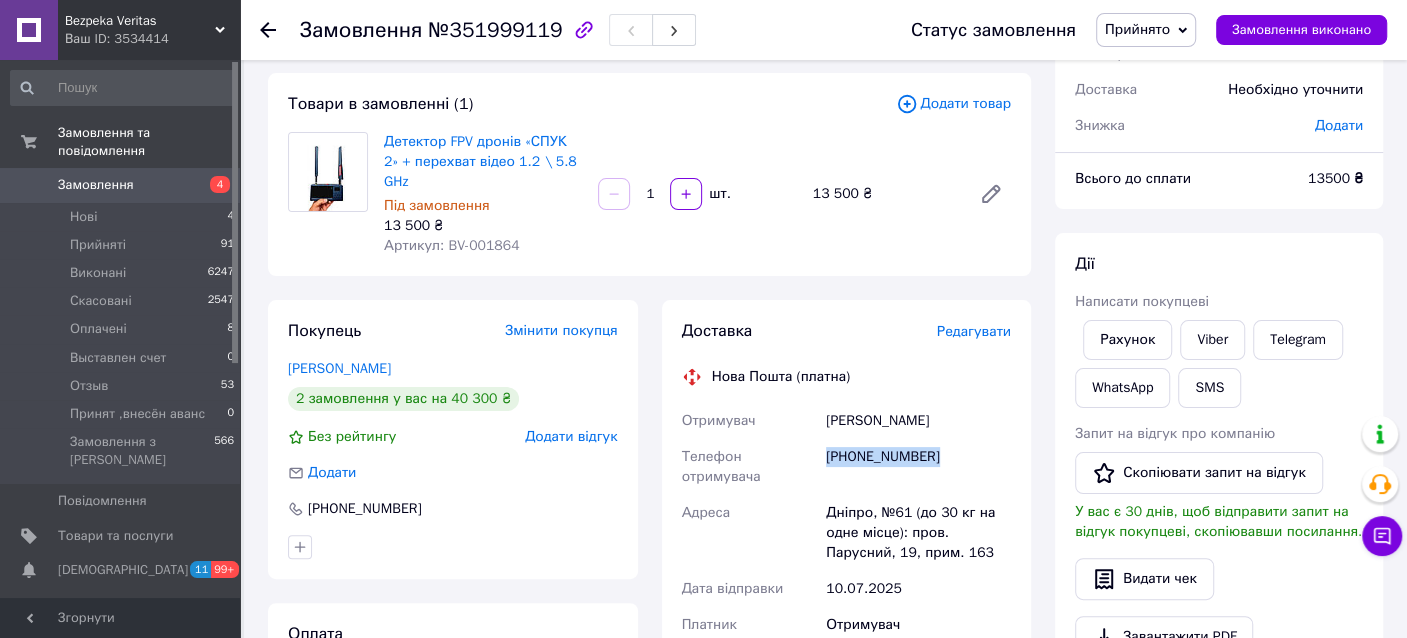 click on "[PHONE_NUMBER]" at bounding box center [918, 467] 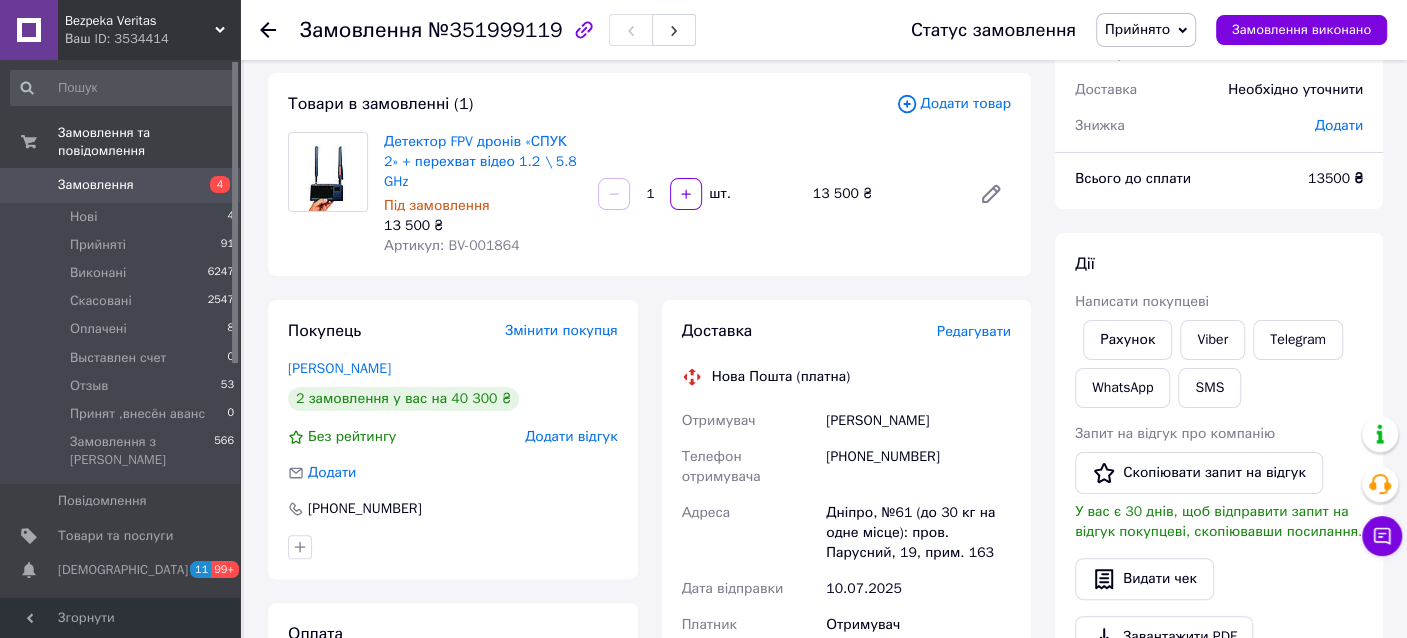 click on "2 замовлення у вас на 40 300 ₴" at bounding box center [403, 399] 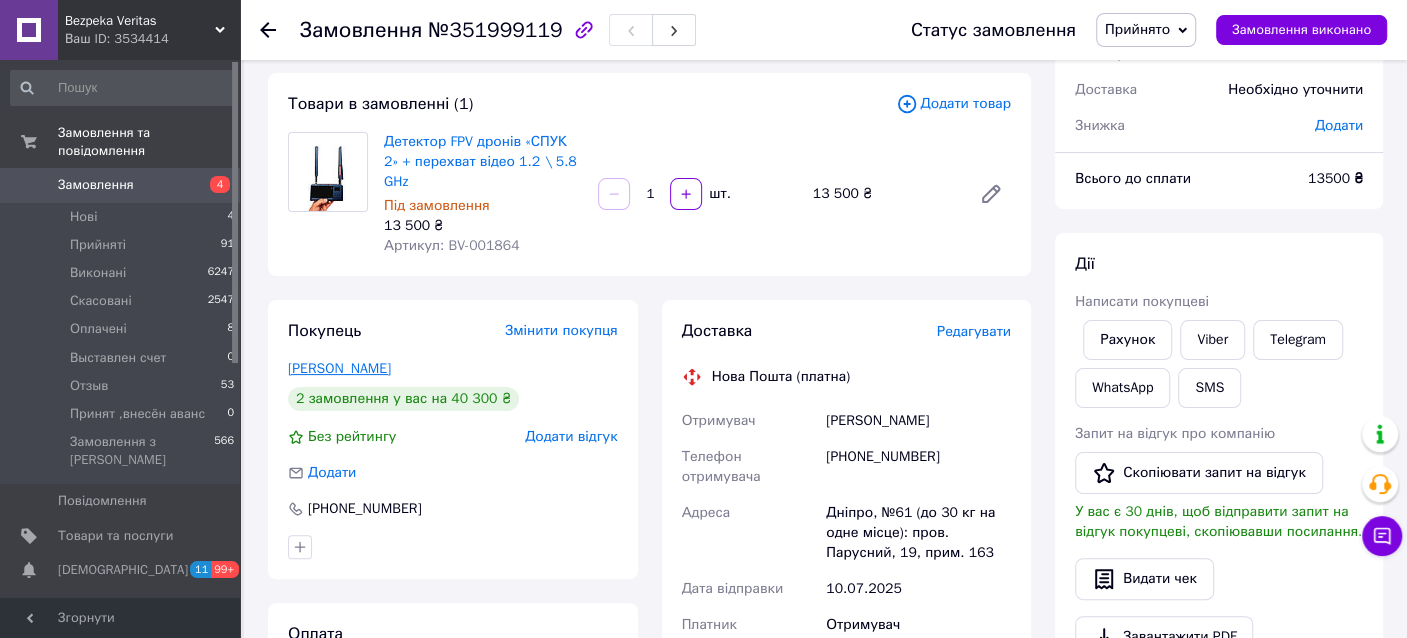 click on "[PERSON_NAME]" at bounding box center [339, 368] 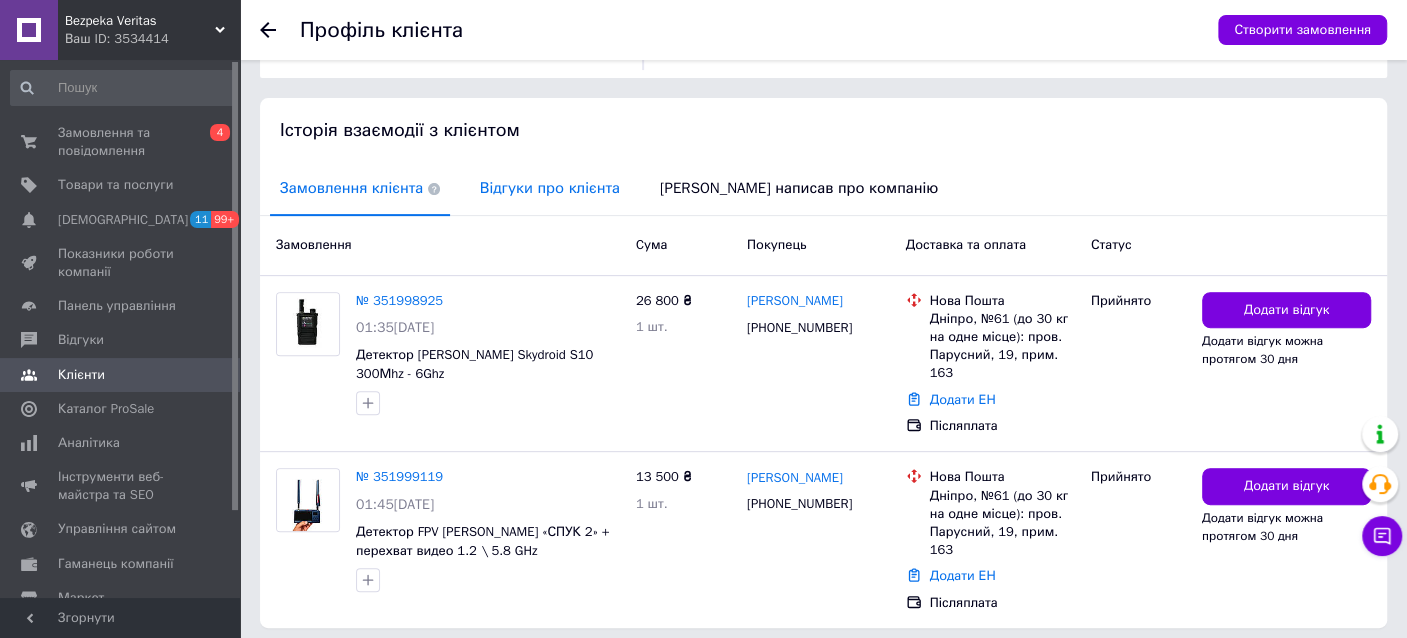 scroll, scrollTop: 398, scrollLeft: 0, axis: vertical 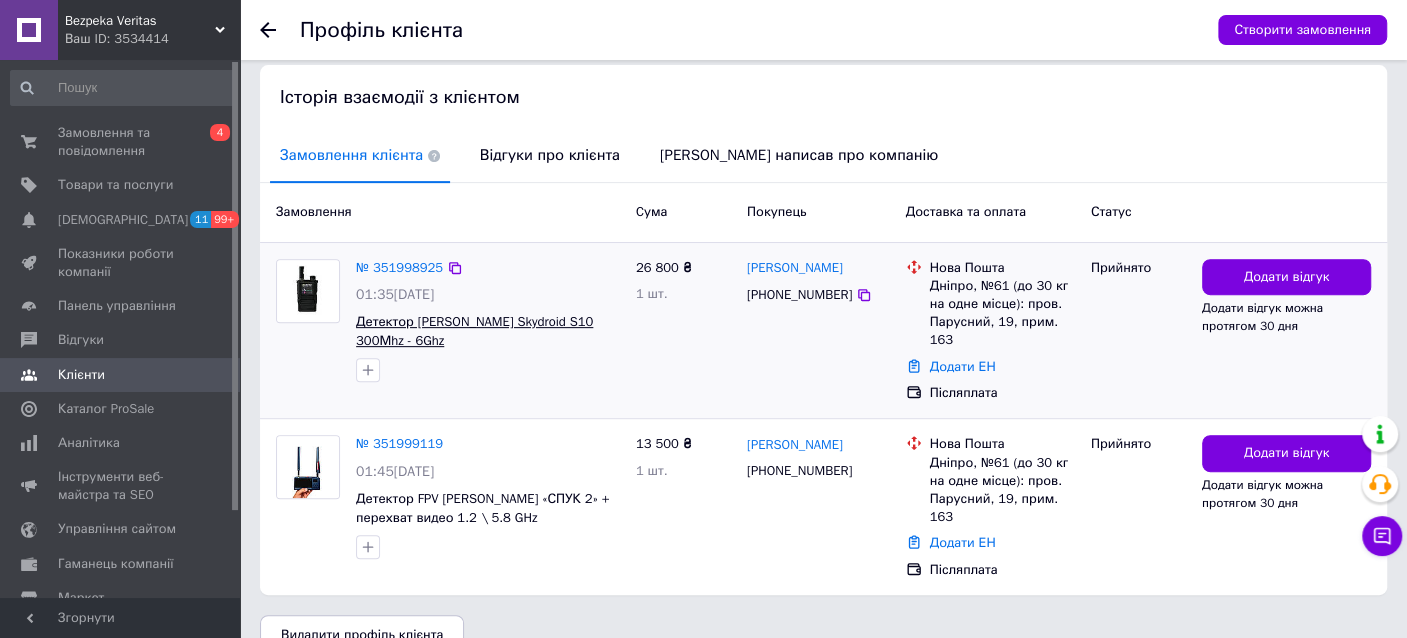 click on "Детектор [PERSON_NAME] Skydroid S10 300Мhz - 6Ghz" at bounding box center (474, 331) 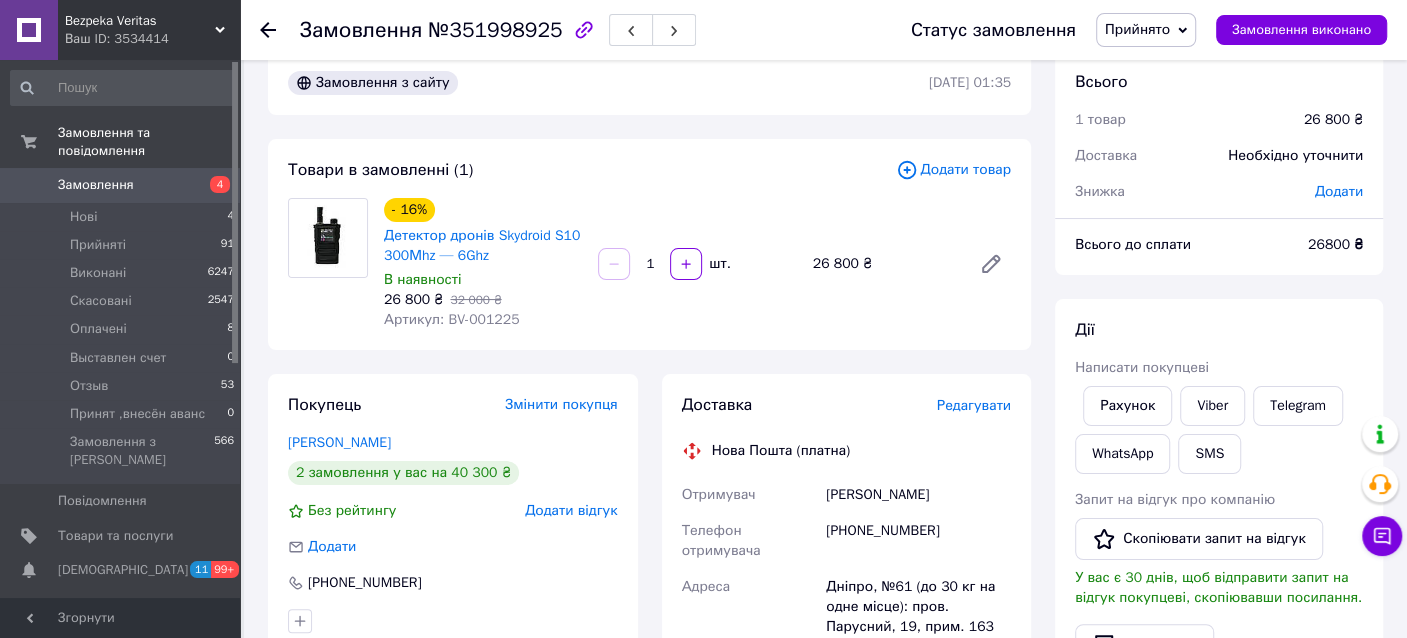 scroll, scrollTop: 0, scrollLeft: 0, axis: both 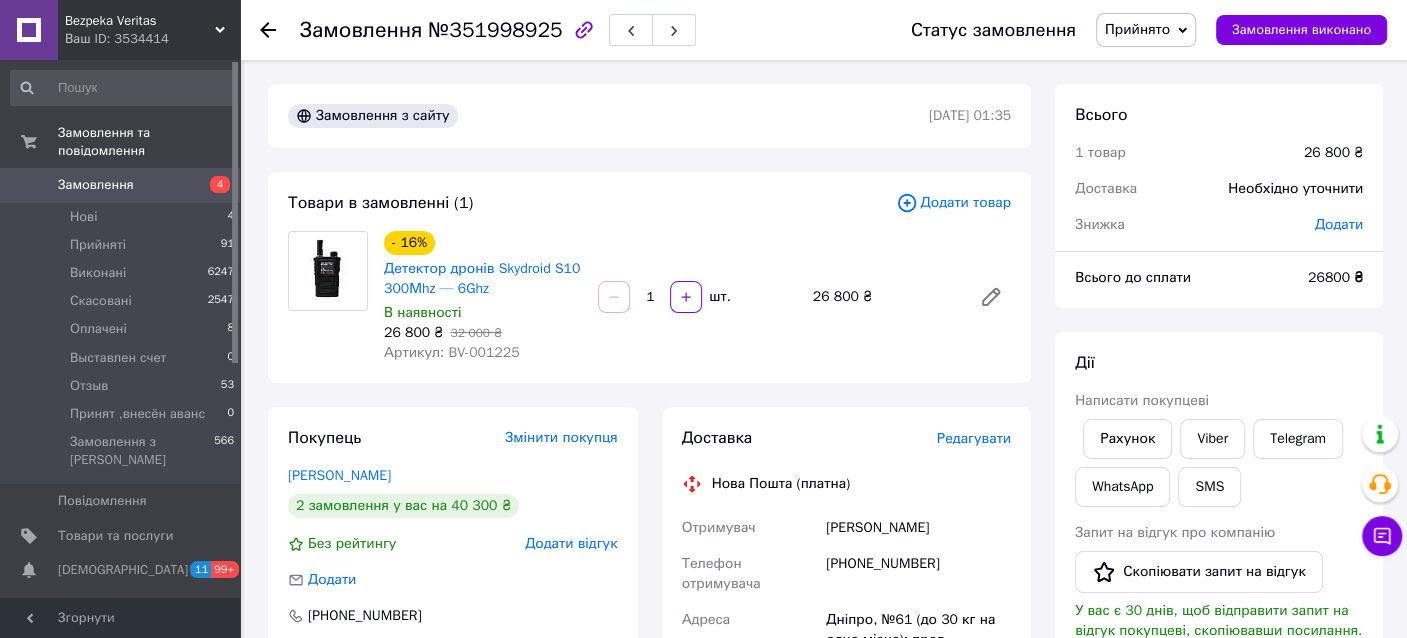 click on "Замовлення" at bounding box center [121, 185] 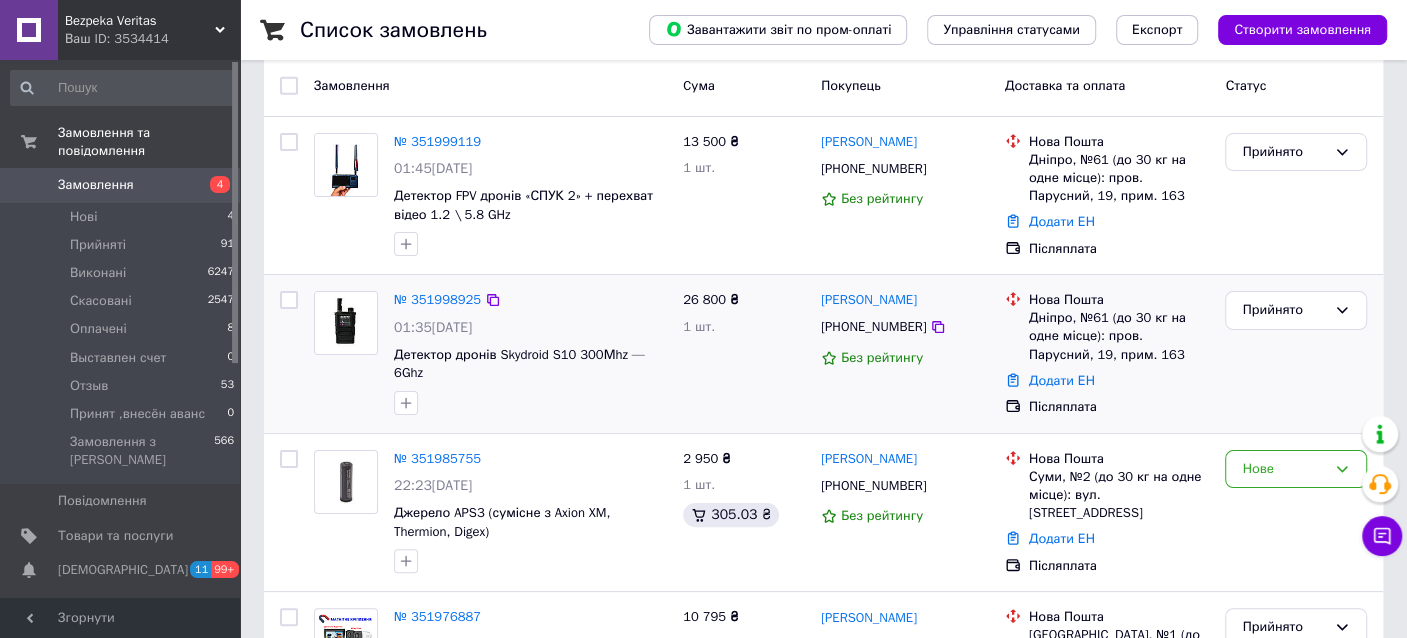 scroll, scrollTop: 0, scrollLeft: 0, axis: both 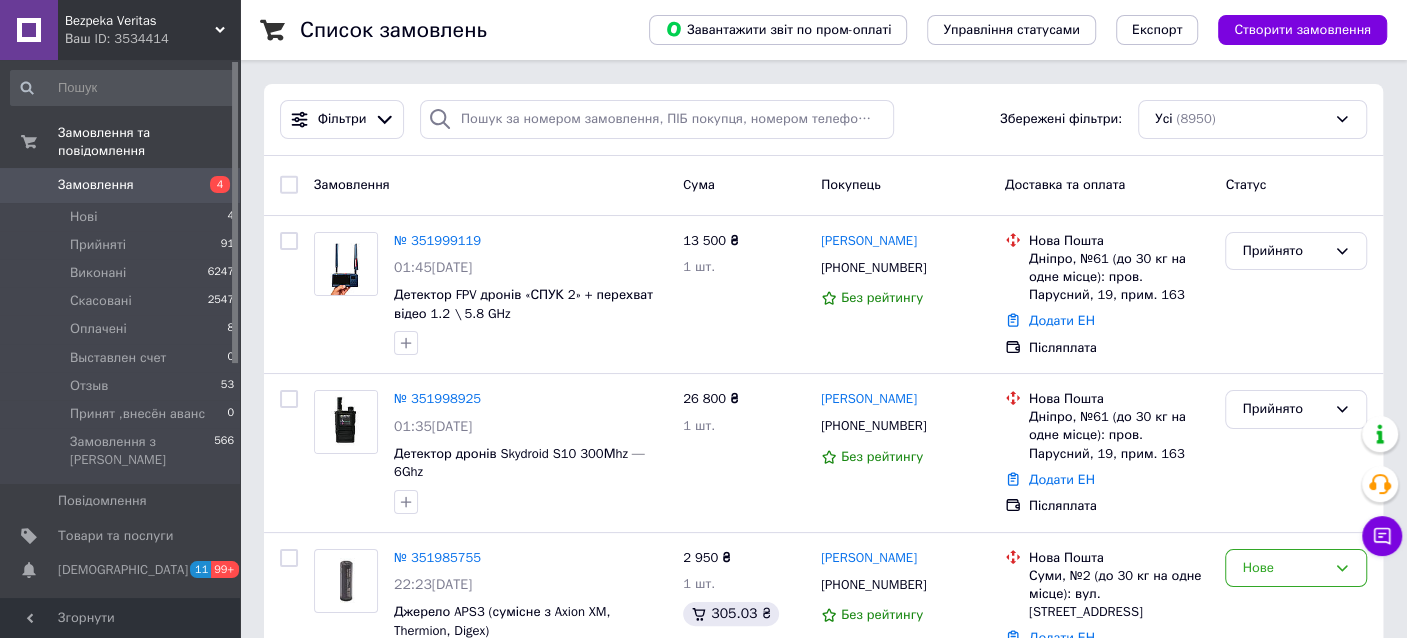 click on "4" at bounding box center [220, 184] 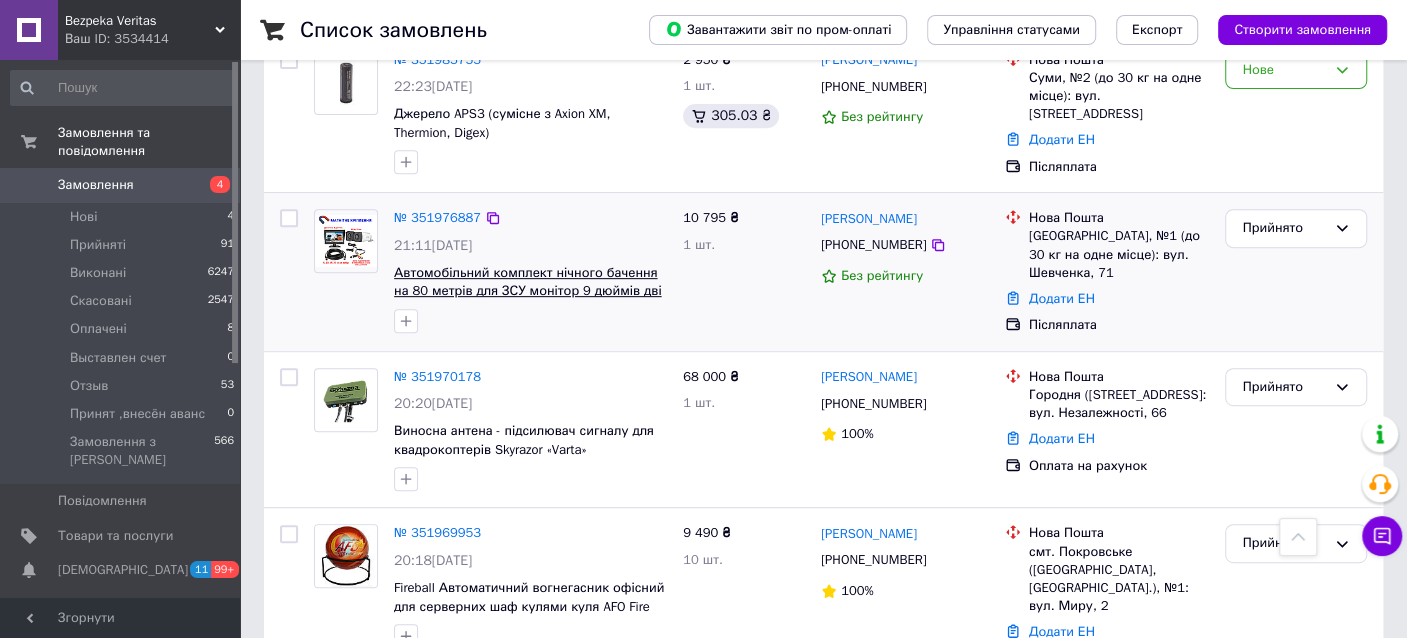scroll, scrollTop: 0, scrollLeft: 0, axis: both 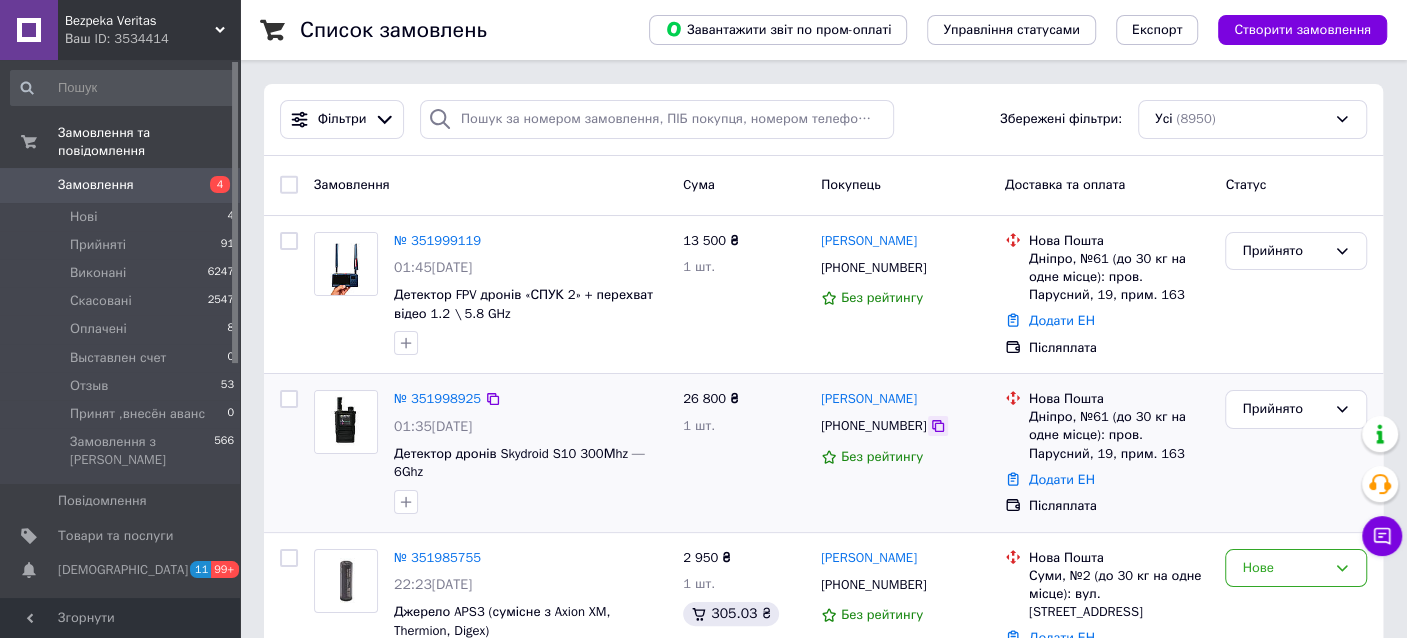 click 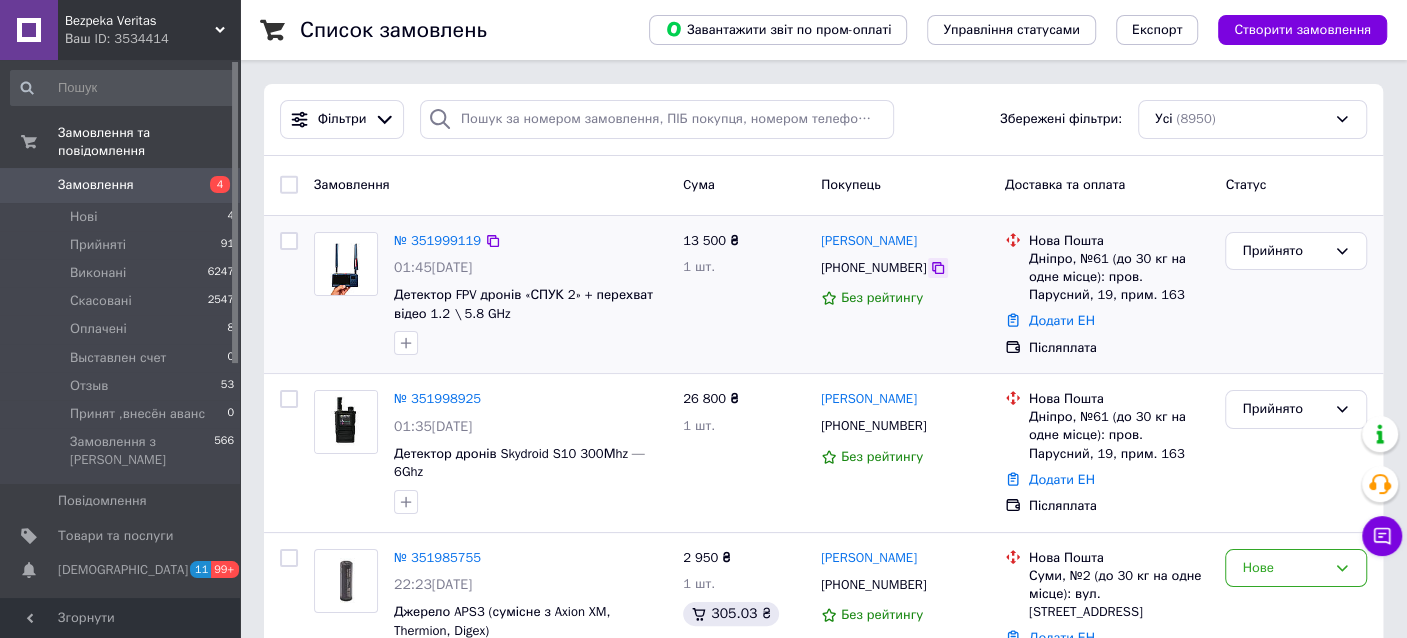 click 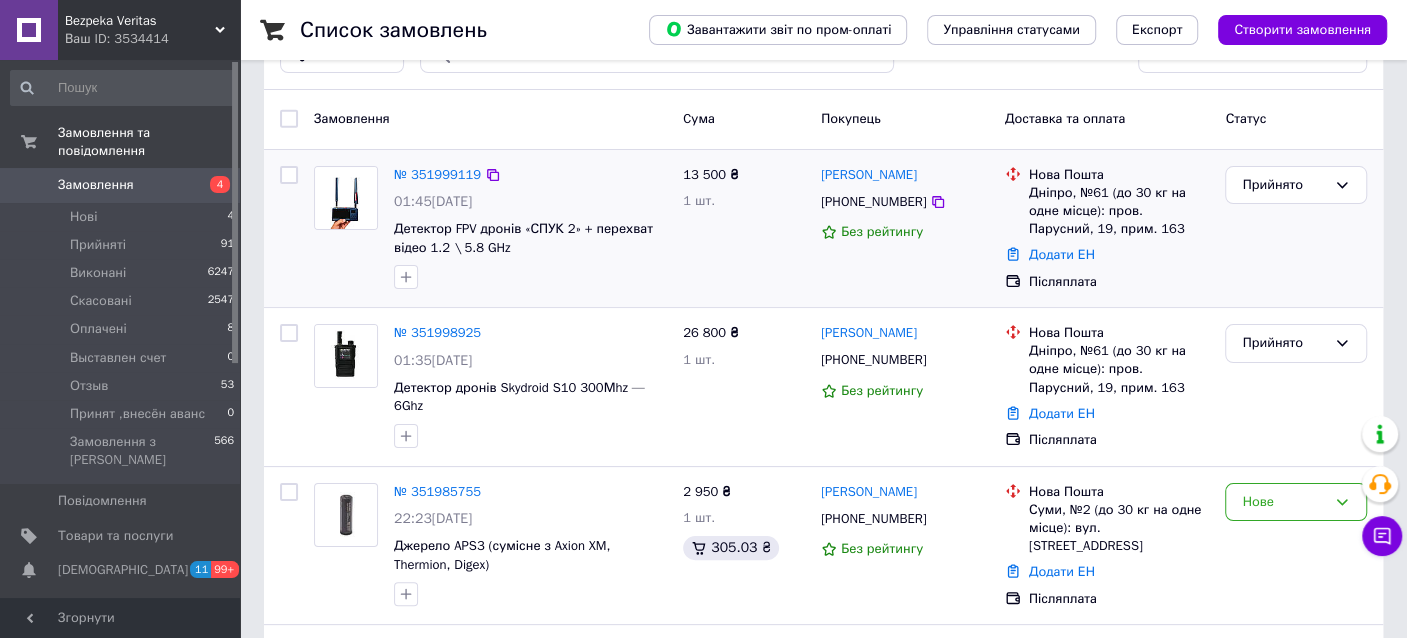 scroll, scrollTop: 99, scrollLeft: 0, axis: vertical 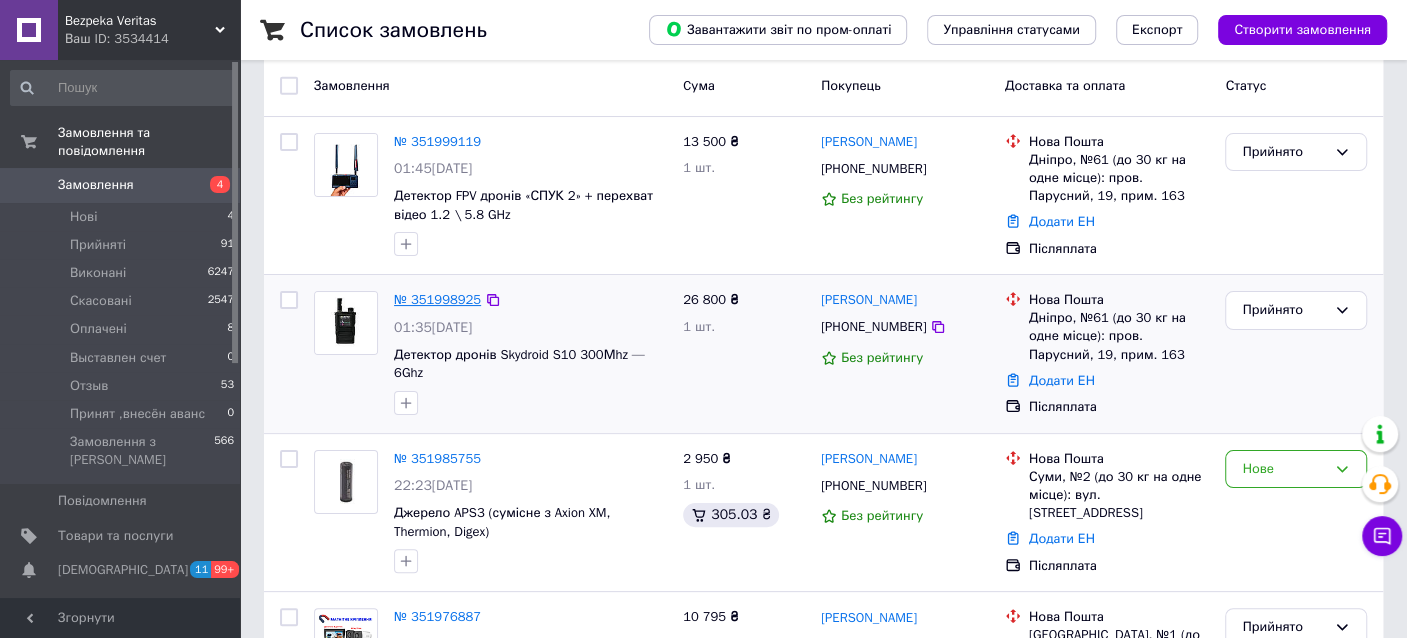 click on "№ 351998925" at bounding box center (437, 299) 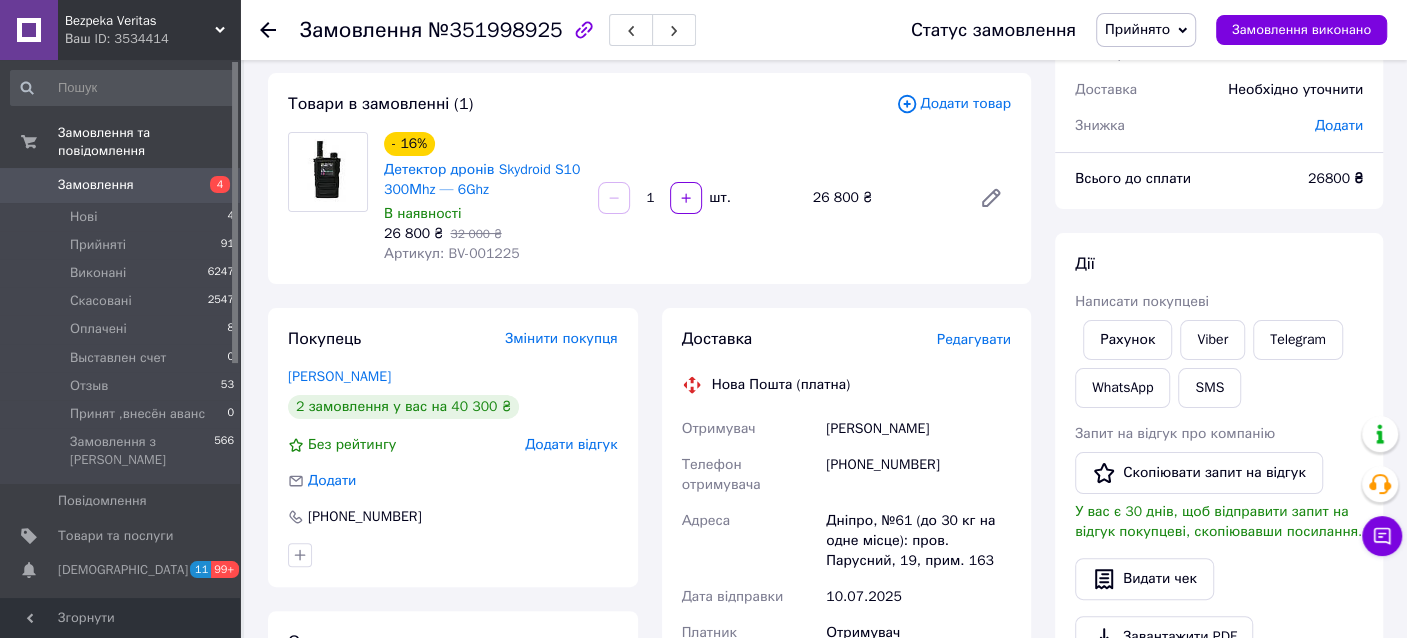 click on "Замовлення" at bounding box center (121, 185) 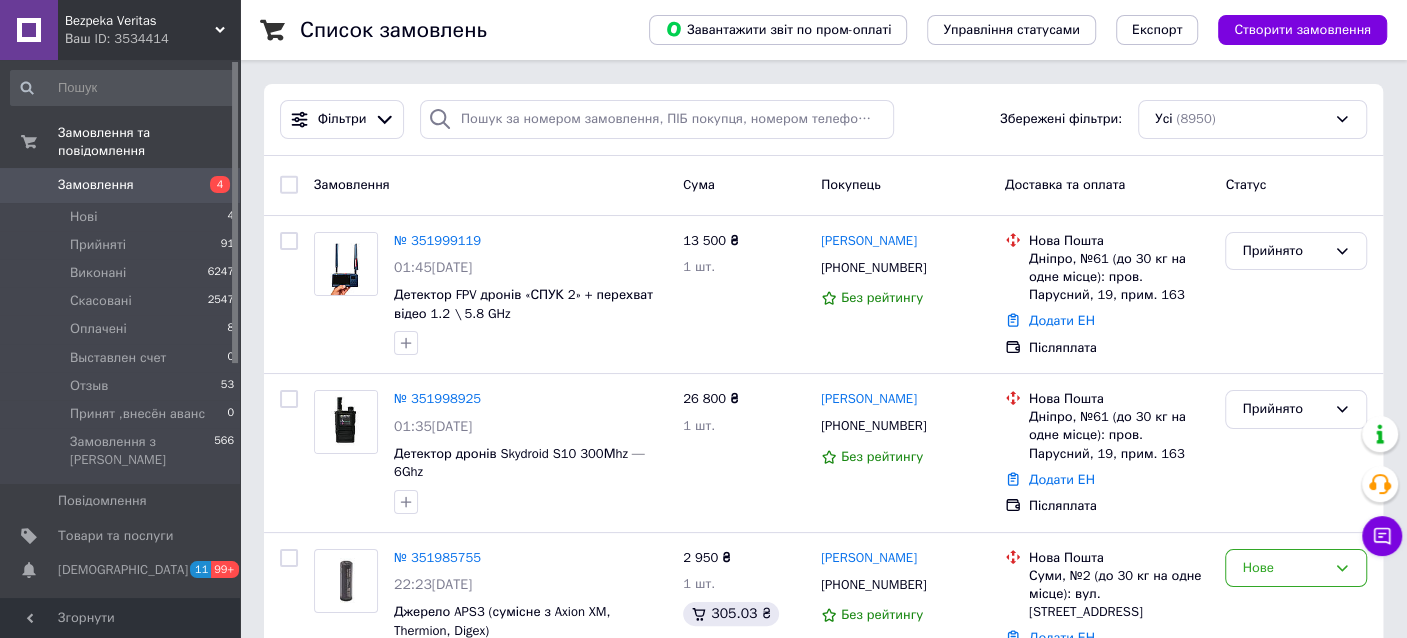 click on "Фільтри Збережені фільтри: Усі (8950)" at bounding box center [823, 120] 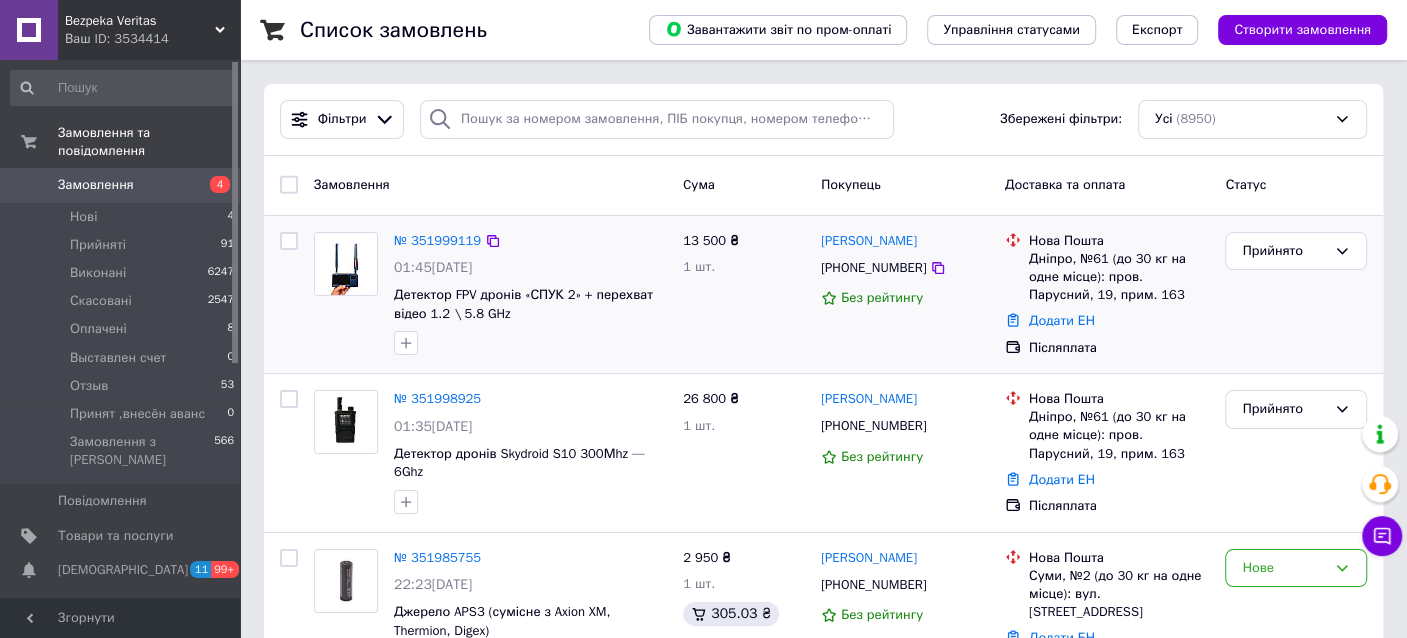 drag, startPoint x: 921, startPoint y: 239, endPoint x: 818, endPoint y: 238, distance: 103.00485 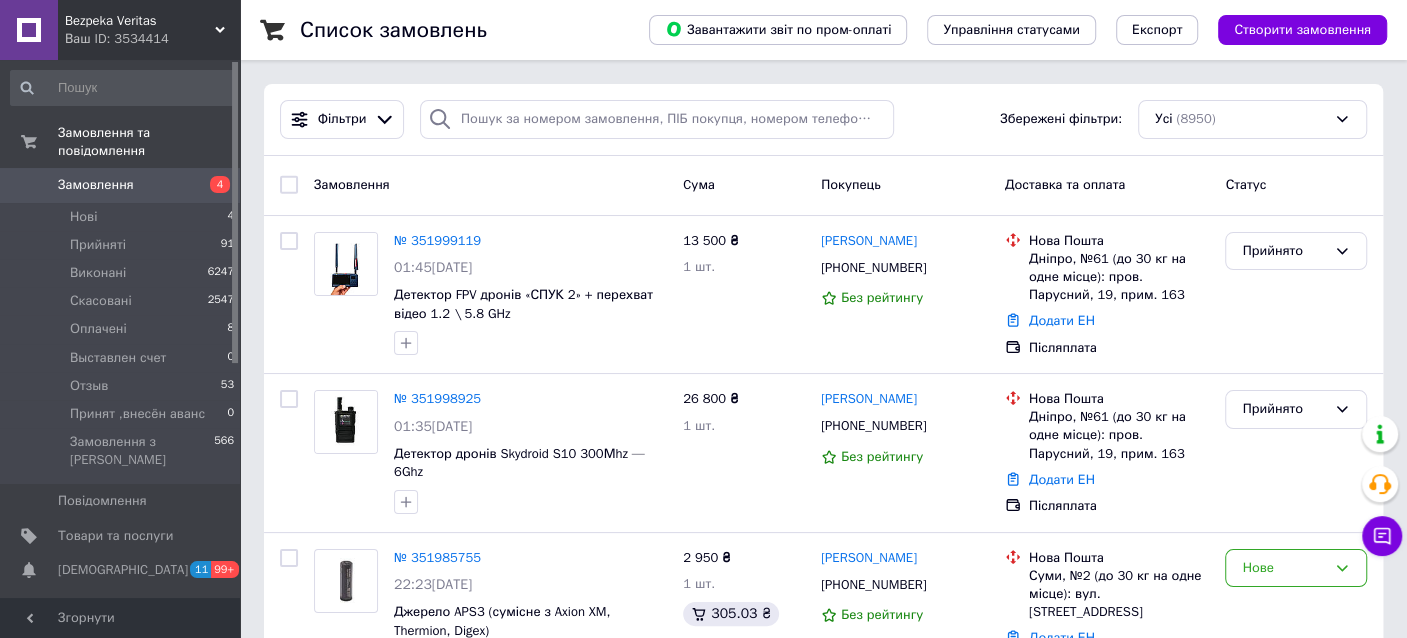 click on "Фільтри Збережені фільтри: Усі (8950)" at bounding box center (823, 120) 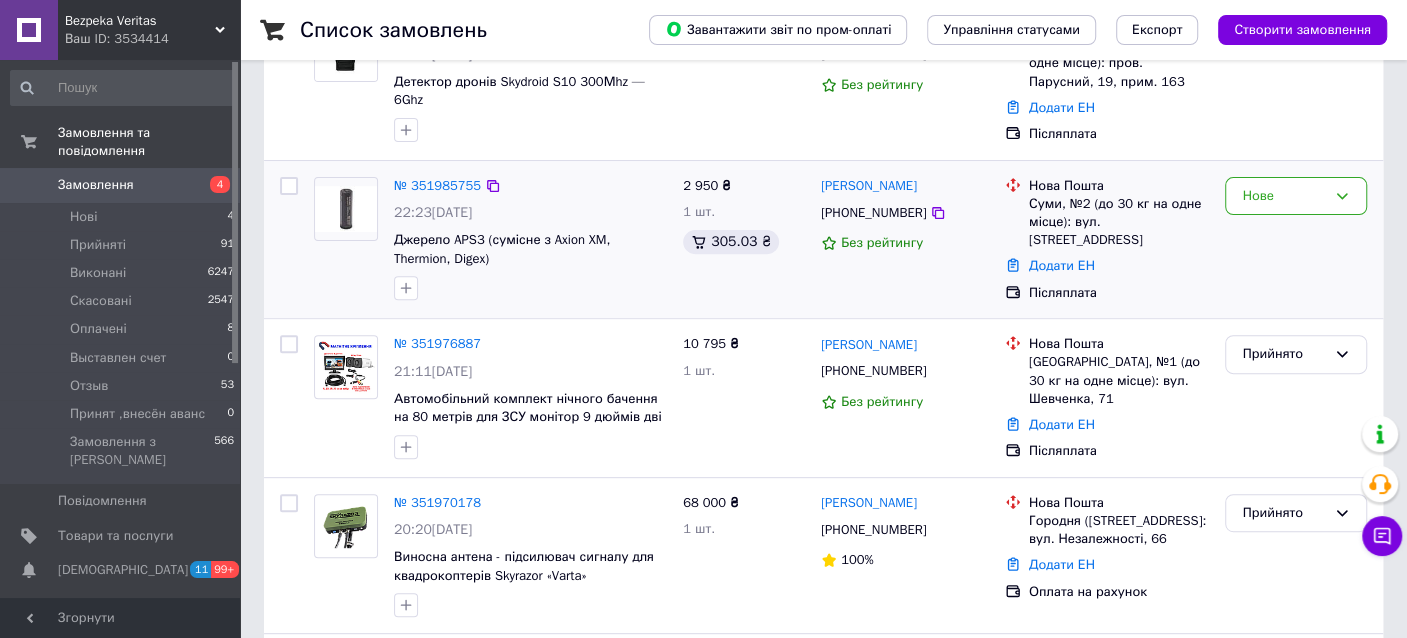 scroll, scrollTop: 400, scrollLeft: 0, axis: vertical 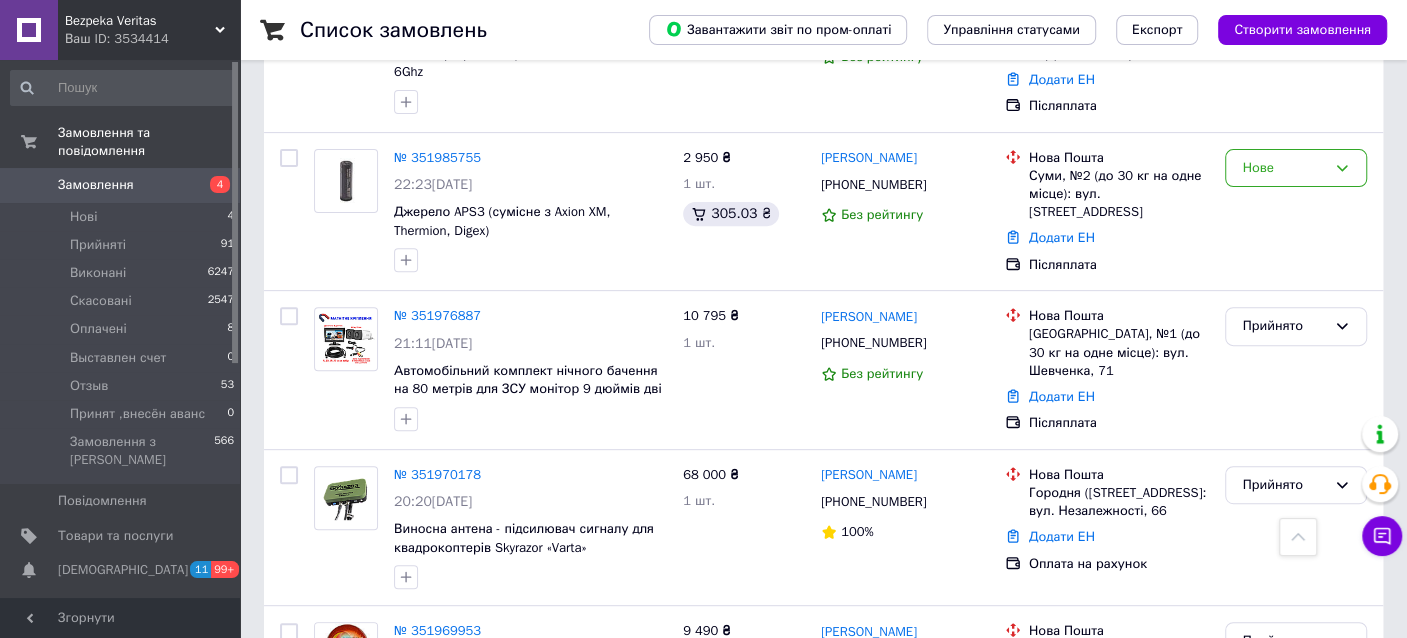 click on "Замовлення 4" at bounding box center (123, 185) 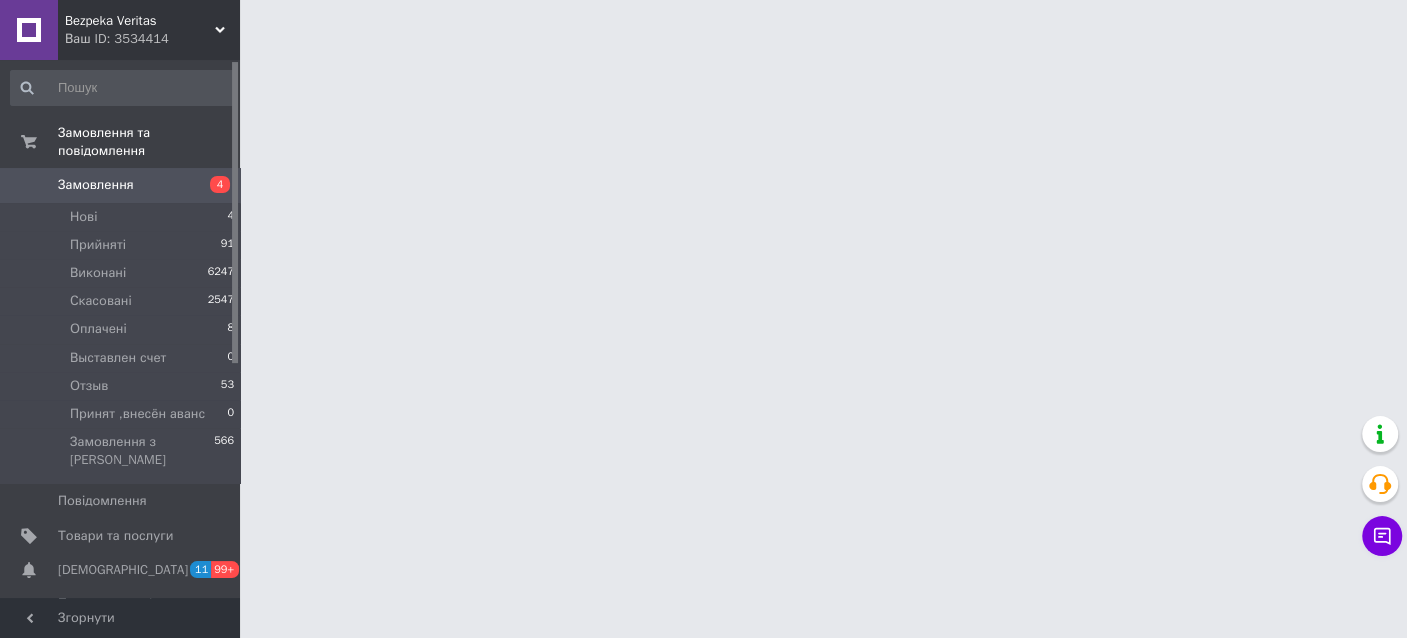 scroll, scrollTop: 0, scrollLeft: 0, axis: both 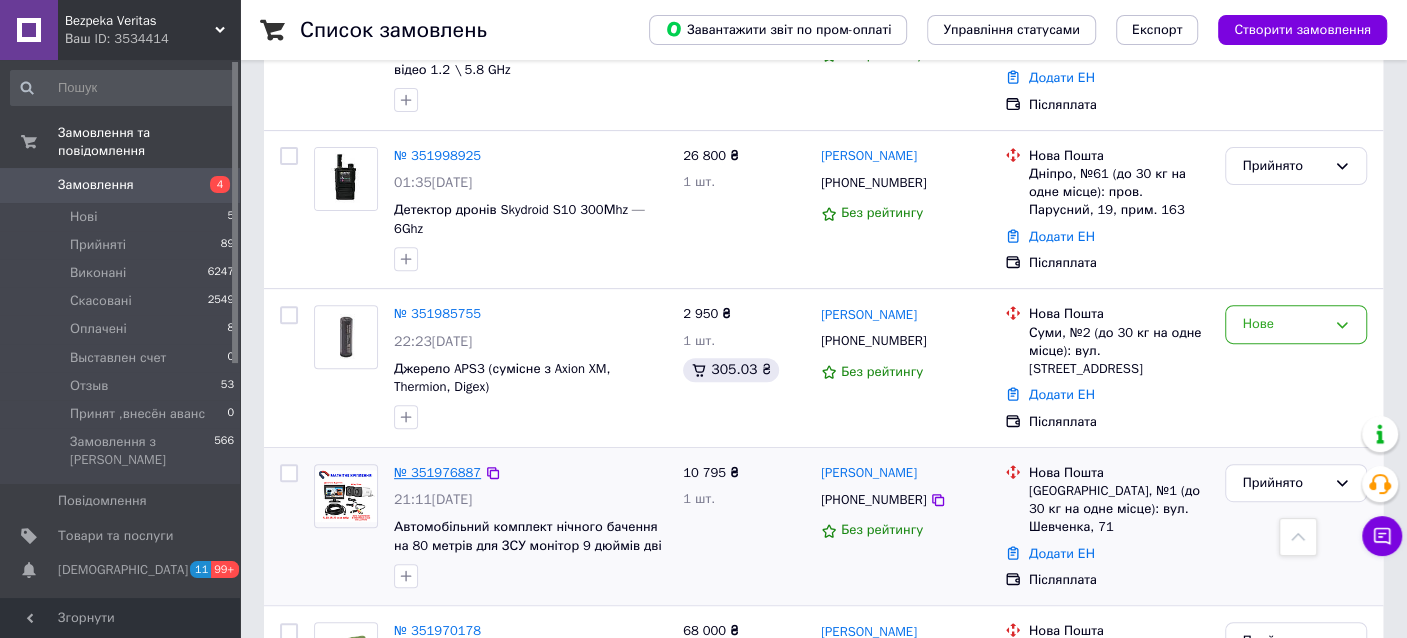 click on "№ 351976887" at bounding box center [437, 472] 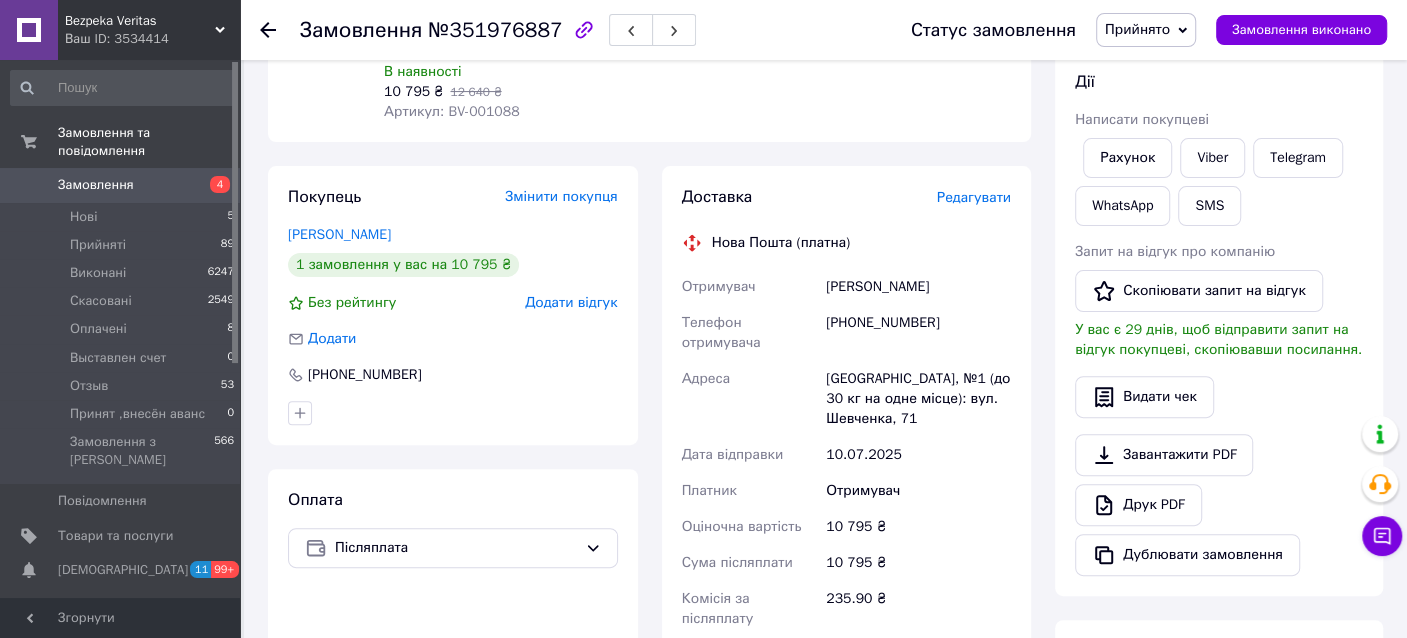 scroll, scrollTop: 400, scrollLeft: 0, axis: vertical 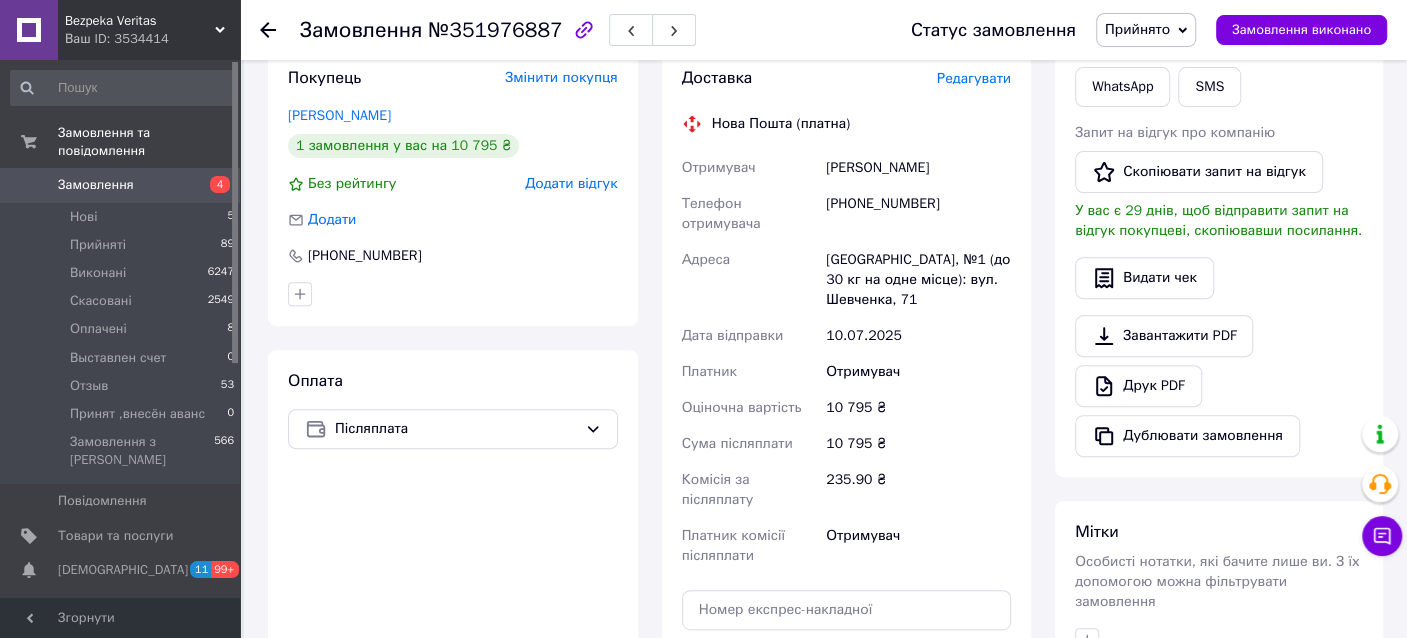click on "Швець Антін" at bounding box center (918, 168) 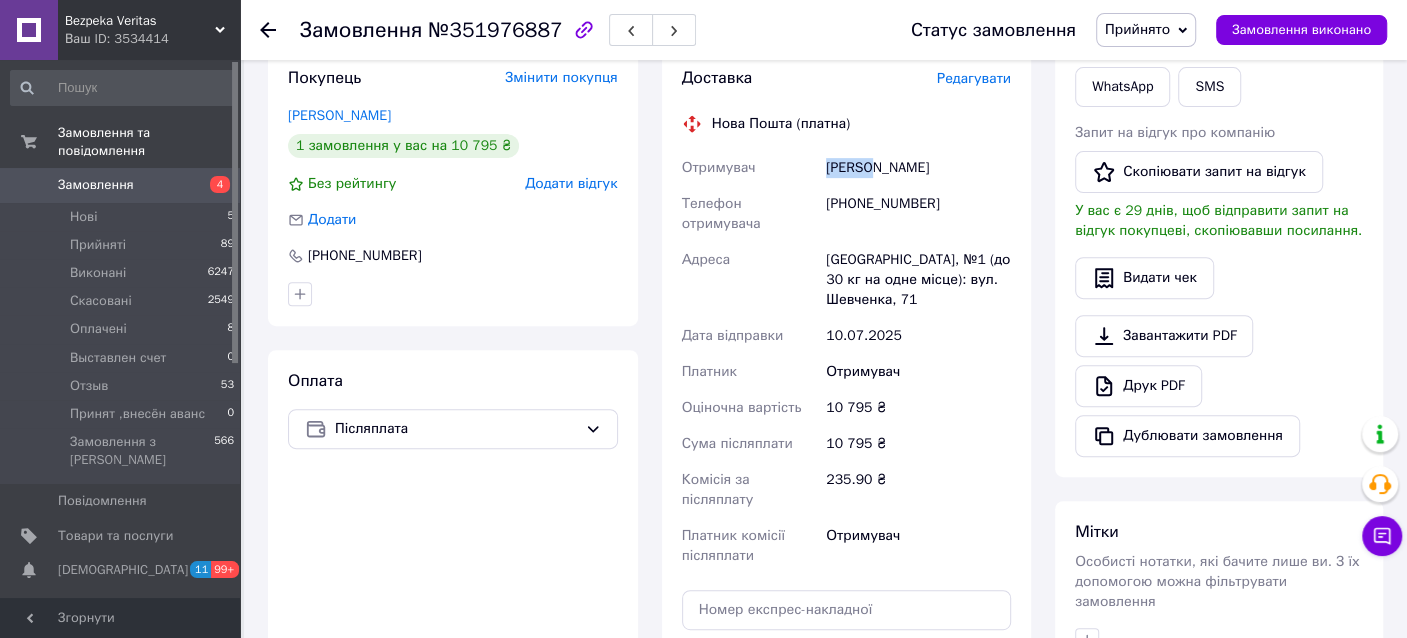 click on "Швець Антін" at bounding box center [918, 168] 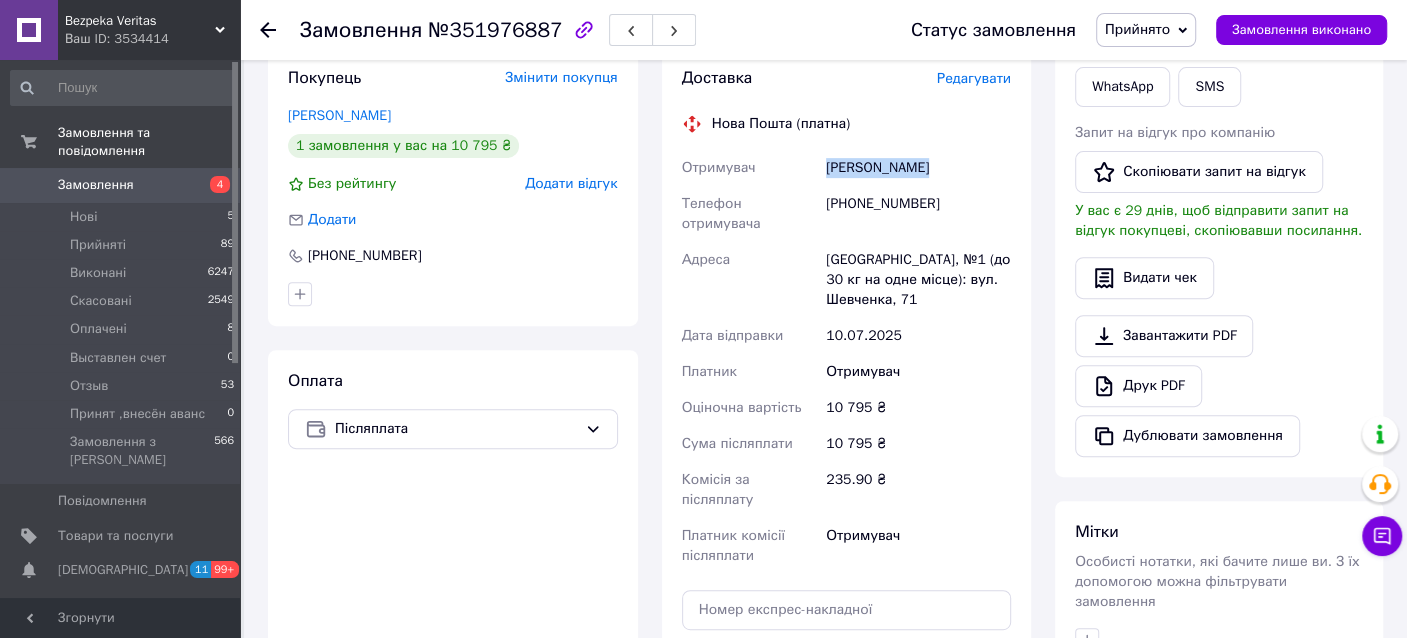 click on "Швець Антін" at bounding box center [918, 168] 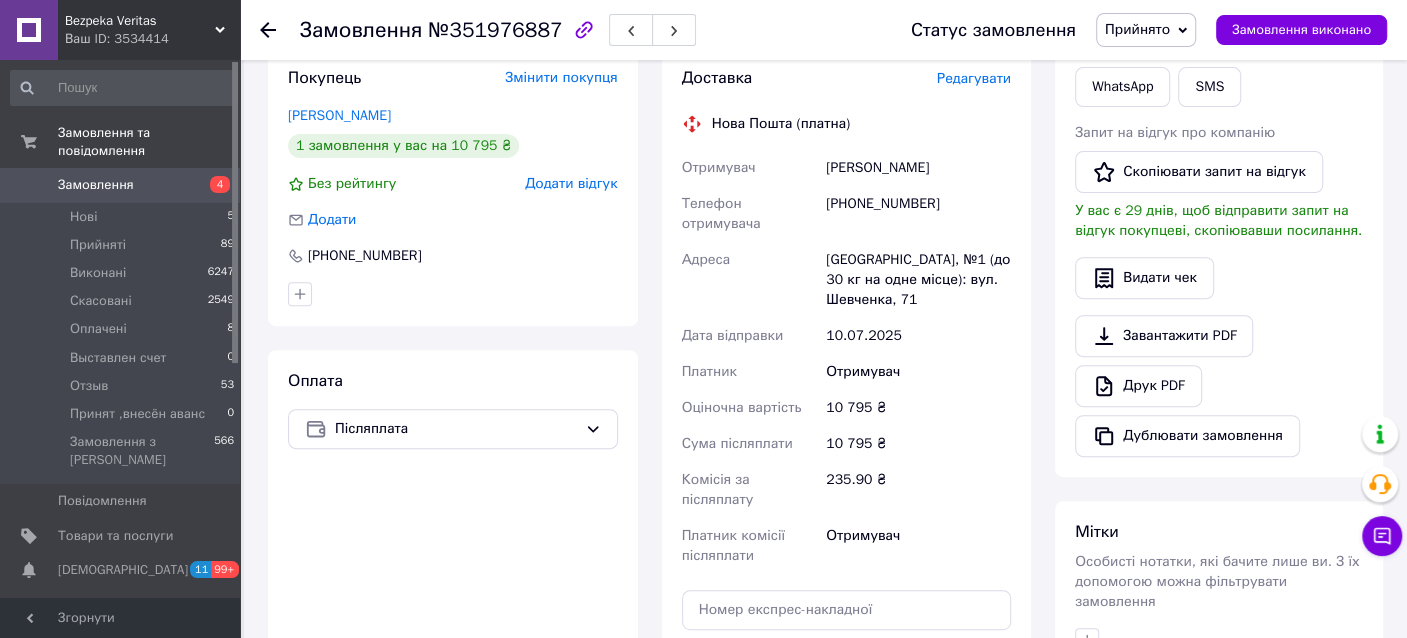 click on "[PHONE_NUMBER]" at bounding box center [918, 214] 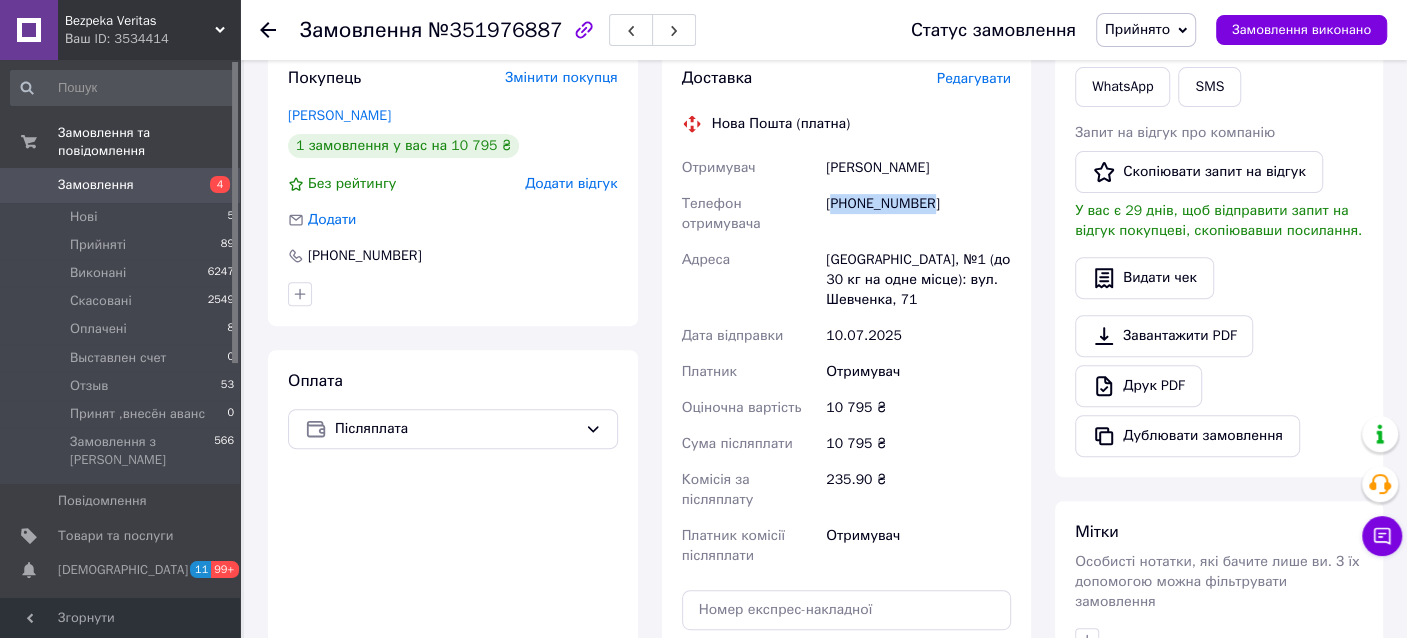 click on "[PHONE_NUMBER]" at bounding box center (918, 214) 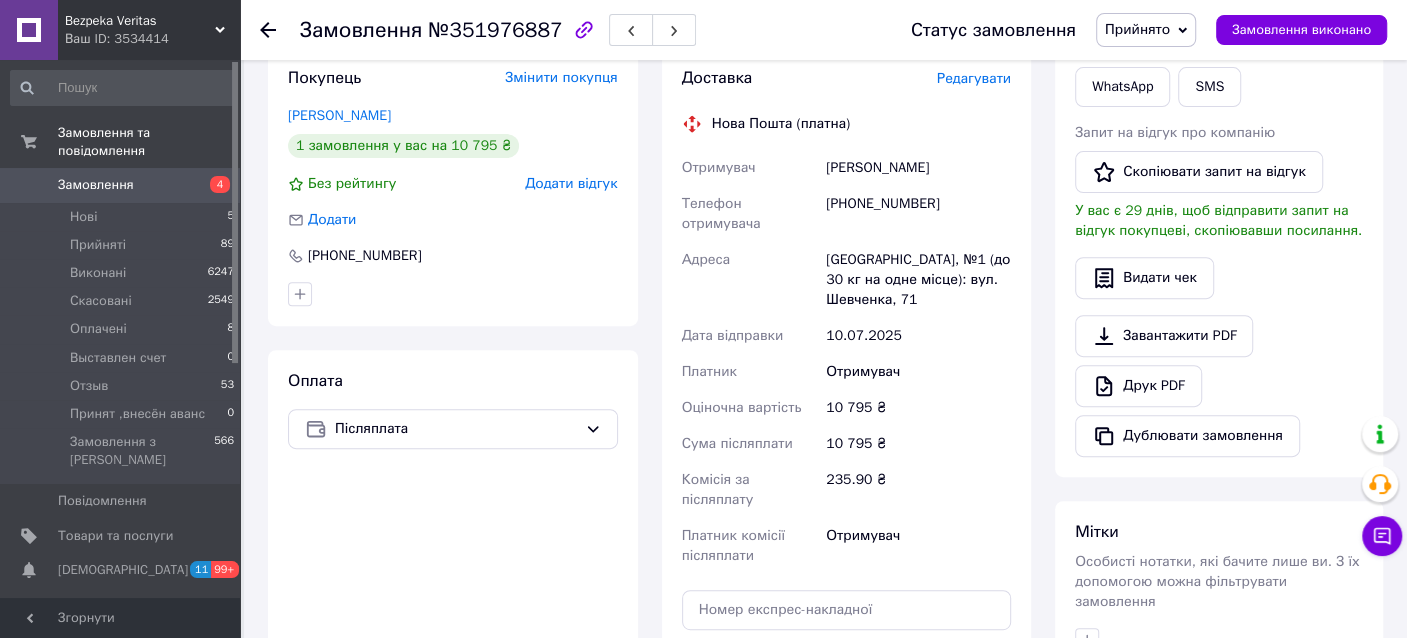 click on "[GEOGRAPHIC_DATA], №1 (до 30 кг на одне місце): вул. Шевченка, 71" at bounding box center (918, 280) 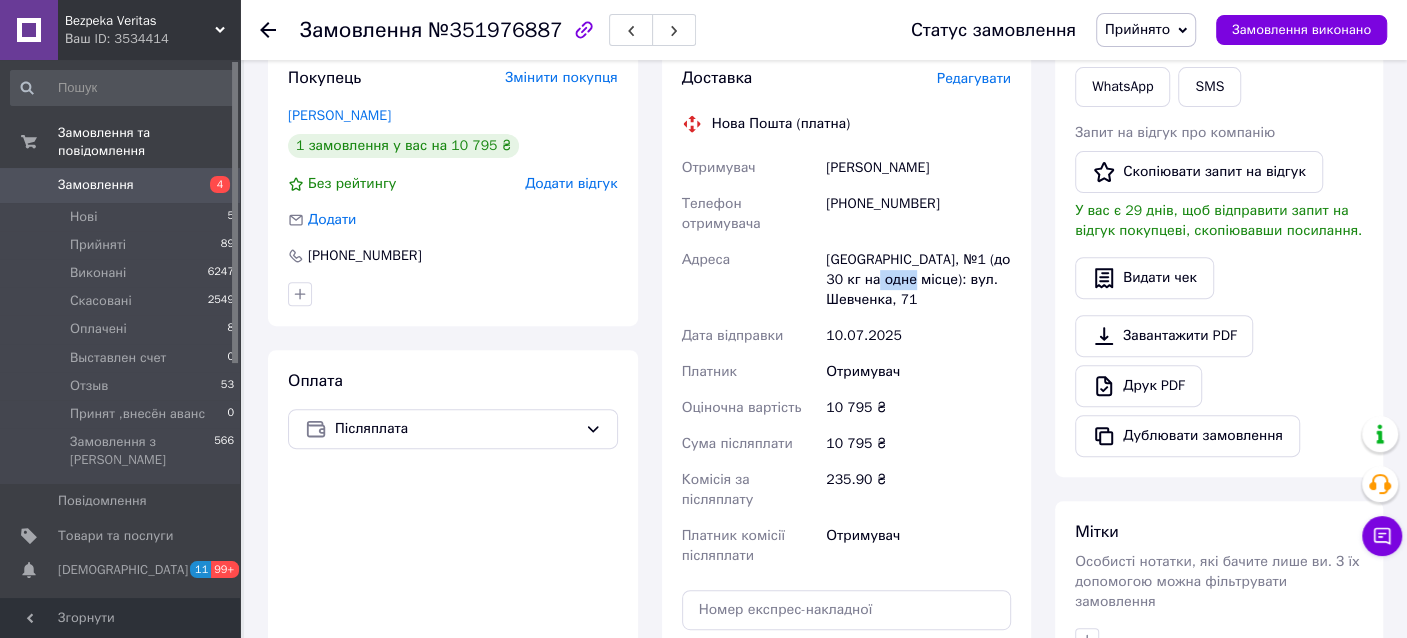 click on "[GEOGRAPHIC_DATA], №1 (до 30 кг на одне місце): вул. Шевченка, 71" at bounding box center (918, 280) 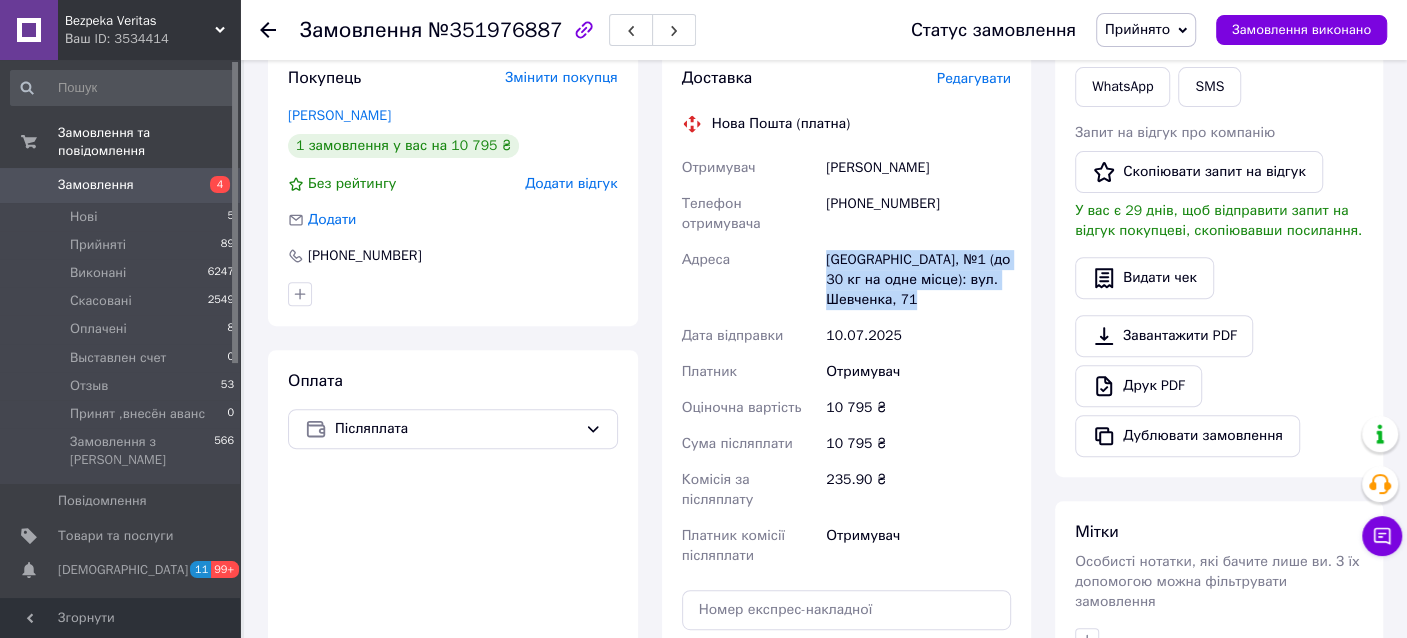 click on "[GEOGRAPHIC_DATA], №1 (до 30 кг на одне місце): вул. Шевченка, 71" at bounding box center [918, 280] 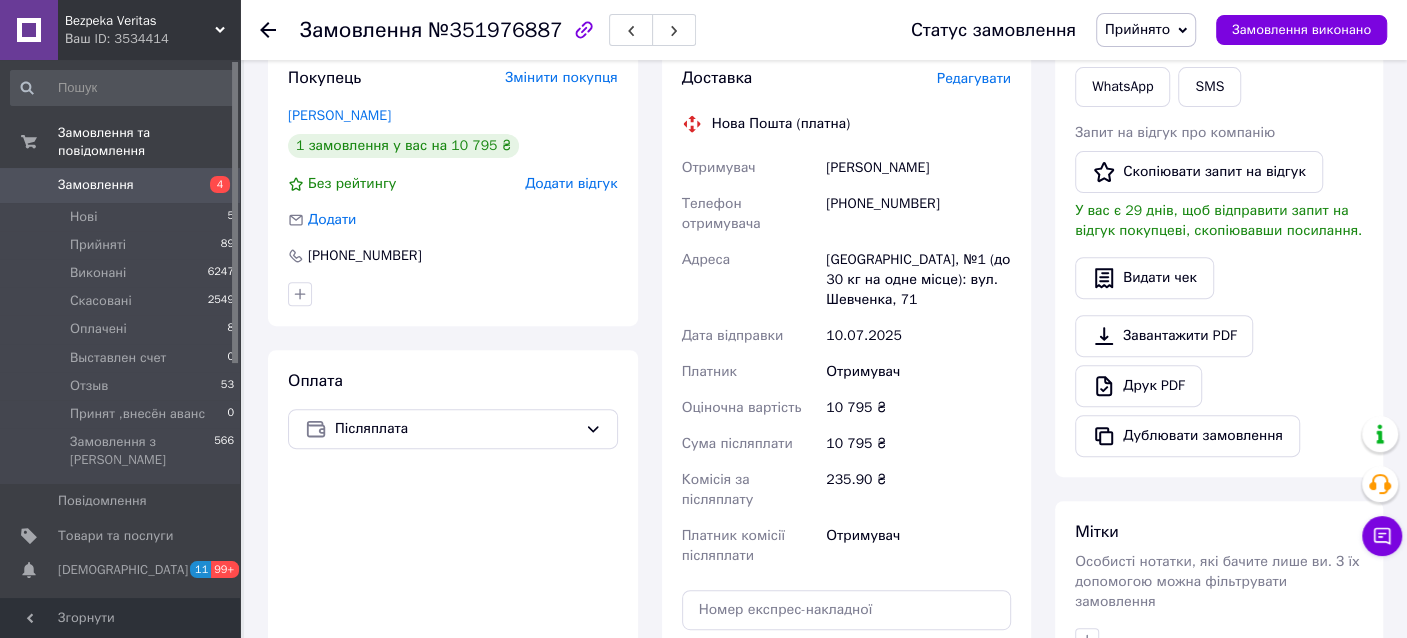 click on "[GEOGRAPHIC_DATA], №1 (до 30 кг на одне місце): вул. Шевченка, 71" at bounding box center [918, 280] 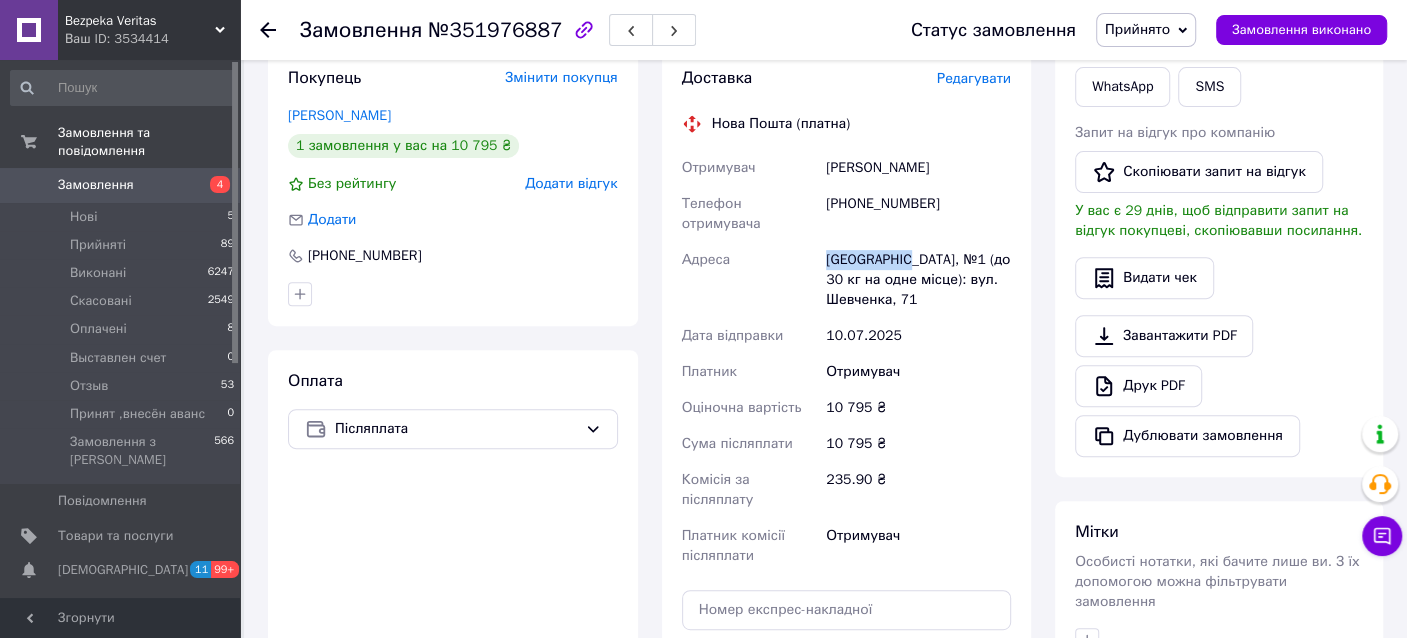 click on "[GEOGRAPHIC_DATA], №1 (до 30 кг на одне місце): вул. Шевченка, 71" at bounding box center [918, 280] 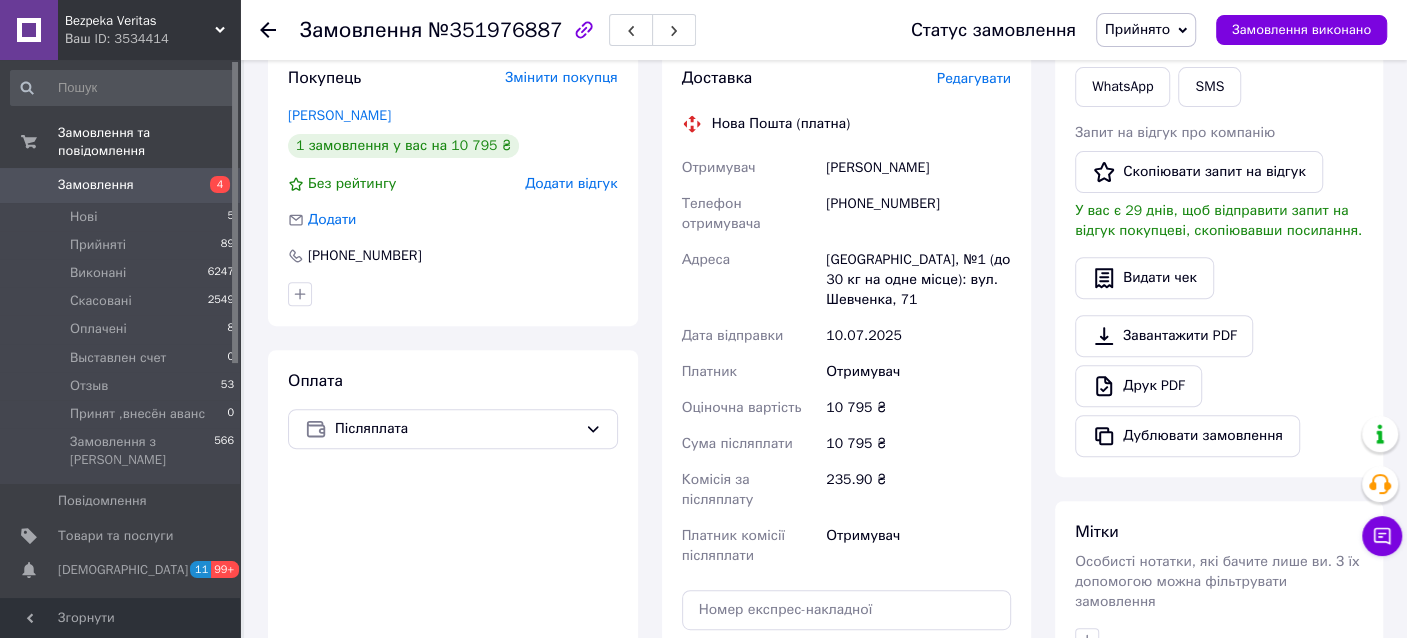 click on "[GEOGRAPHIC_DATA], №1 (до 30 кг на одне місце): вул. Шевченка, 71" at bounding box center (918, 280) 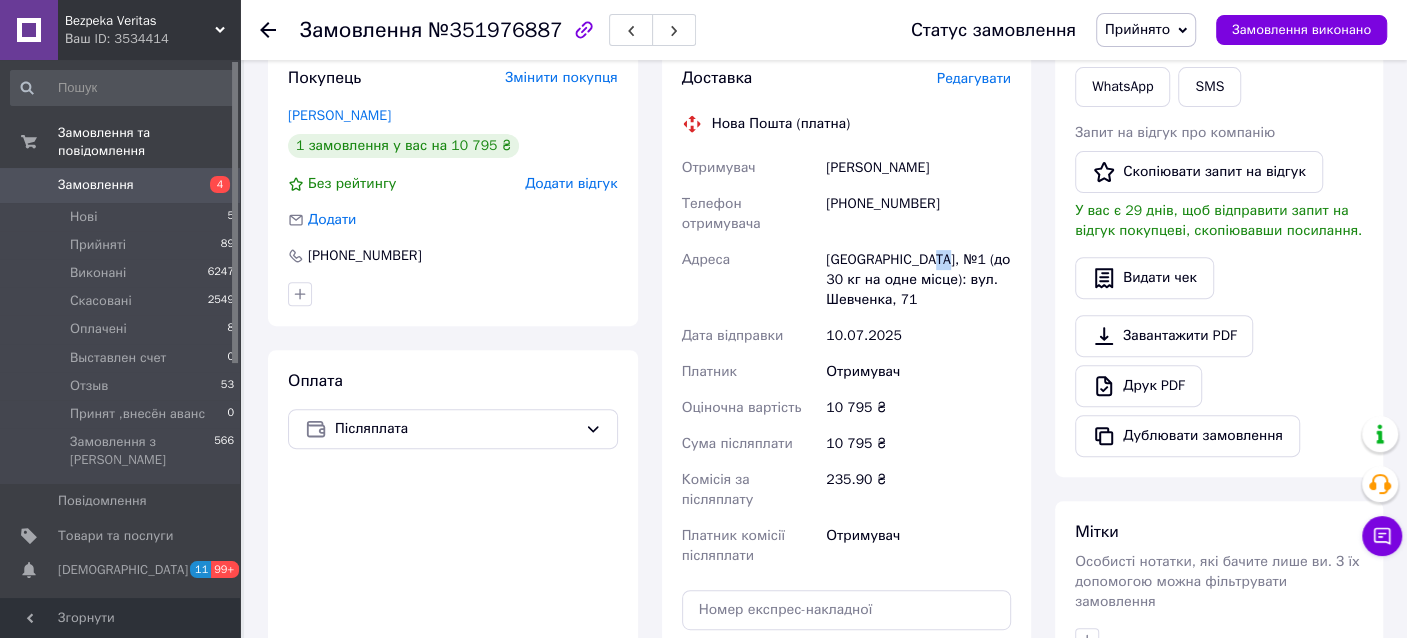 click on "[GEOGRAPHIC_DATA], №1 (до 30 кг на одне місце): вул. Шевченка, 71" at bounding box center [918, 280] 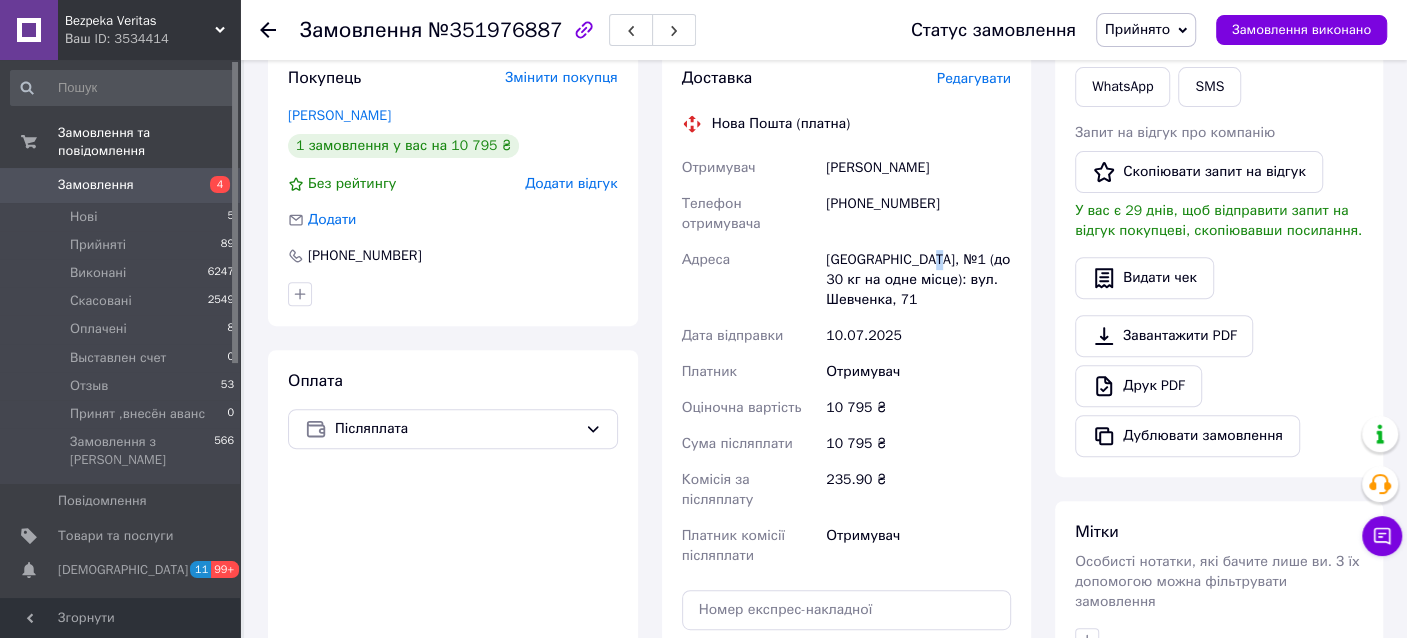 copy on "1" 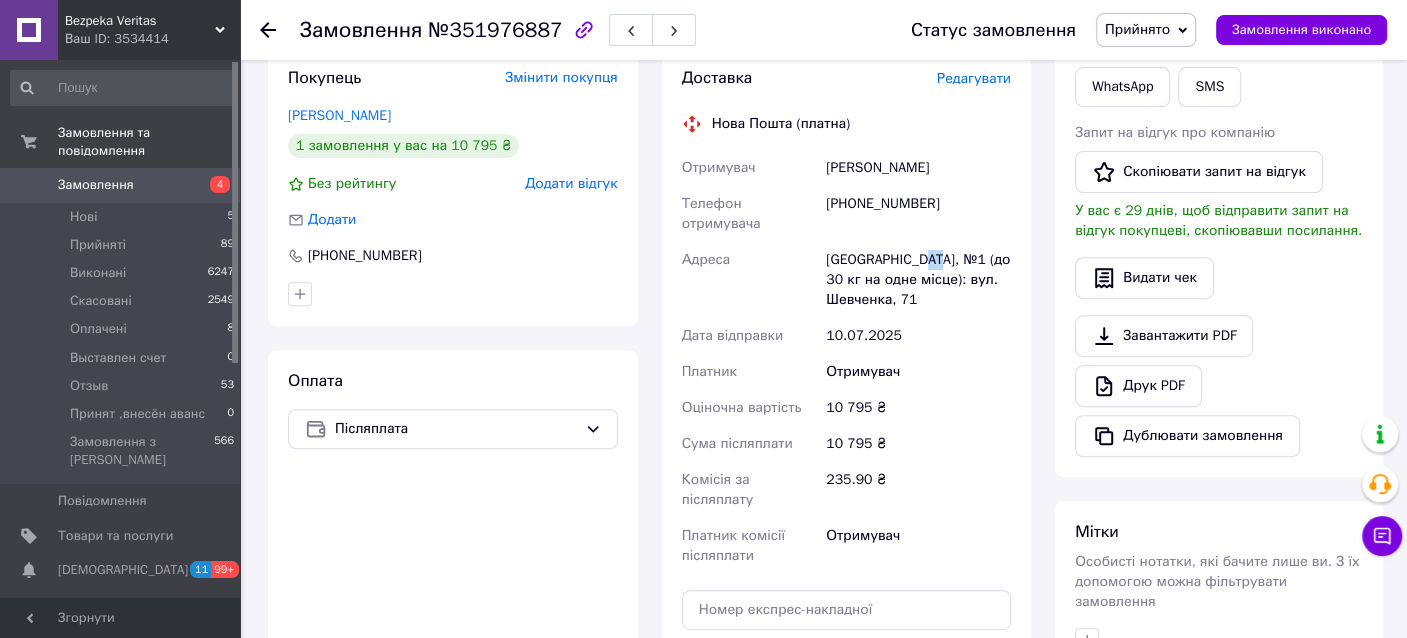 drag, startPoint x: 928, startPoint y: 239, endPoint x: 906, endPoint y: 239, distance: 22 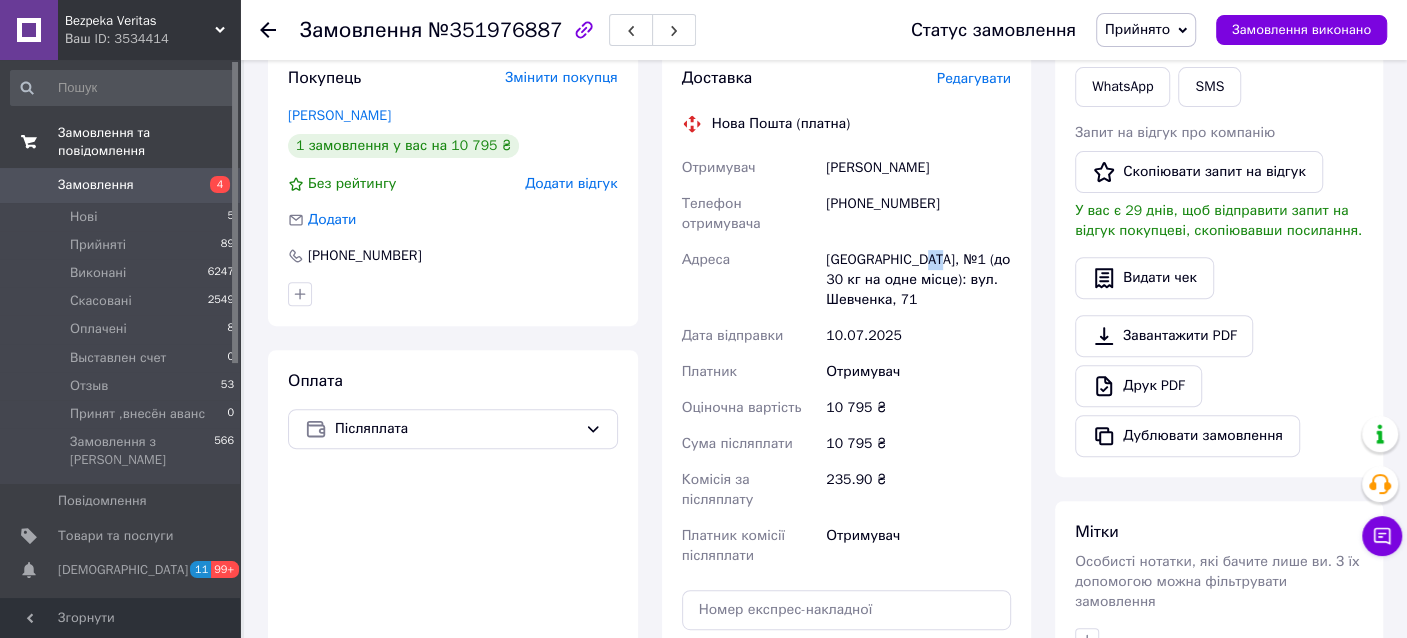 scroll, scrollTop: 0, scrollLeft: 0, axis: both 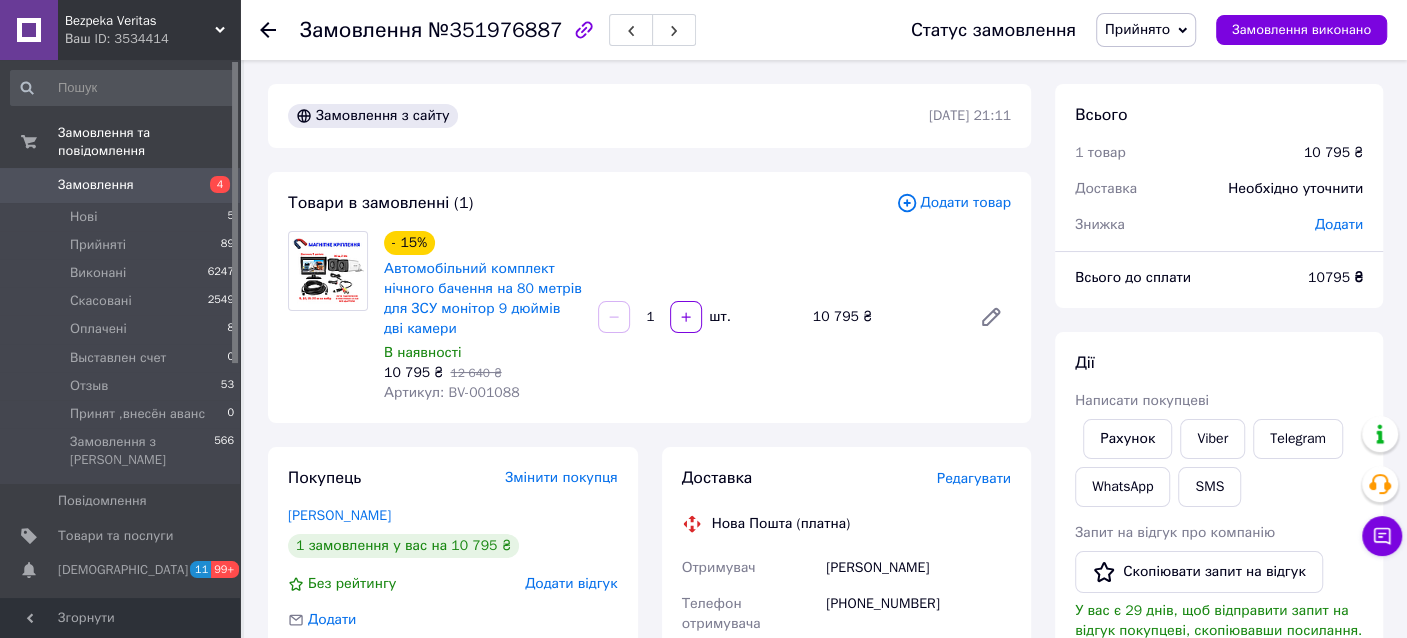 click on "Замовлення" at bounding box center [121, 185] 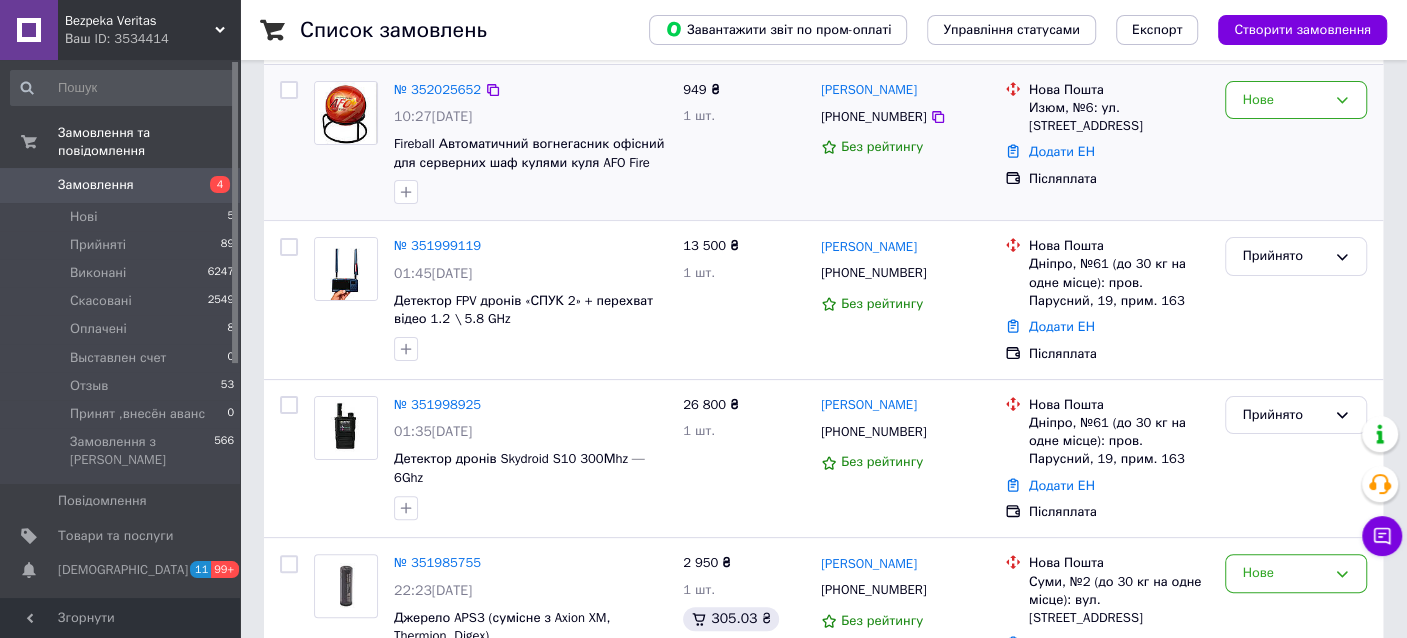 scroll, scrollTop: 199, scrollLeft: 0, axis: vertical 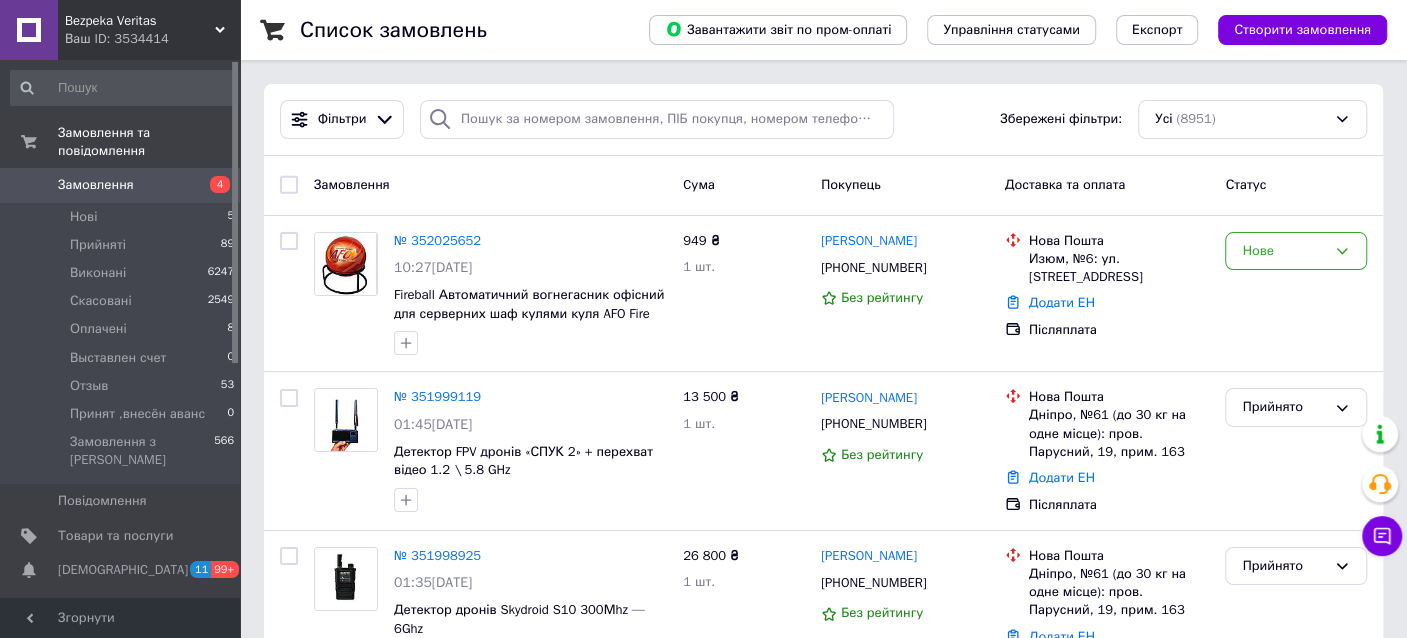 click on "4" at bounding box center (212, 185) 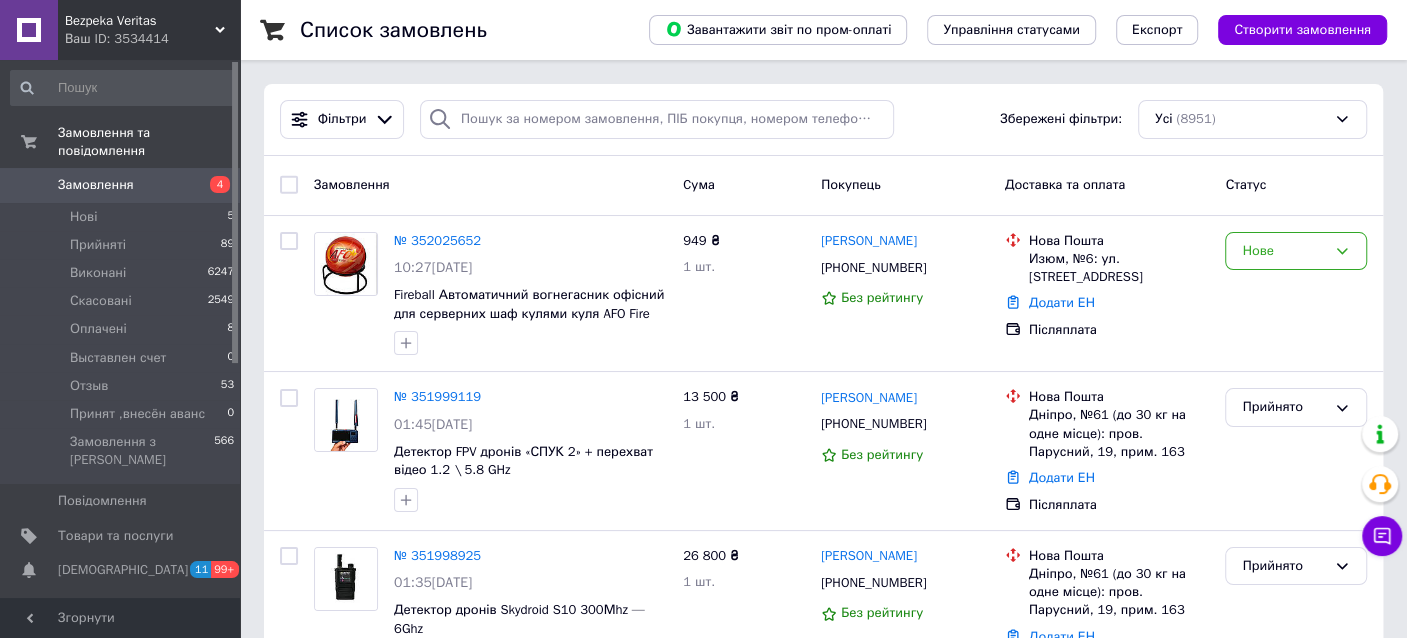 click on "Замовлення" at bounding box center (96, 185) 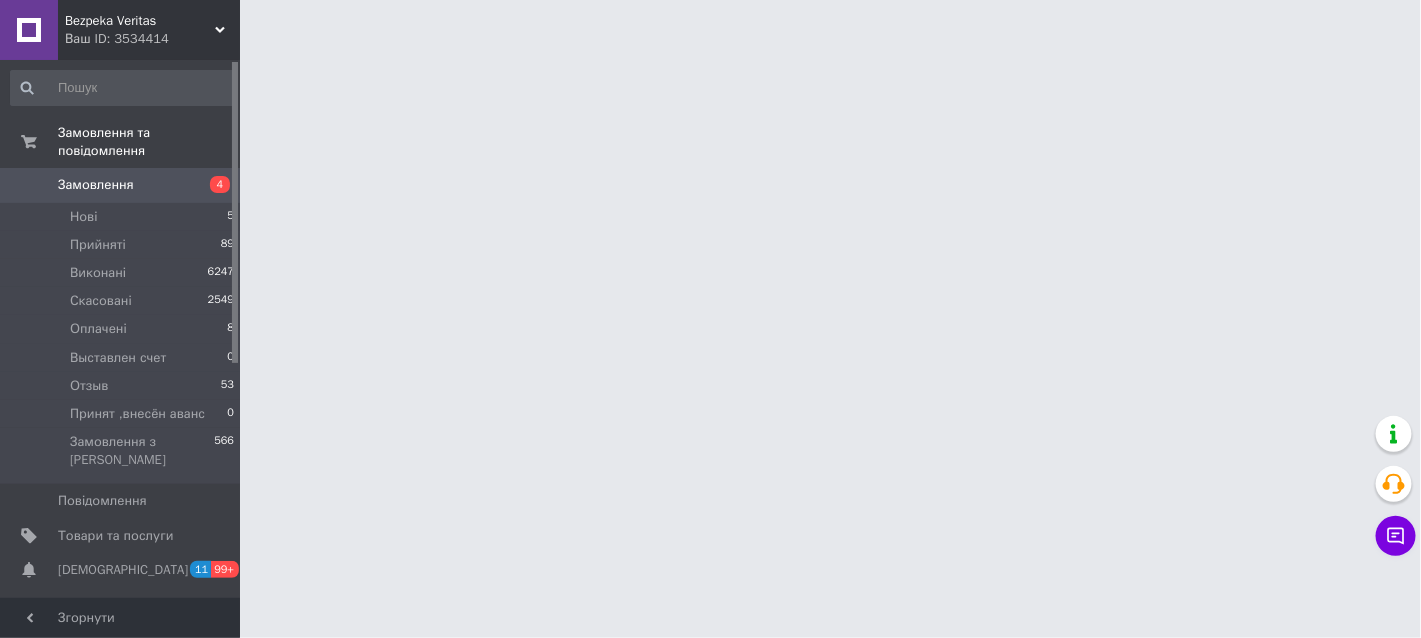 click on "Замовлення" at bounding box center [121, 185] 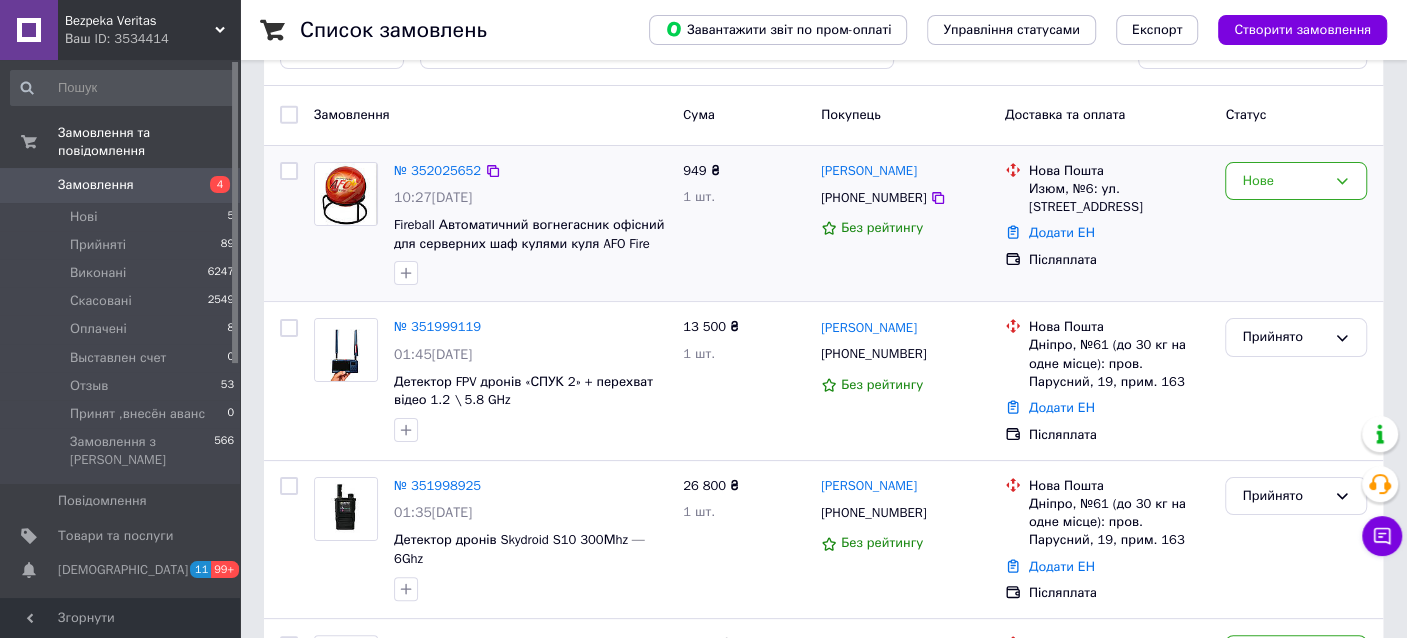 scroll, scrollTop: 99, scrollLeft: 0, axis: vertical 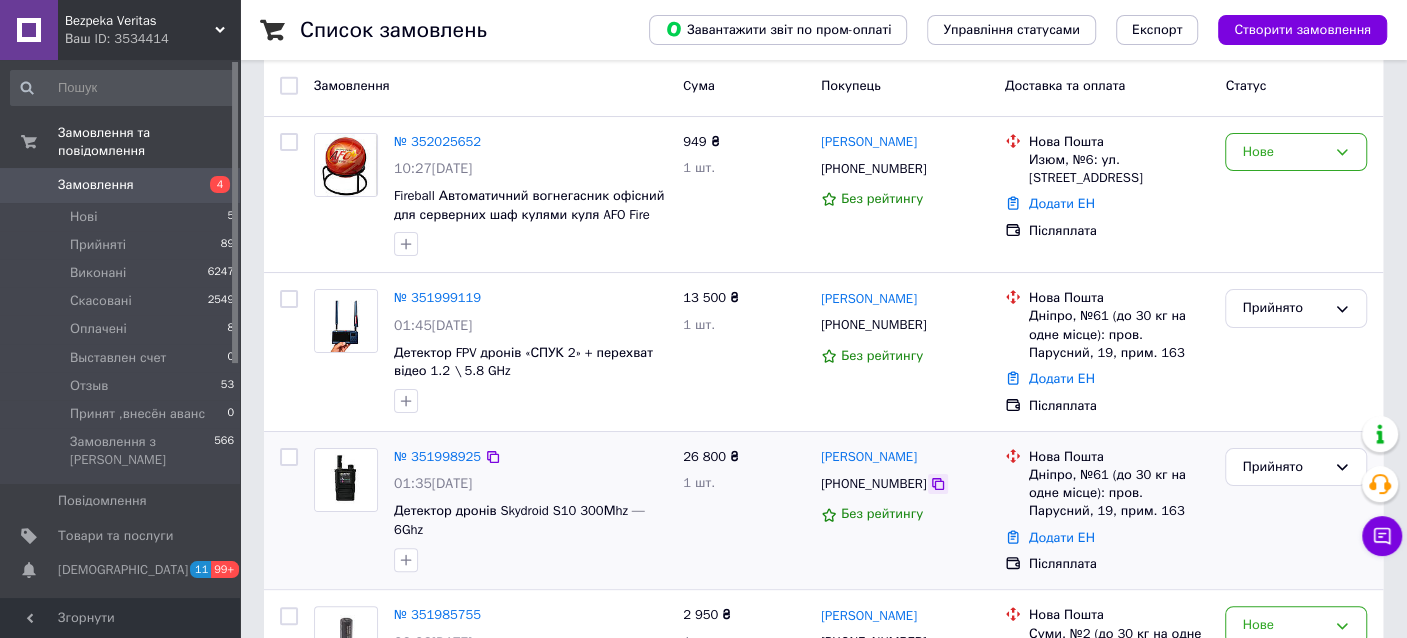 click 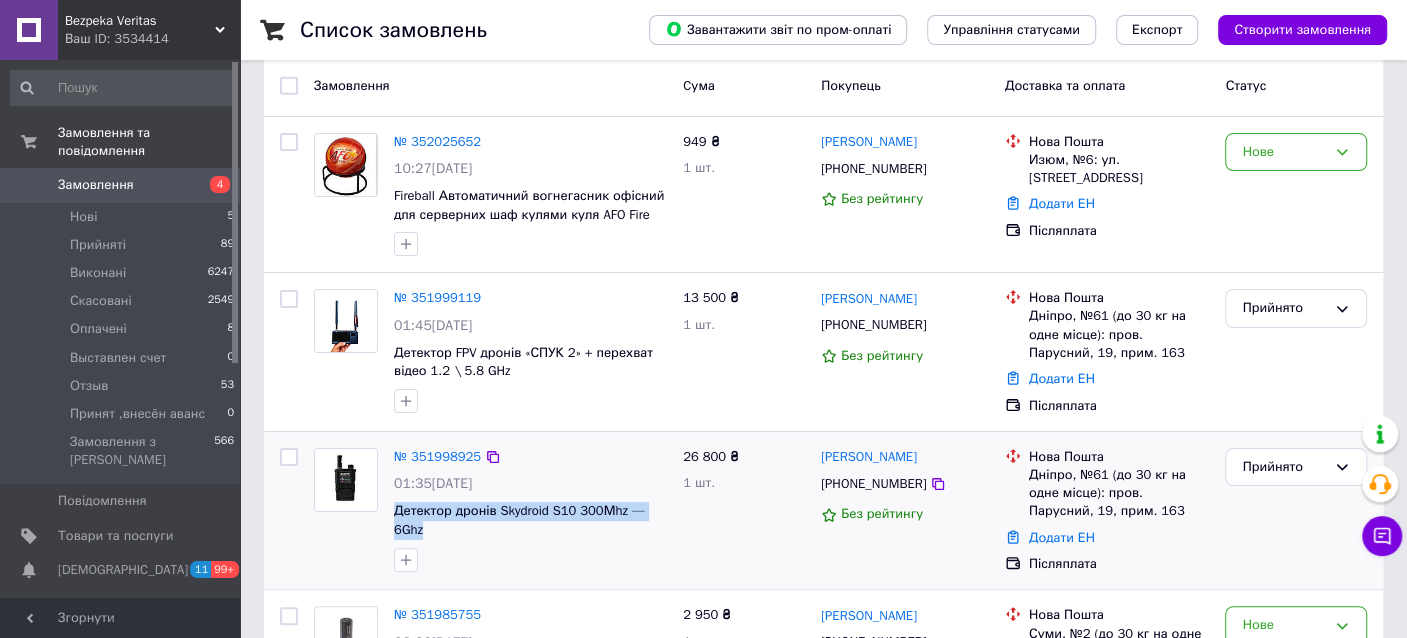 drag, startPoint x: 443, startPoint y: 527, endPoint x: 389, endPoint y: 506, distance: 57.939625 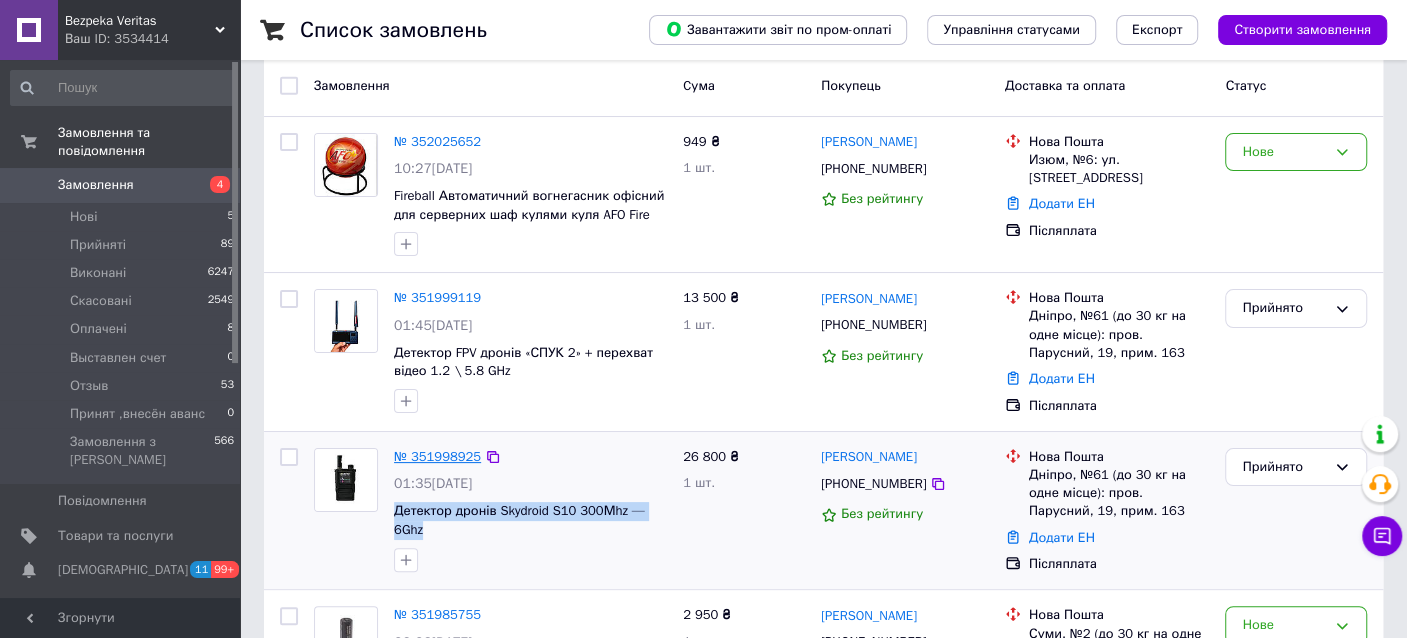 copy on "Детектор дронів Skydroid S10 300Мhz — 6Ghz" 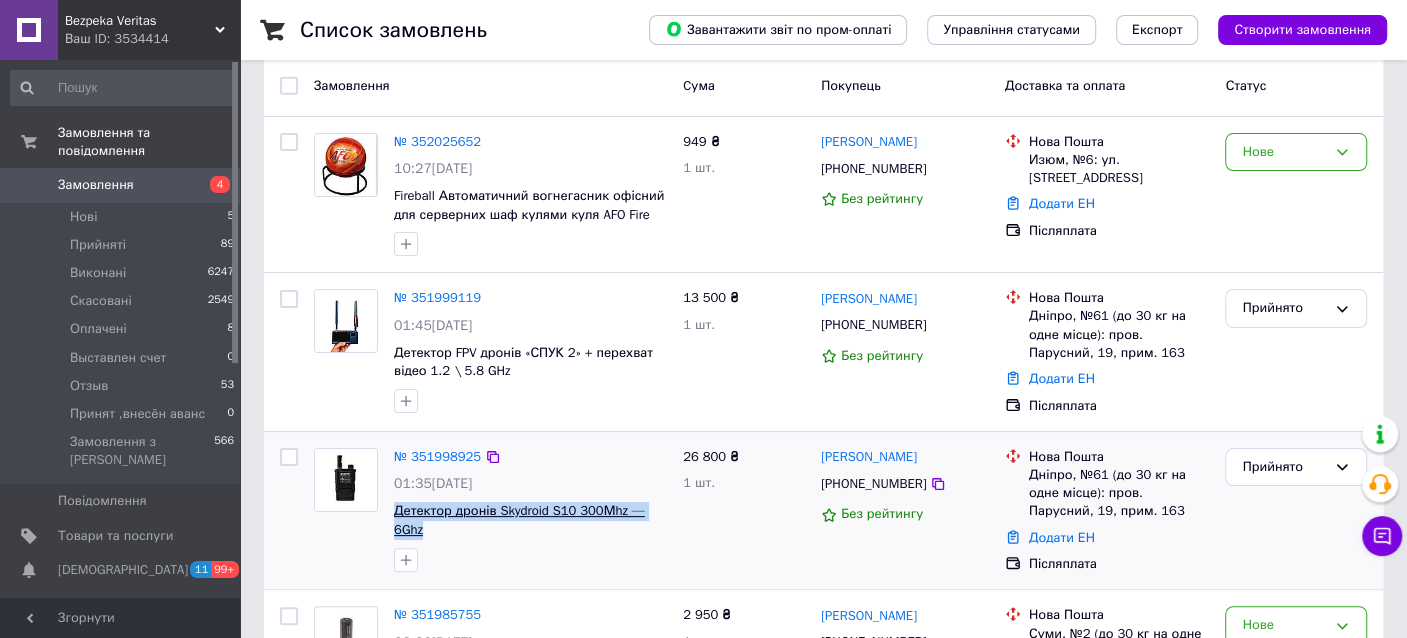 click on "Детектор дронів Skydroid S10 300Мhz — 6Ghz" at bounding box center [519, 520] 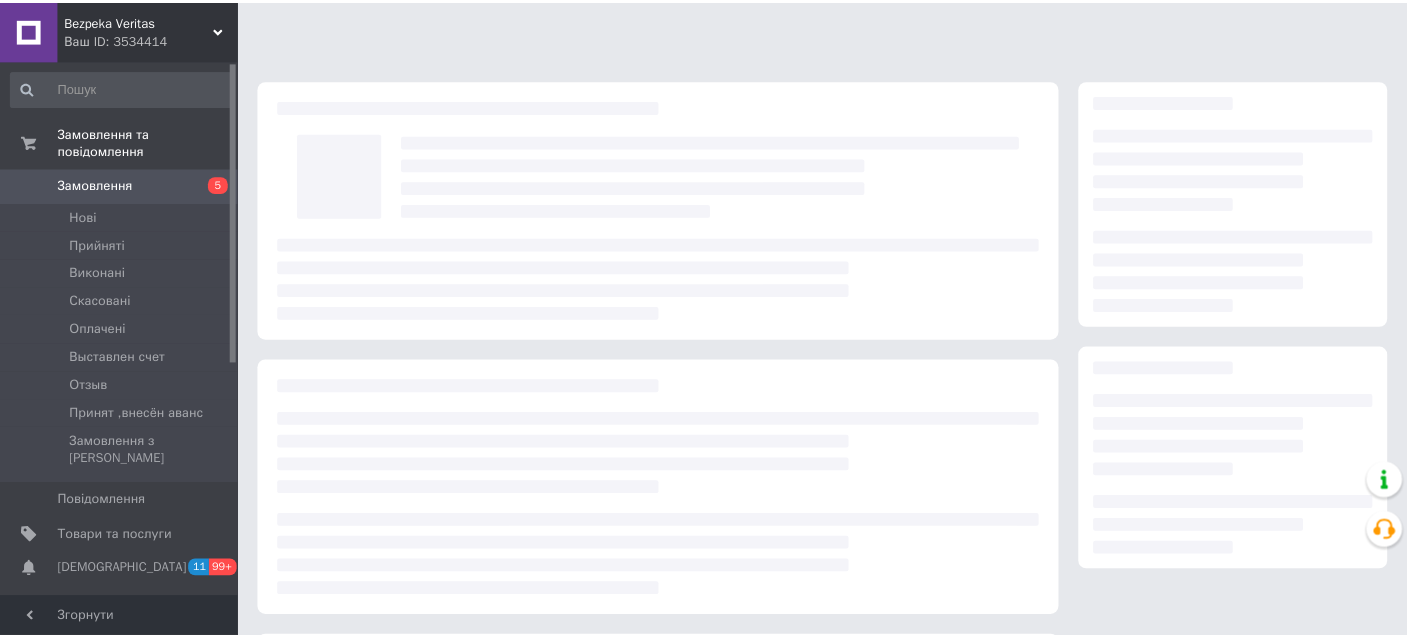scroll, scrollTop: 0, scrollLeft: 0, axis: both 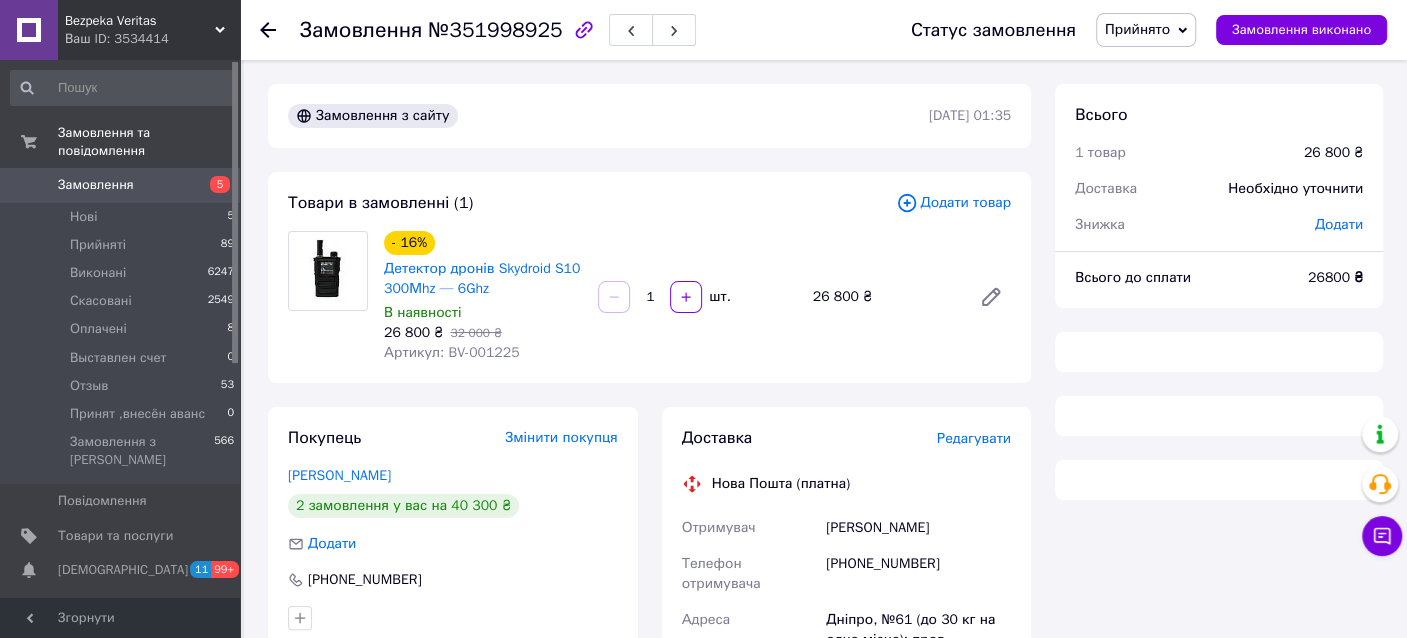 click on "Артикул: BV-001225" at bounding box center [451, 352] 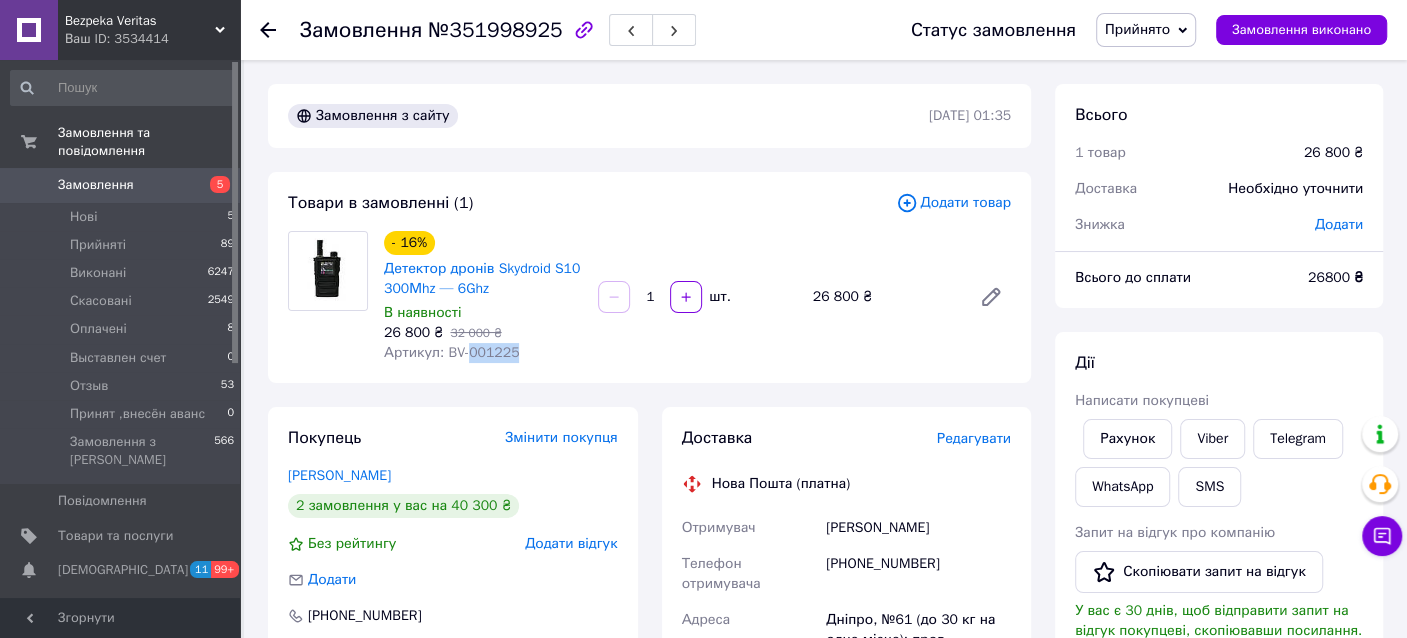 click on "Артикул: BV-001225" at bounding box center (451, 352) 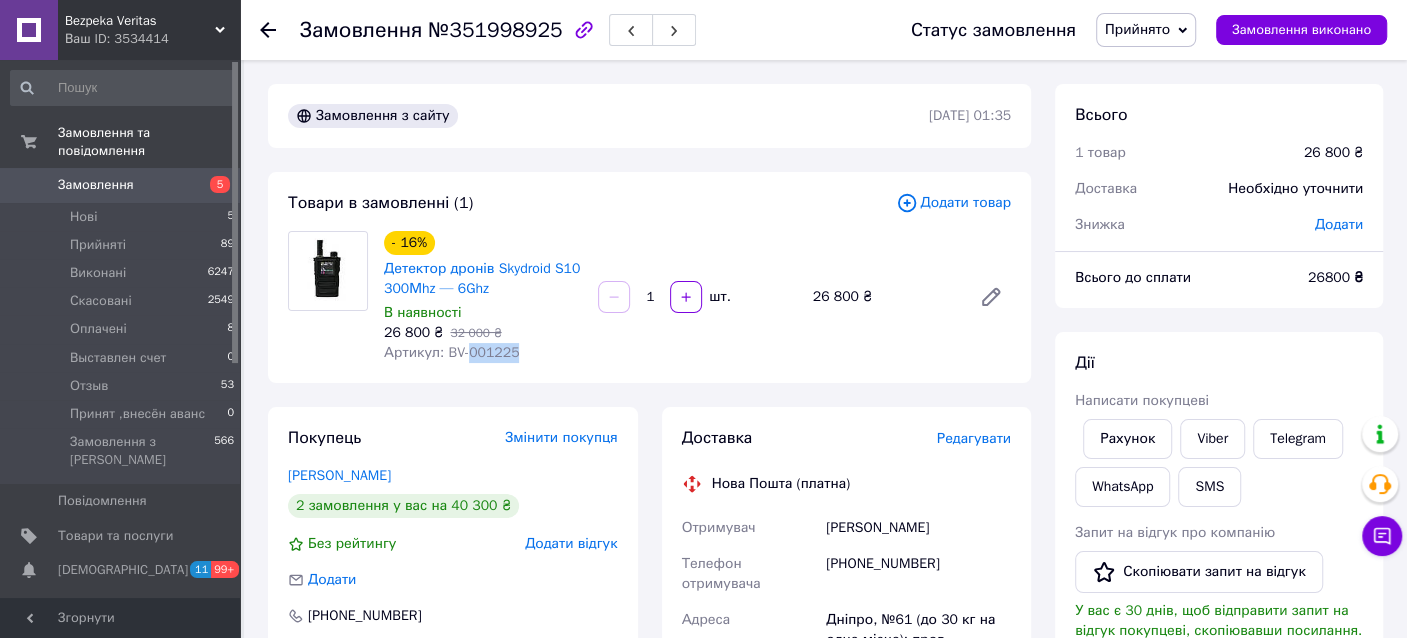 copy on "001225" 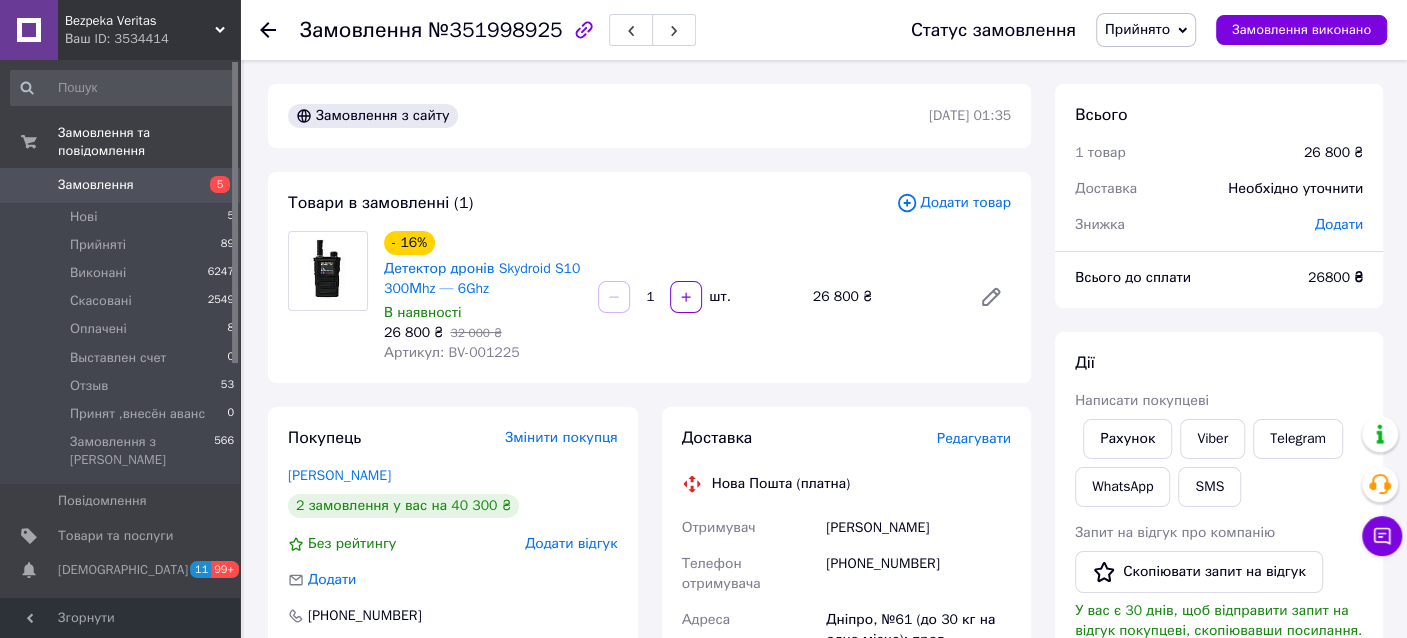 click on "[PHONE_NUMBER]" at bounding box center (918, 574) 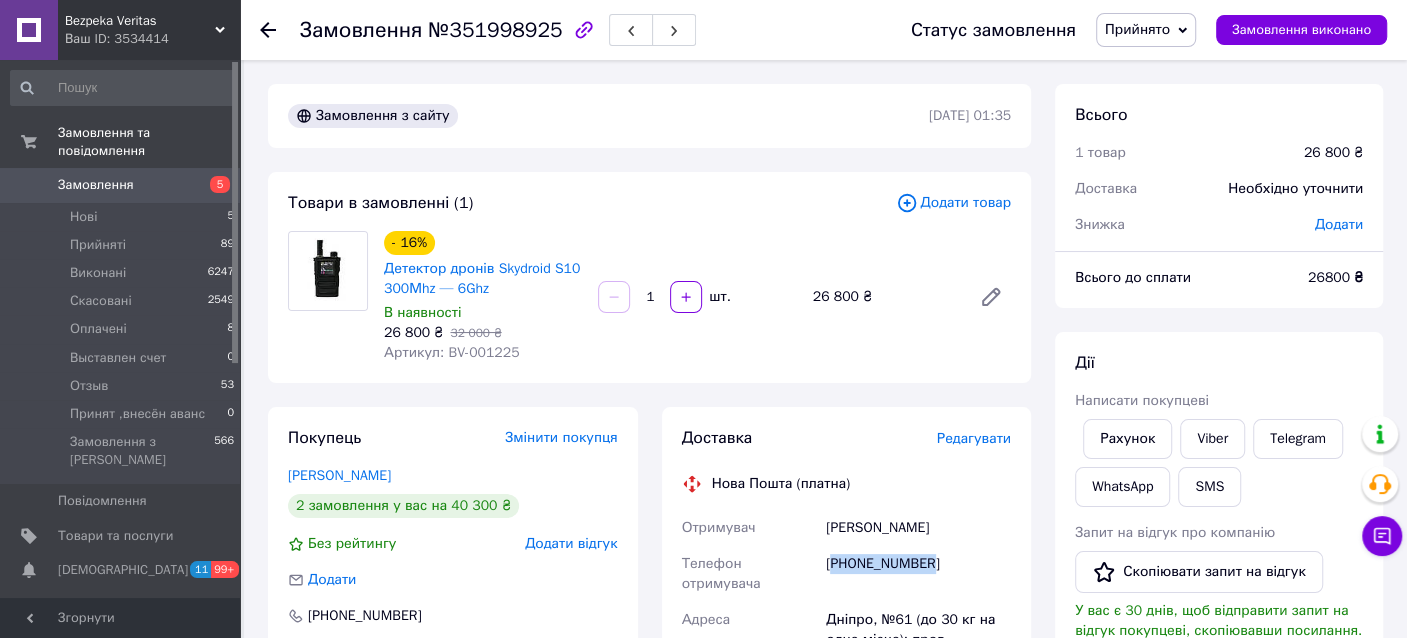 click on "[PHONE_NUMBER]" at bounding box center (918, 574) 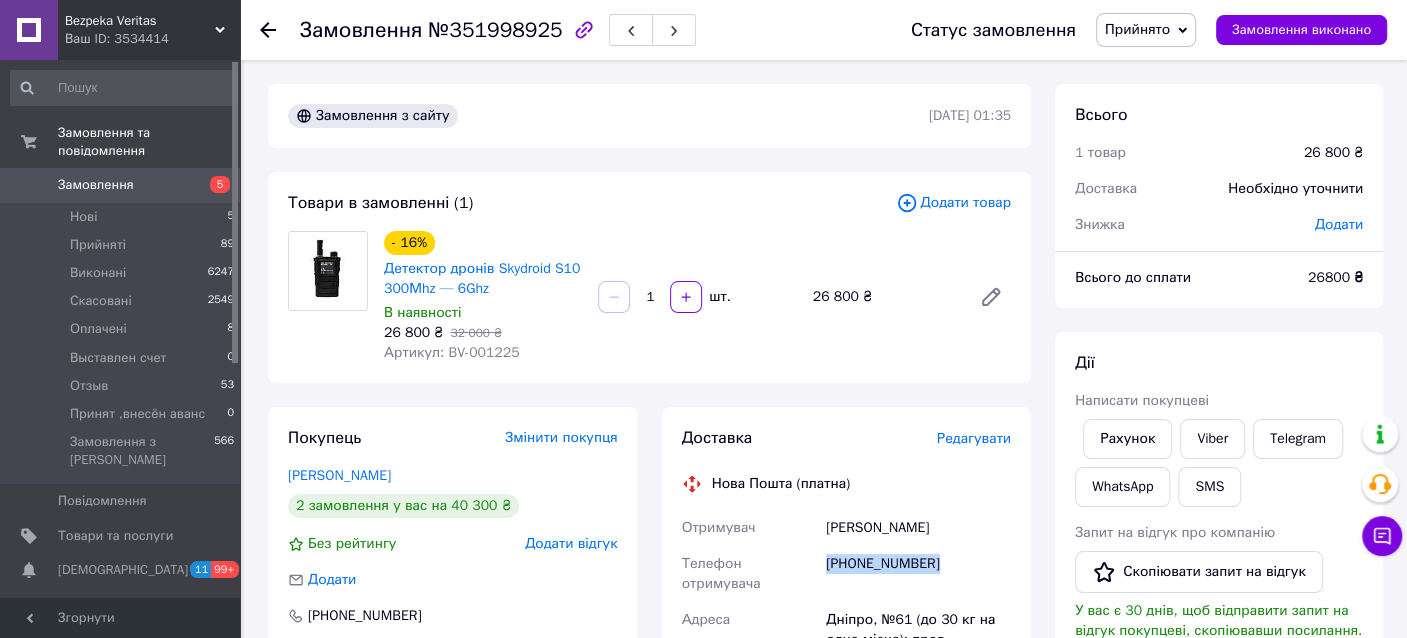 click on "[PHONE_NUMBER]" at bounding box center [918, 574] 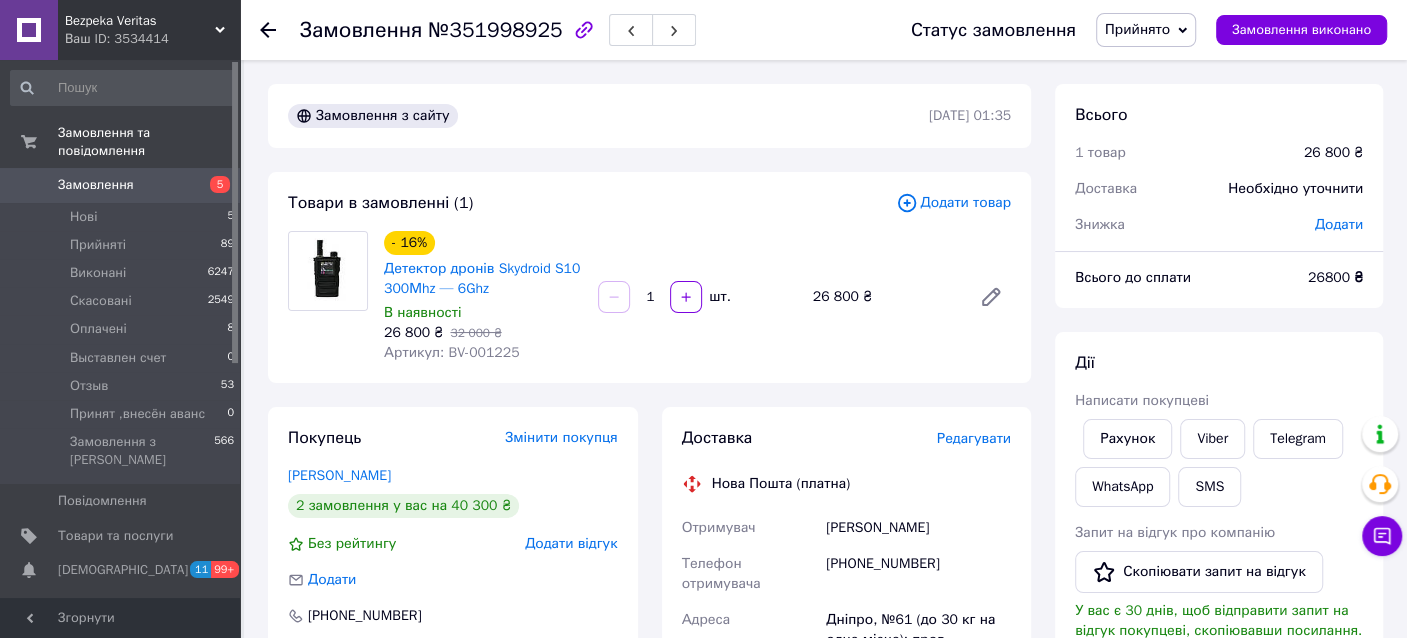 click on "[PERSON_NAME]" at bounding box center [918, 528] 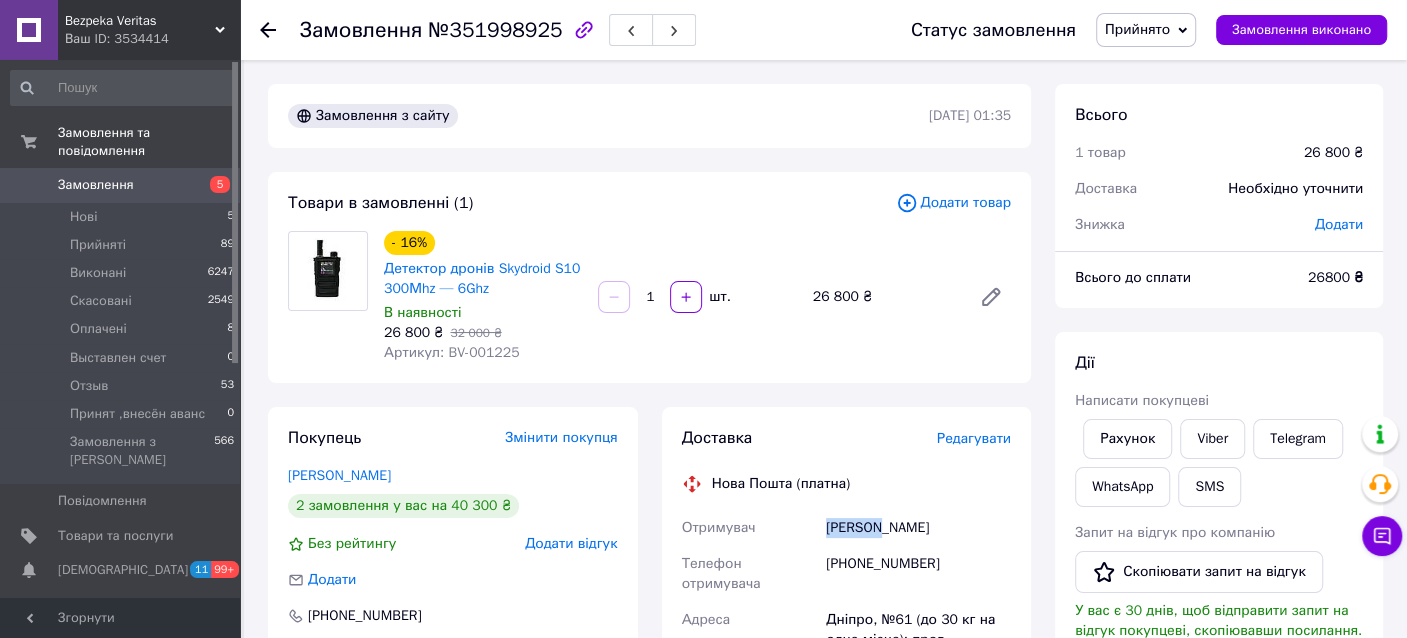 click on "[PERSON_NAME]" at bounding box center [918, 528] 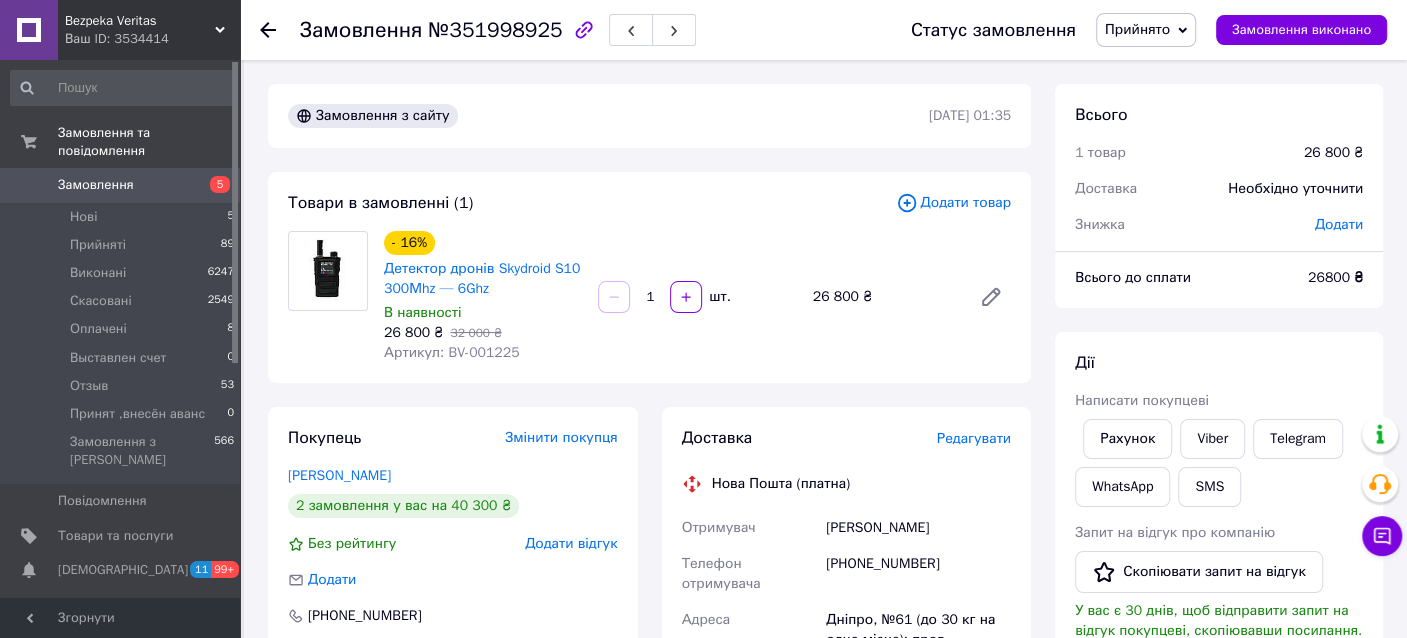 click on "Кислов Михайло" at bounding box center [918, 528] 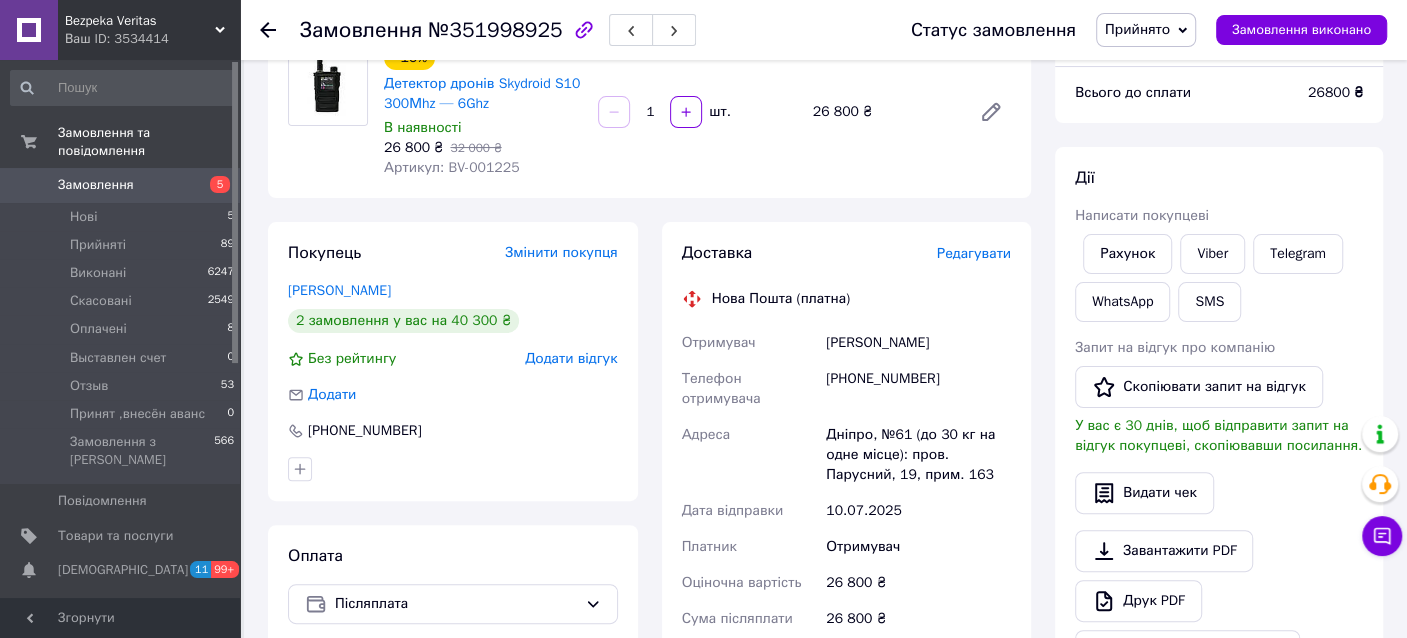 scroll, scrollTop: 199, scrollLeft: 0, axis: vertical 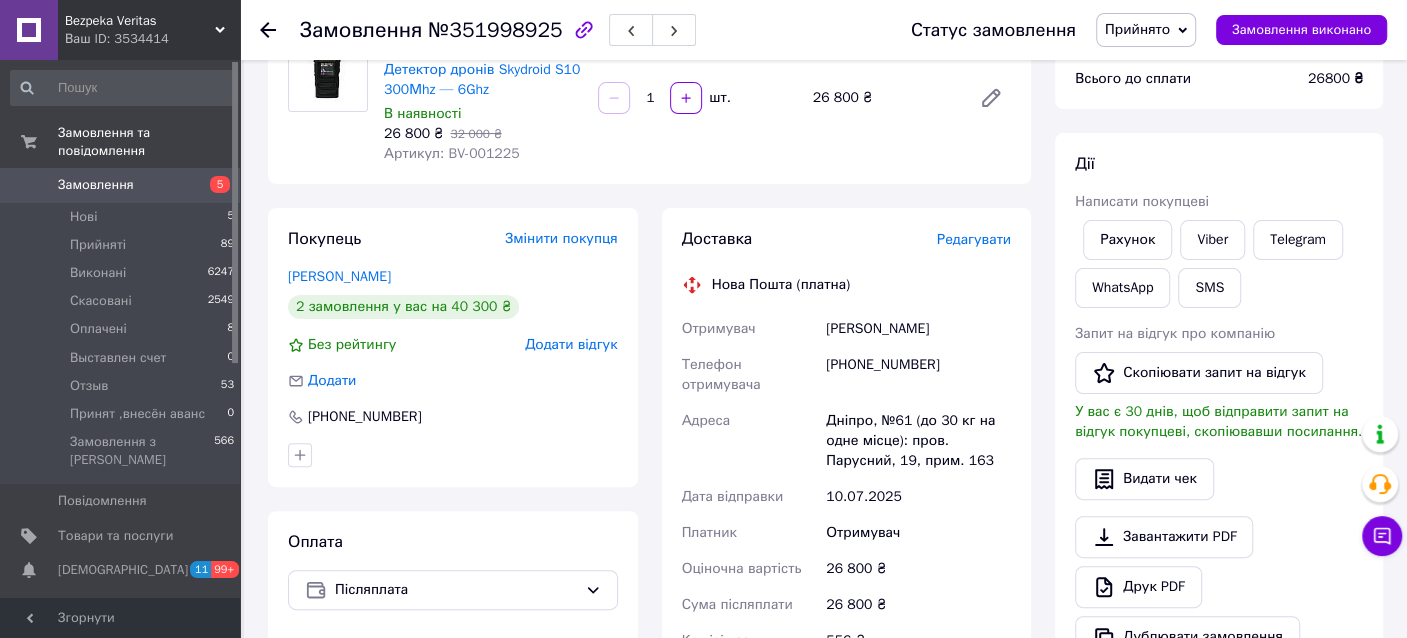 click on "Дніпро, №61 (до 30 кг на одне місце): пров. Парусний, 19, прим. 163" at bounding box center (918, 441) 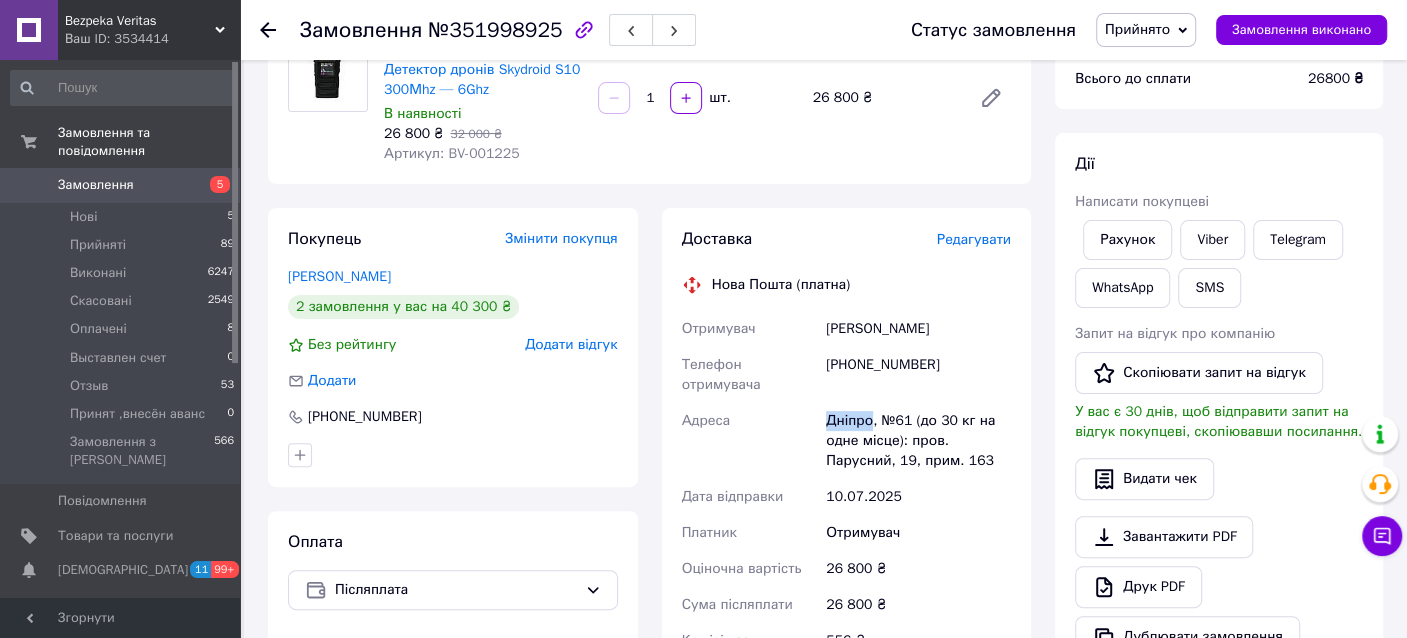 click on "Дніпро, №61 (до 30 кг на одне місце): пров. Парусний, 19, прим. 163" at bounding box center [918, 441] 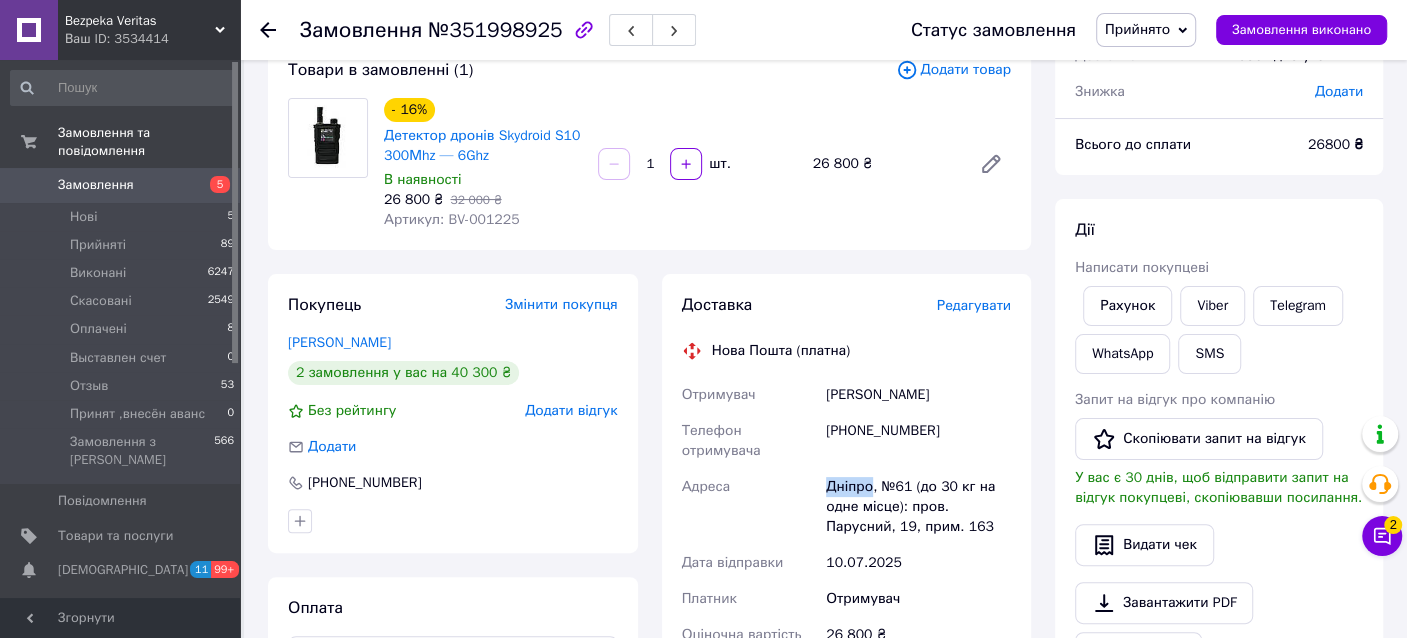 scroll, scrollTop: 99, scrollLeft: 0, axis: vertical 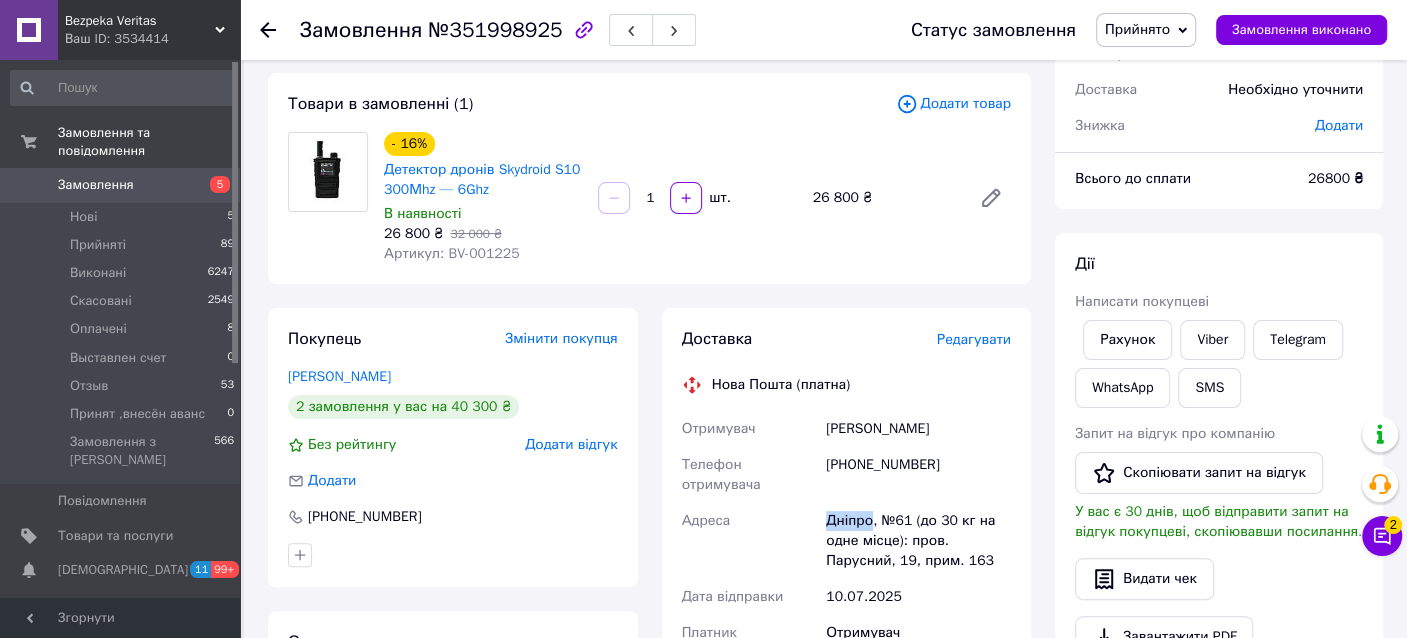 click on "5" at bounding box center (212, 185) 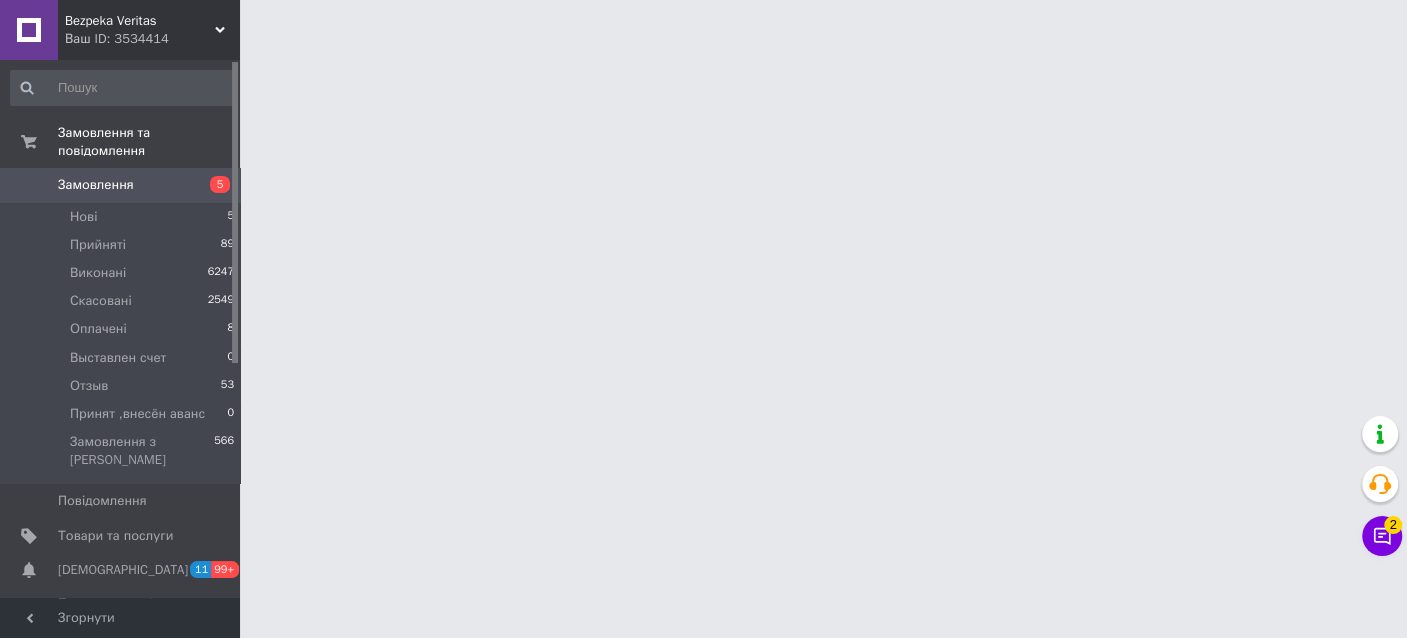scroll, scrollTop: 0, scrollLeft: 0, axis: both 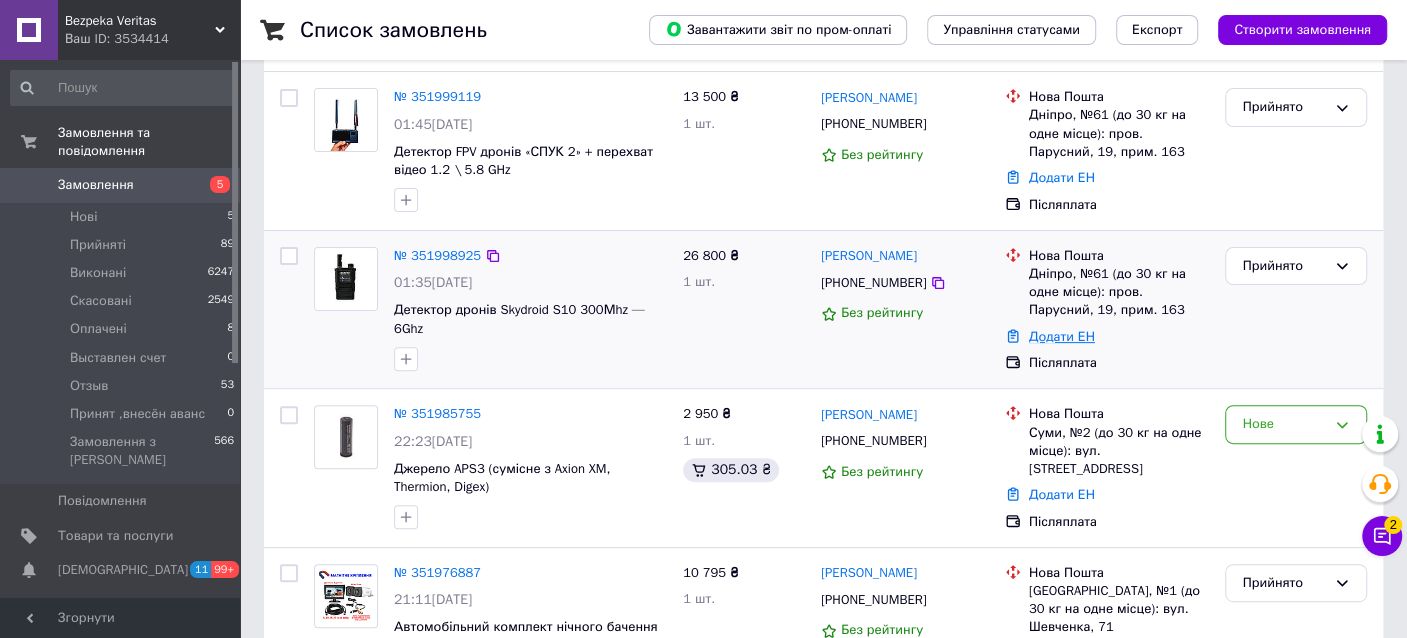 click on "Додати ЕН" at bounding box center (1062, 336) 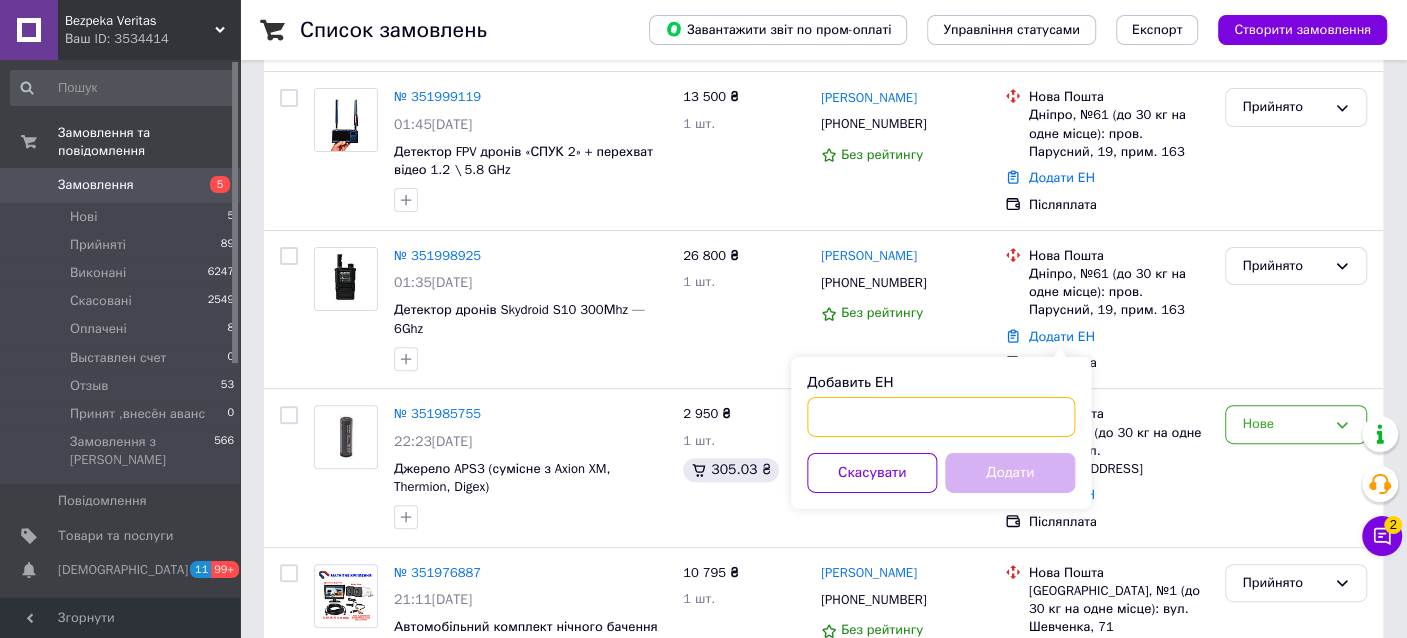 click on "Добавить ЕН" at bounding box center (941, 417) 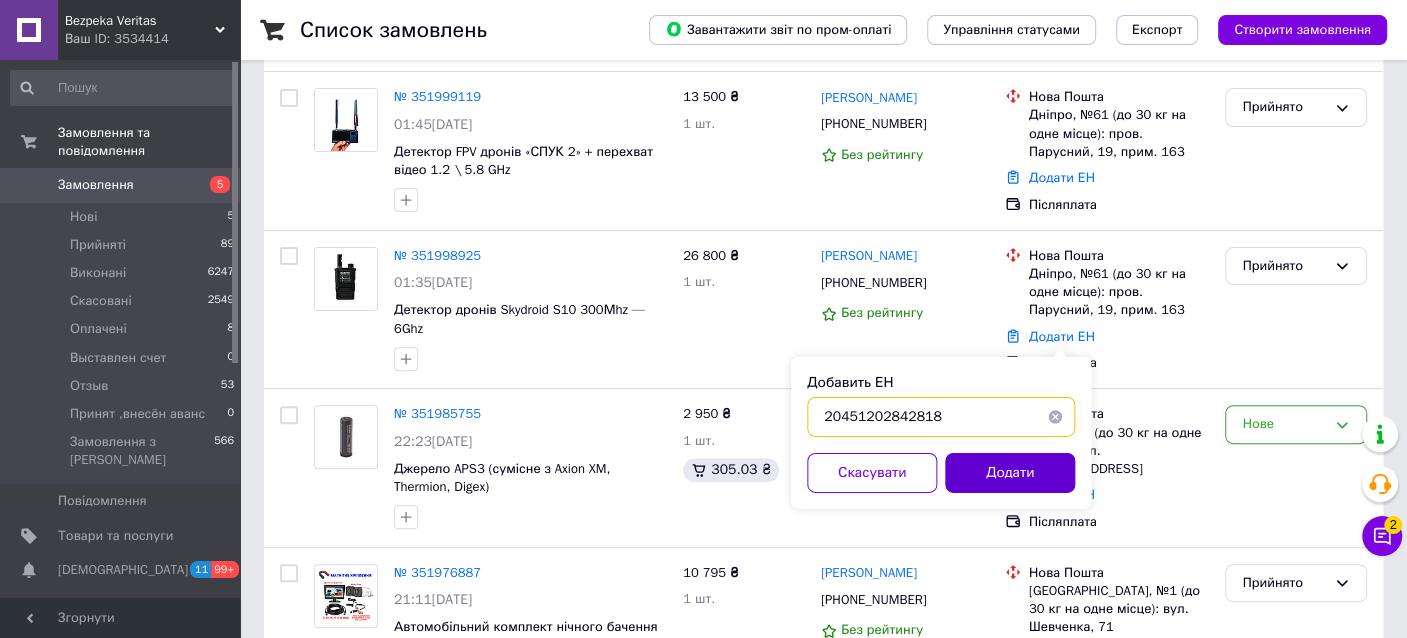 type on "20451202842818" 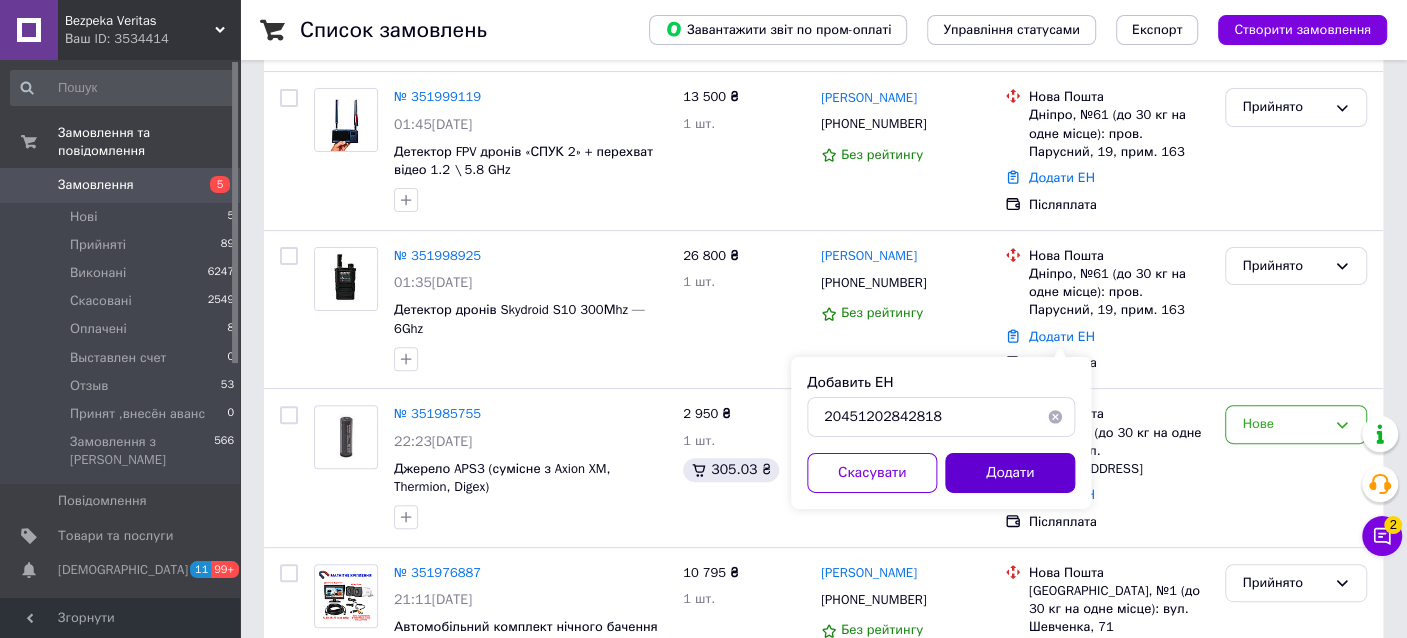 click on "Додати" at bounding box center [1010, 473] 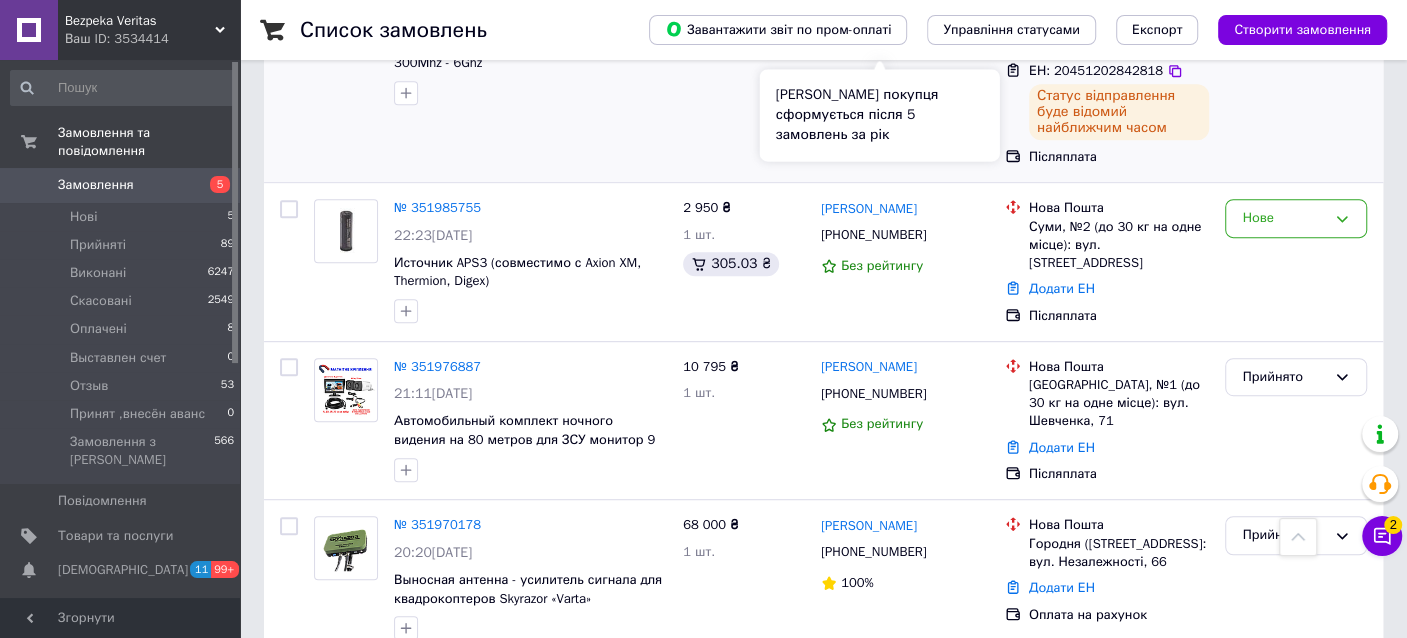 scroll, scrollTop: 599, scrollLeft: 0, axis: vertical 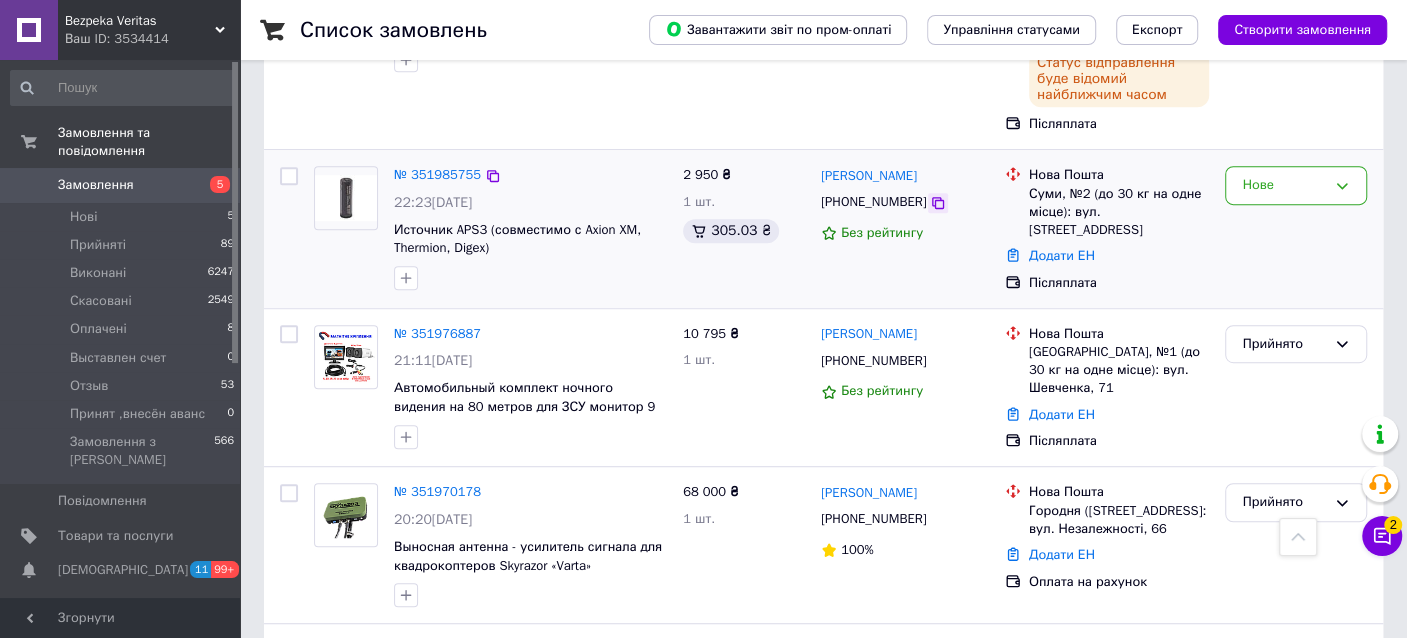 click 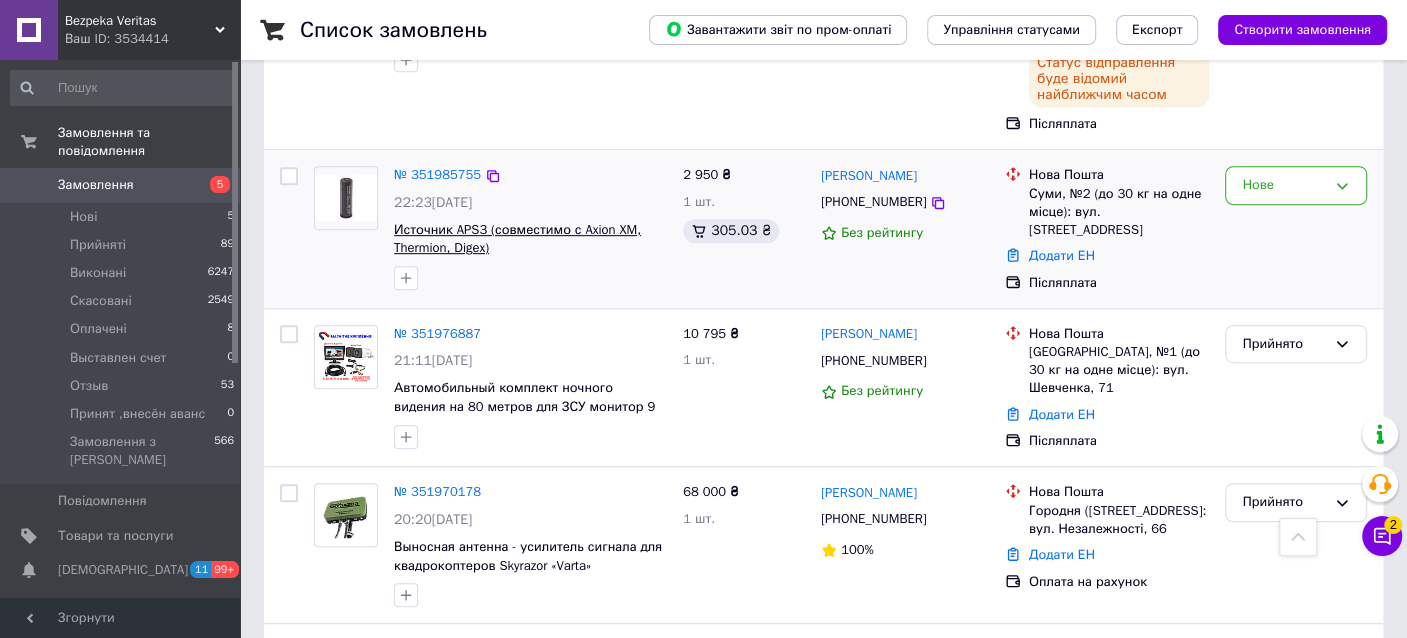 click on "Источник APS3 (совместимо с Axion XM, Thermion, Digex)" at bounding box center (517, 239) 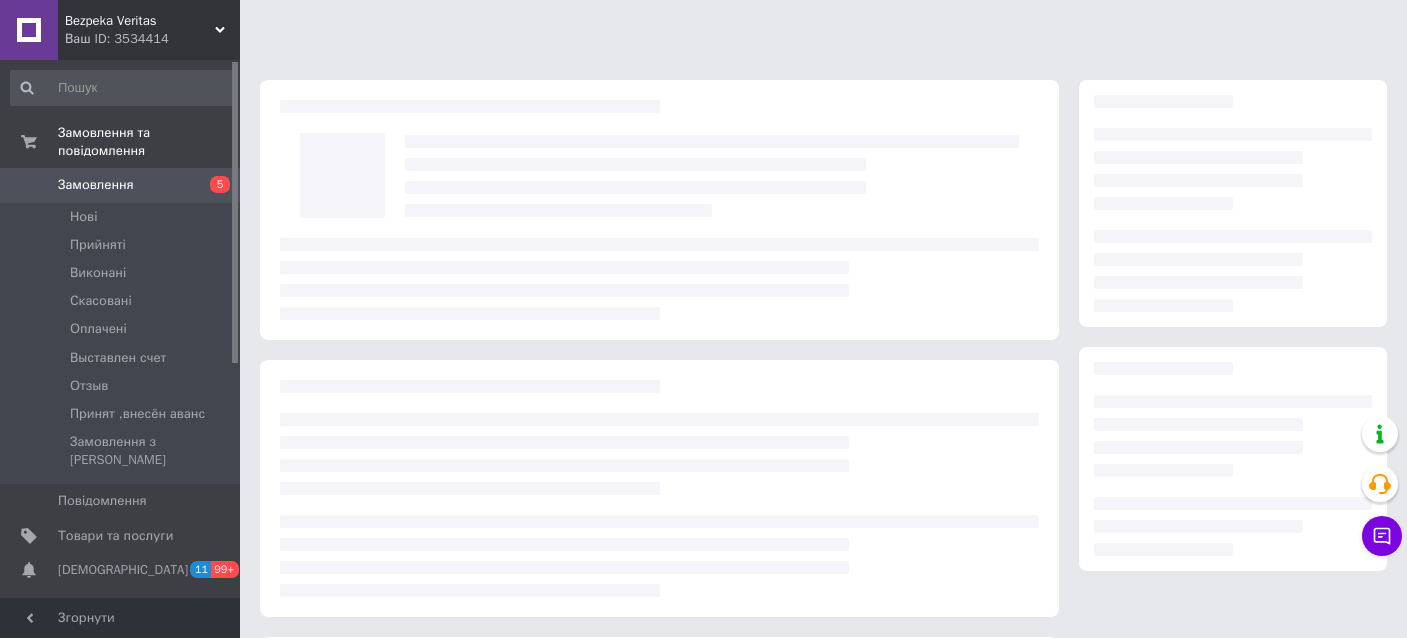 scroll, scrollTop: 0, scrollLeft: 0, axis: both 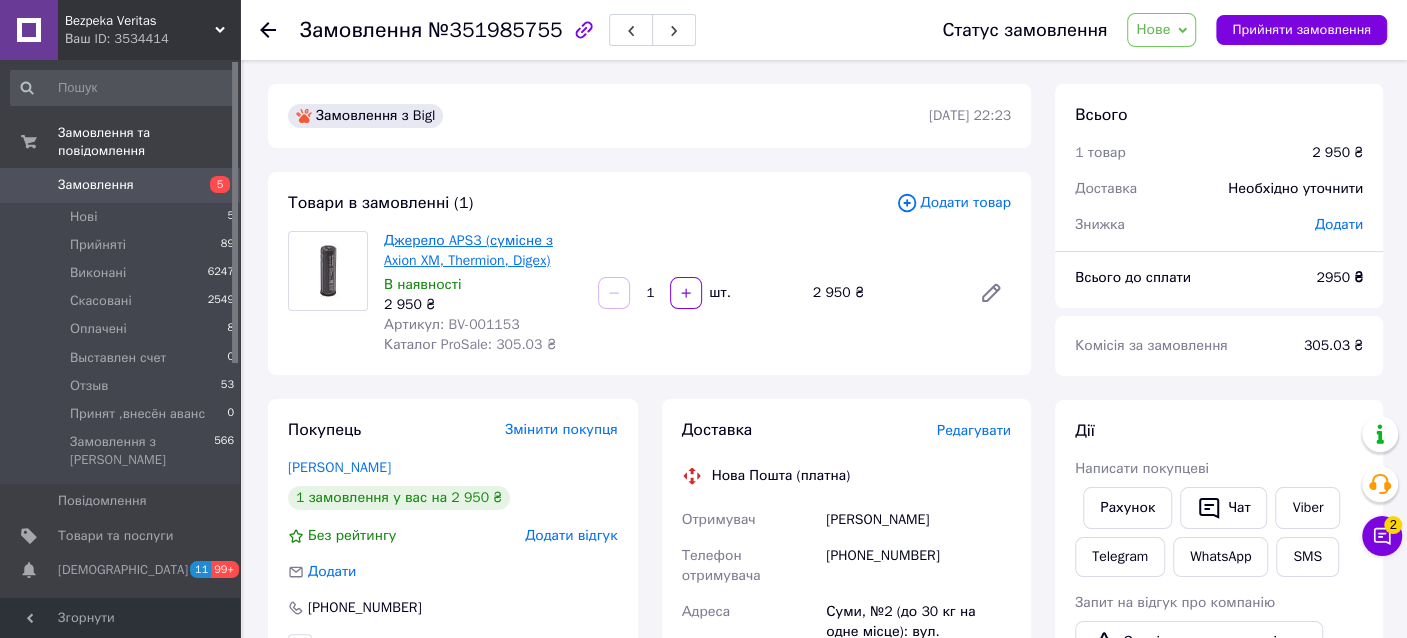 click on "Джерело APS3 (сумісне з Axion XM, Thermion, Digex)" at bounding box center (468, 250) 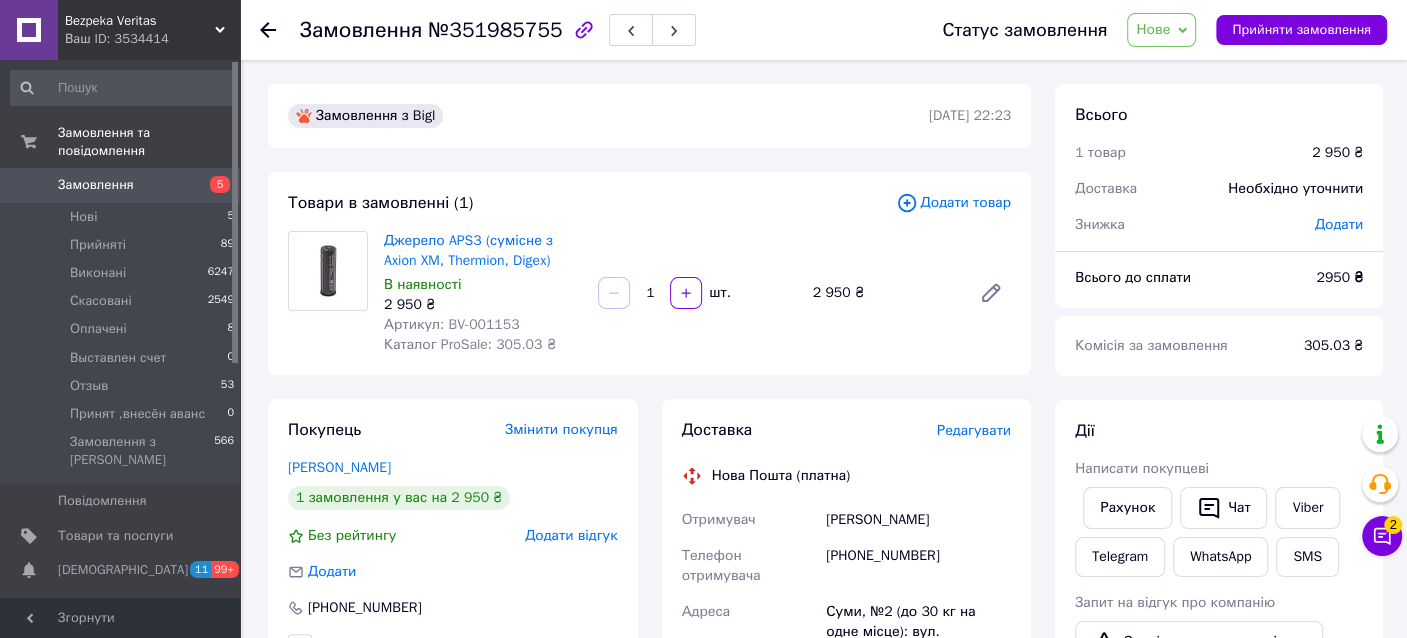 scroll, scrollTop: 99, scrollLeft: 0, axis: vertical 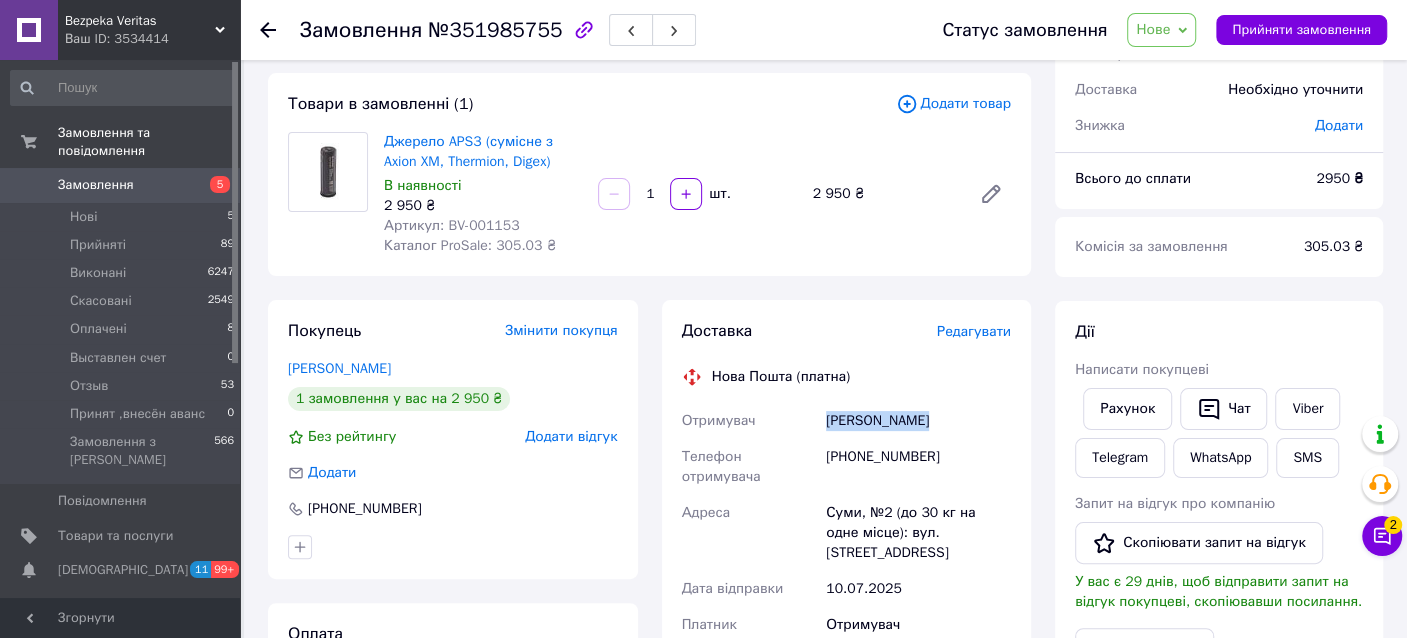 drag, startPoint x: 826, startPoint y: 420, endPoint x: 934, endPoint y: 412, distance: 108.29589 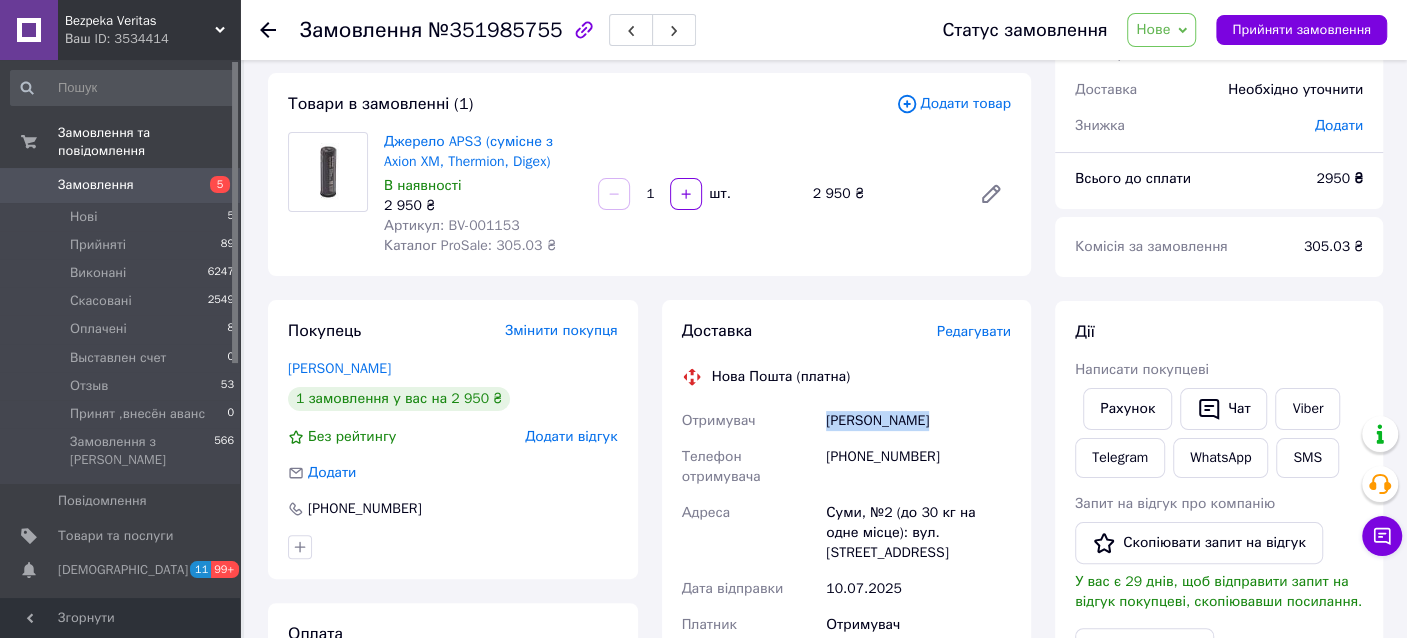 click on "[PERSON_NAME]" at bounding box center (918, 421) 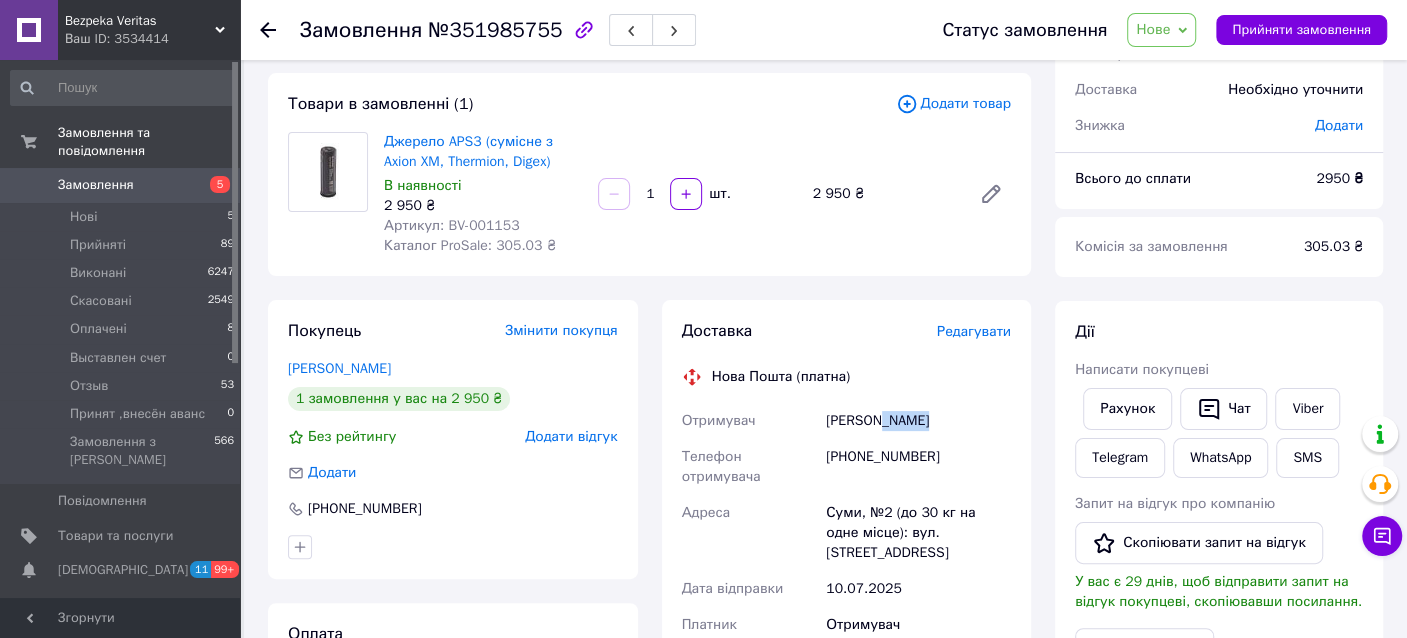 click on "[PERSON_NAME]" at bounding box center [918, 421] 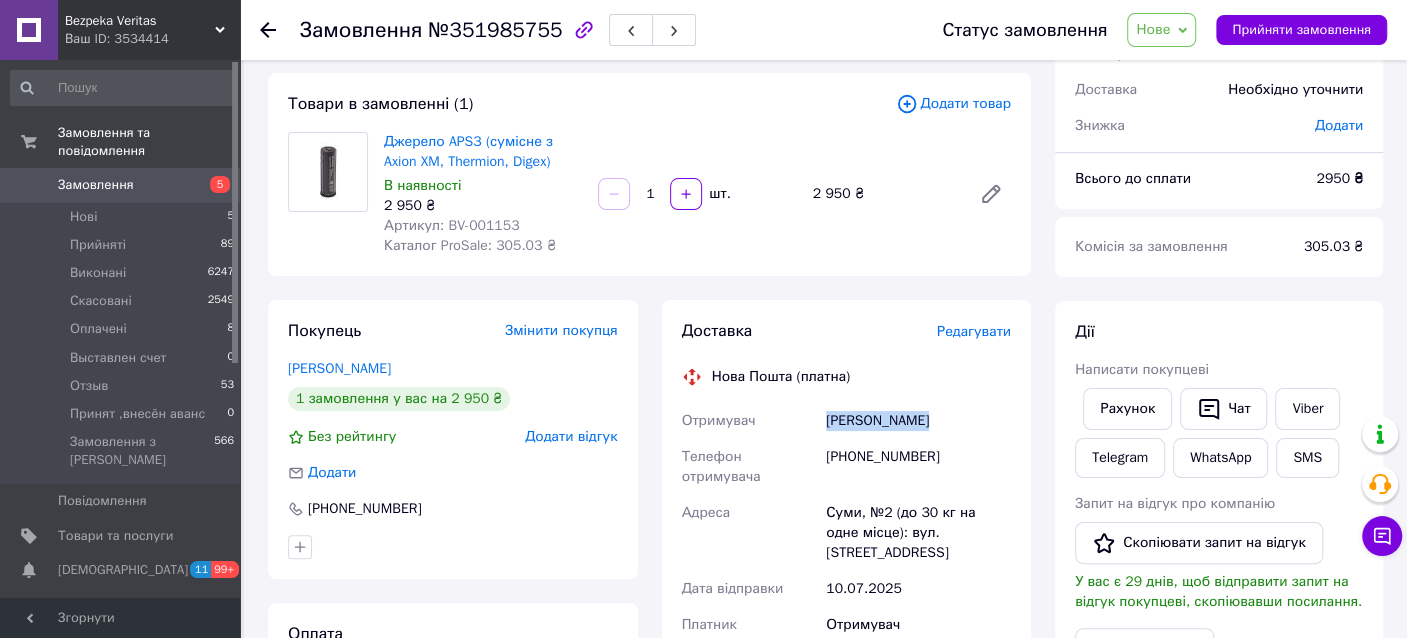 click on "[PERSON_NAME]" at bounding box center (918, 421) 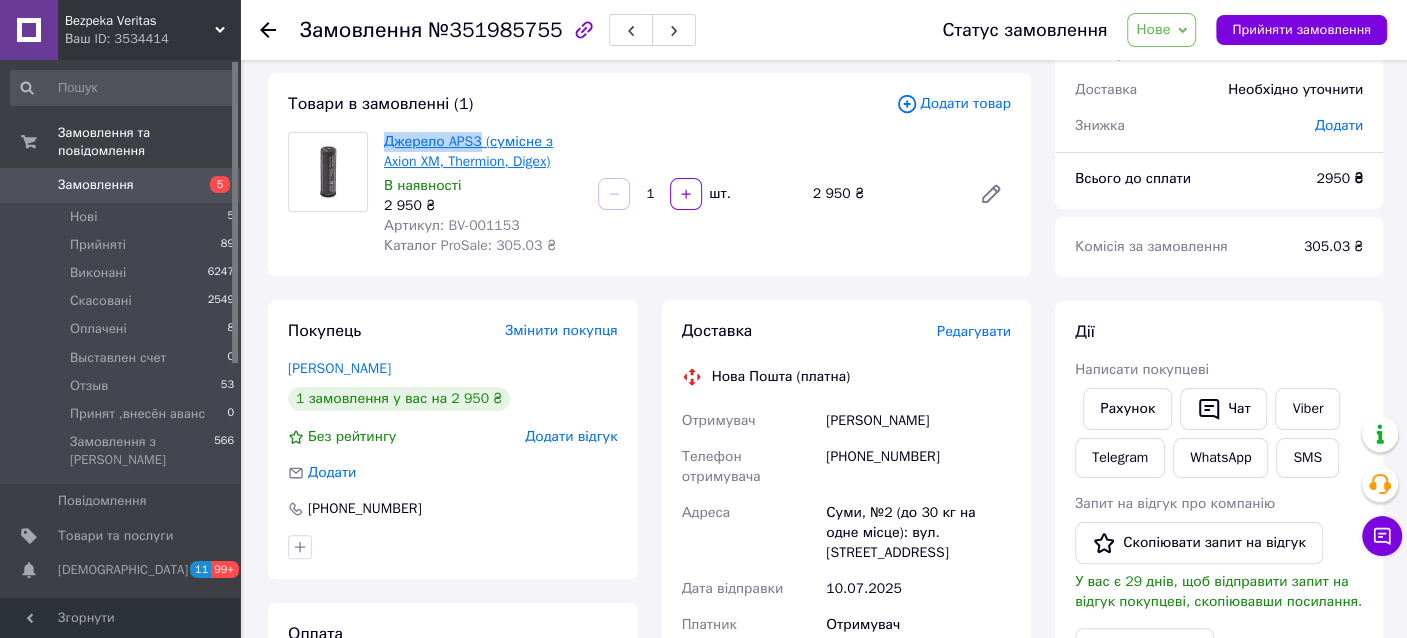 drag, startPoint x: 377, startPoint y: 134, endPoint x: 477, endPoint y: 140, distance: 100.17984 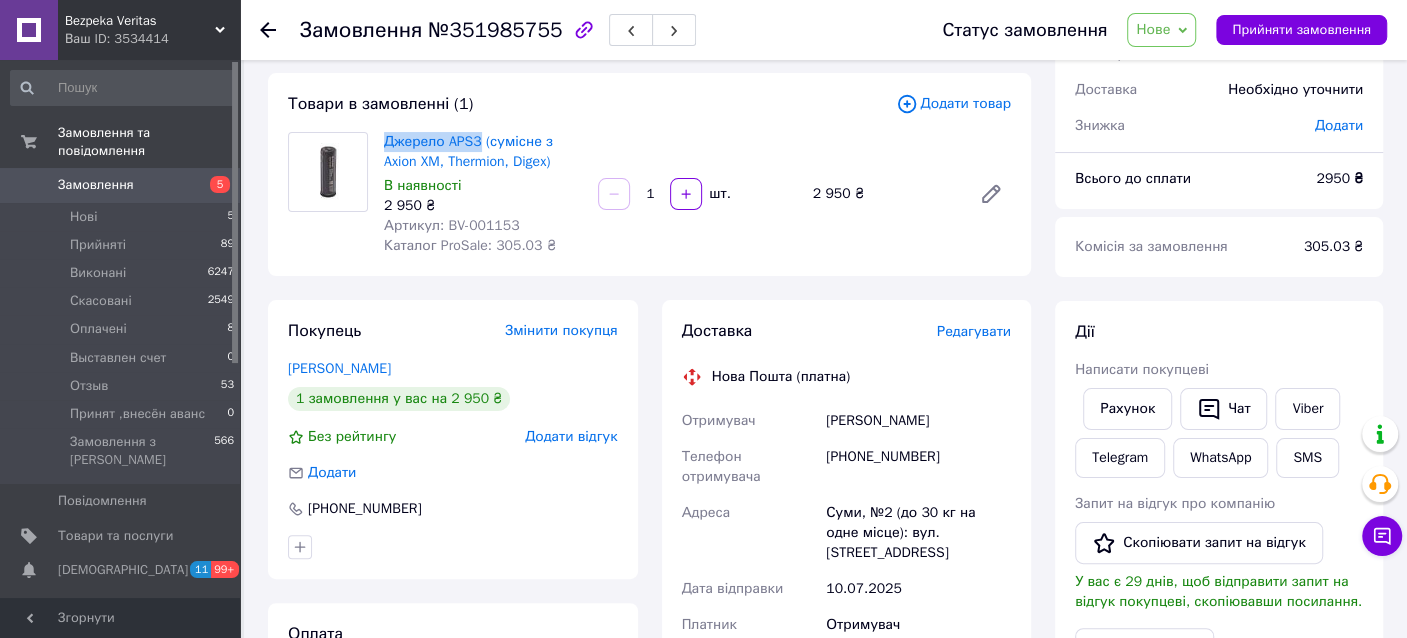 click on "Замовлення" at bounding box center [96, 185] 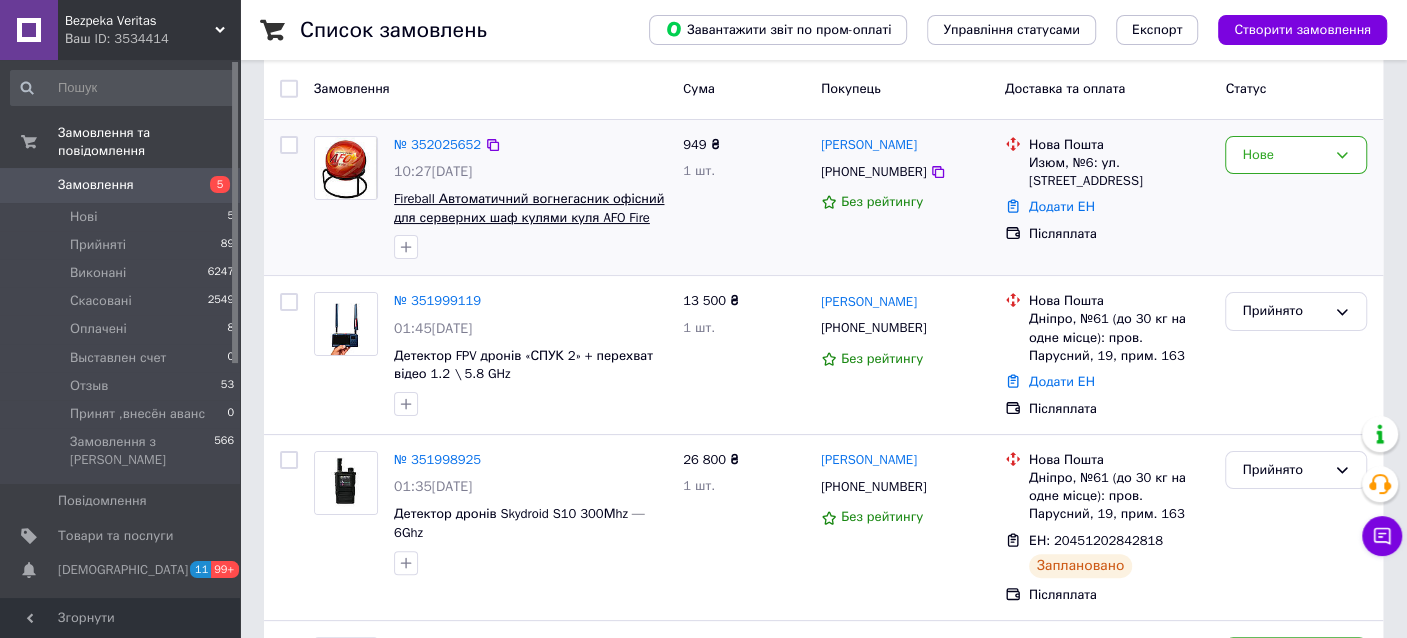 scroll, scrollTop: 99, scrollLeft: 0, axis: vertical 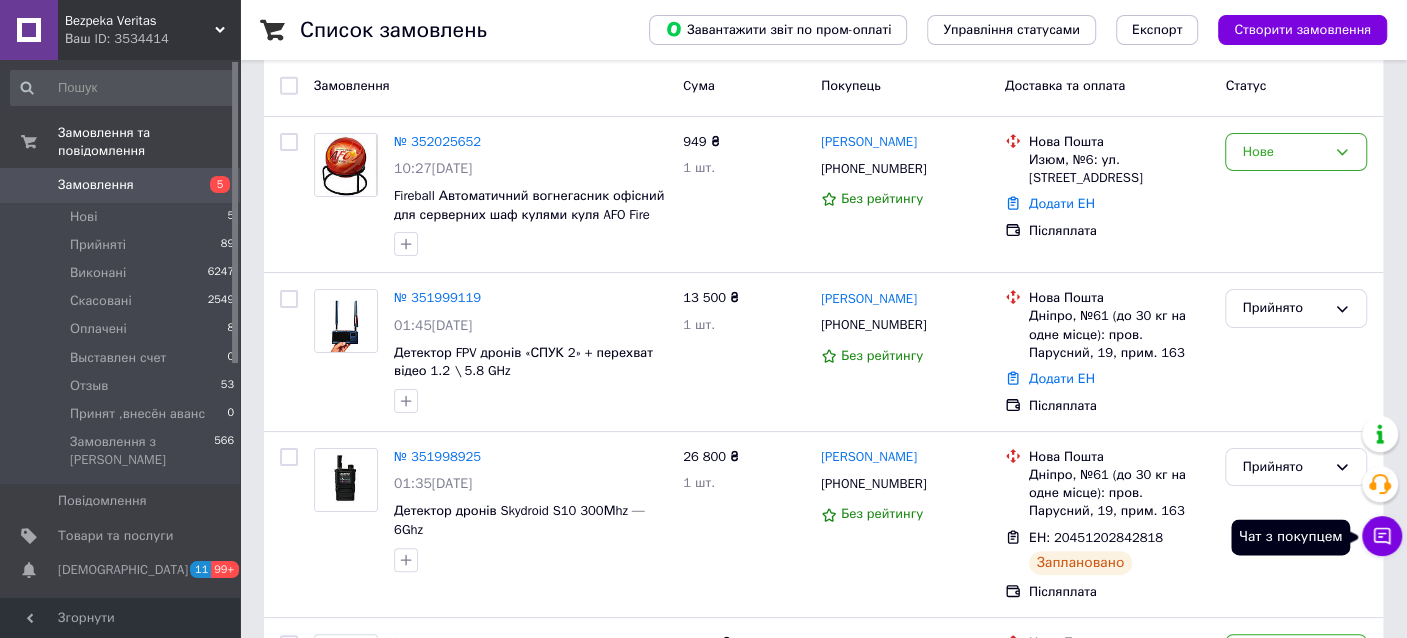 click 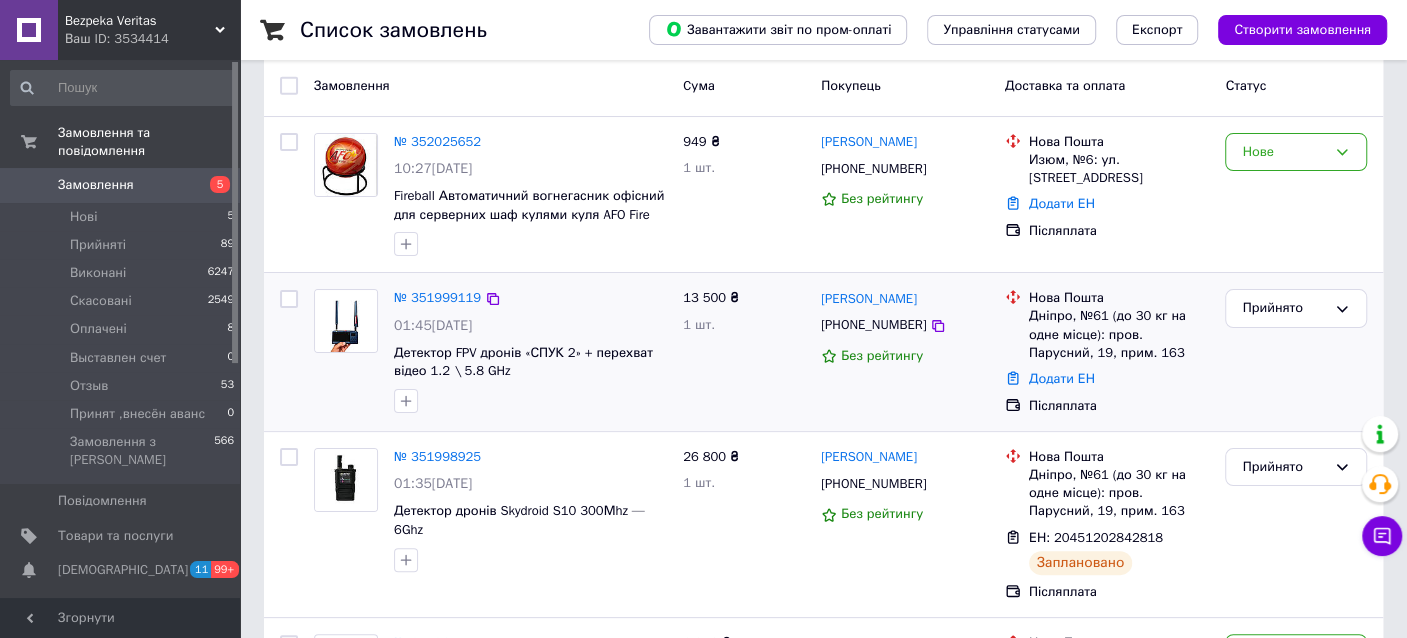 scroll, scrollTop: 0, scrollLeft: 0, axis: both 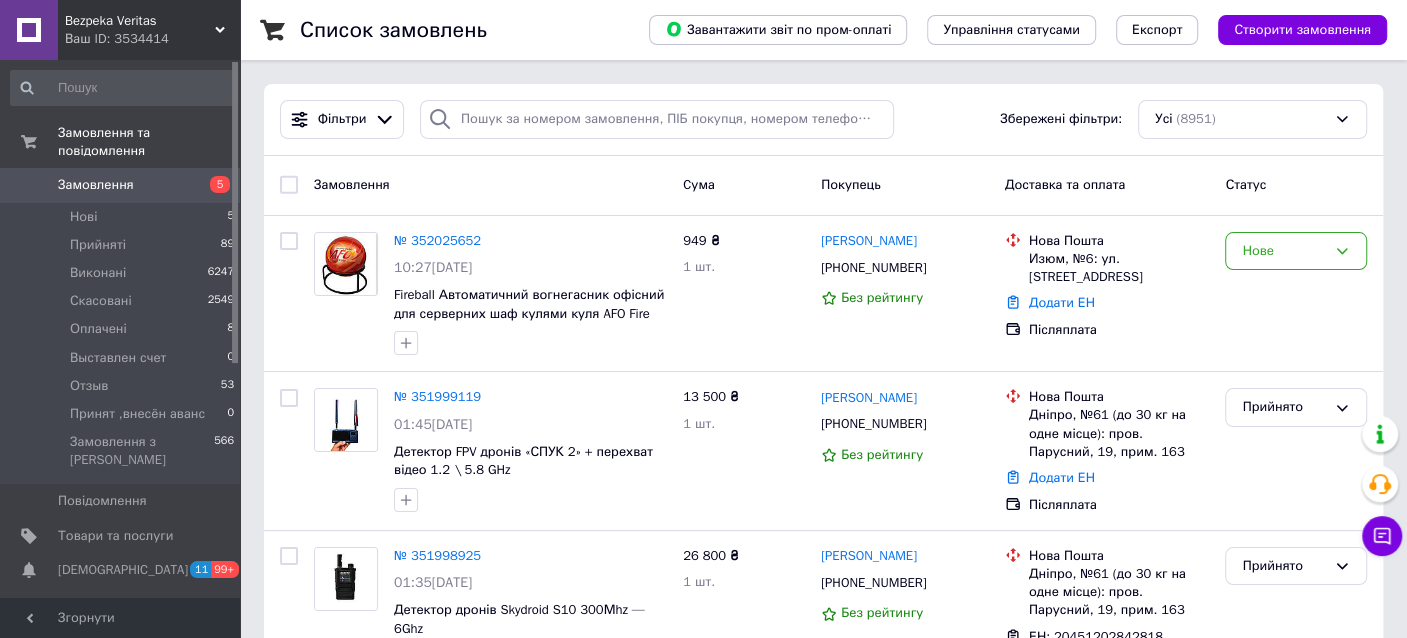 click on "5" at bounding box center [212, 185] 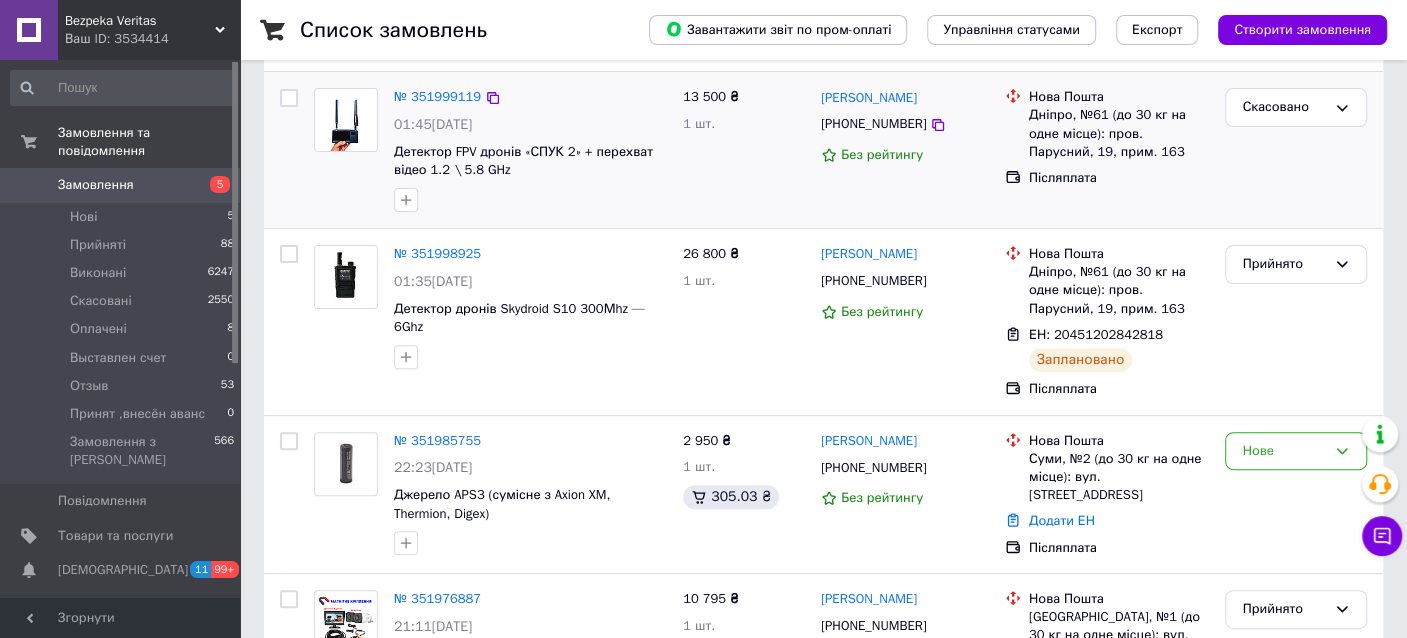 scroll, scrollTop: 400, scrollLeft: 0, axis: vertical 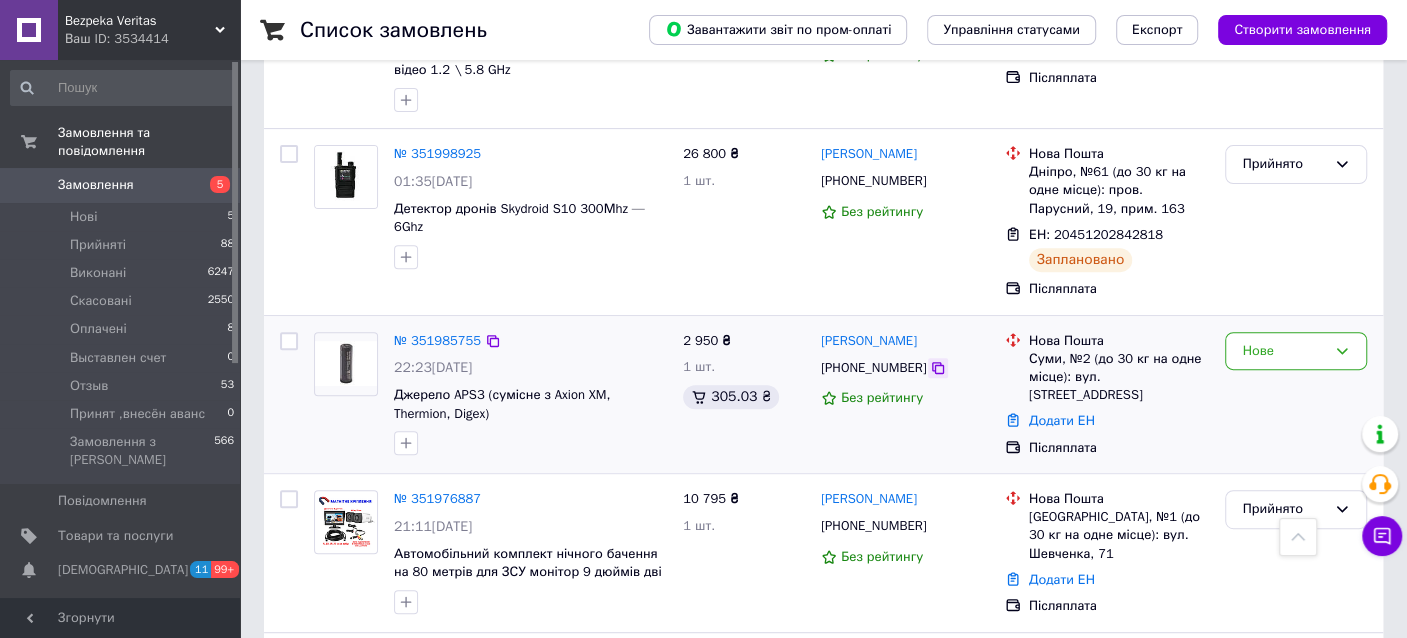 click 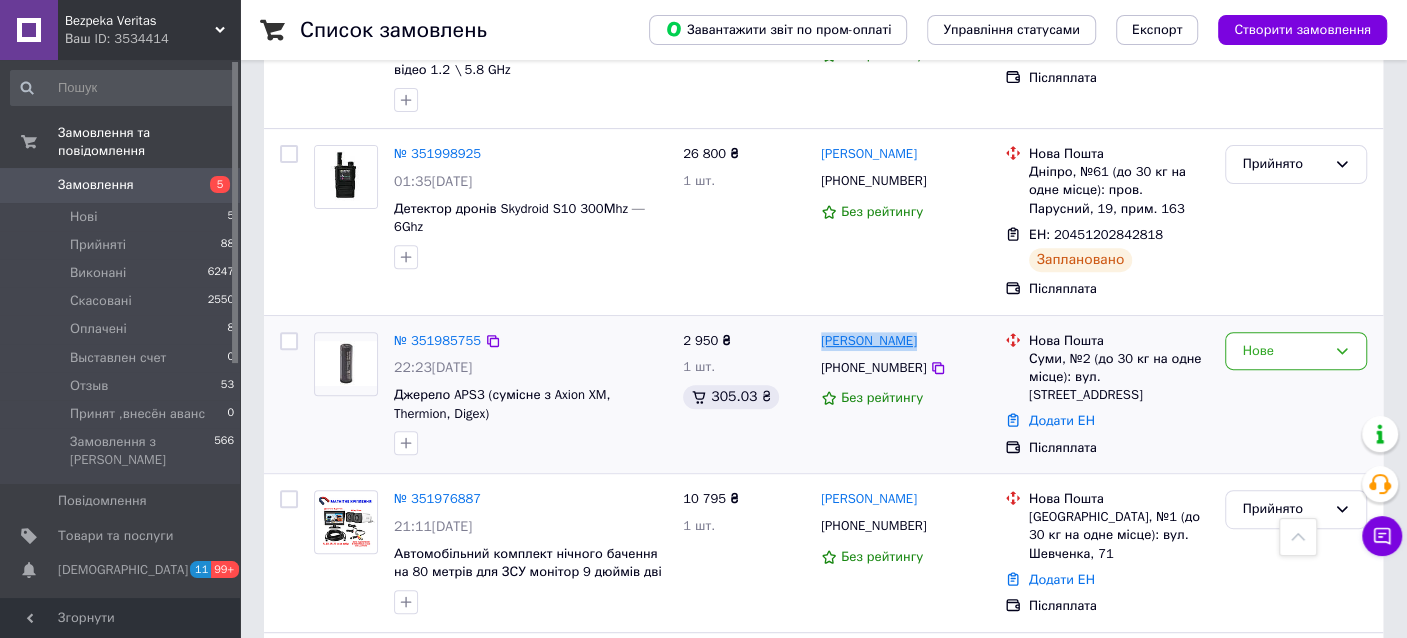 drag, startPoint x: 907, startPoint y: 336, endPoint x: 820, endPoint y: 336, distance: 87 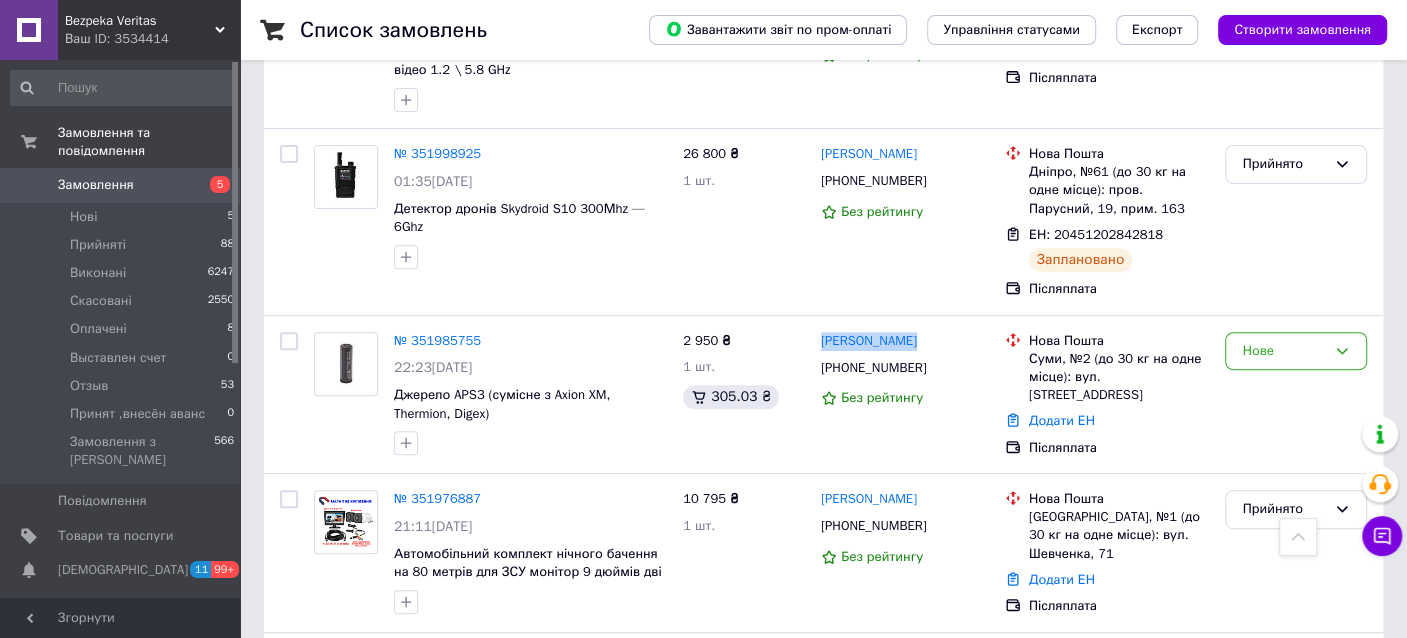 copy on "[PERSON_NAME]" 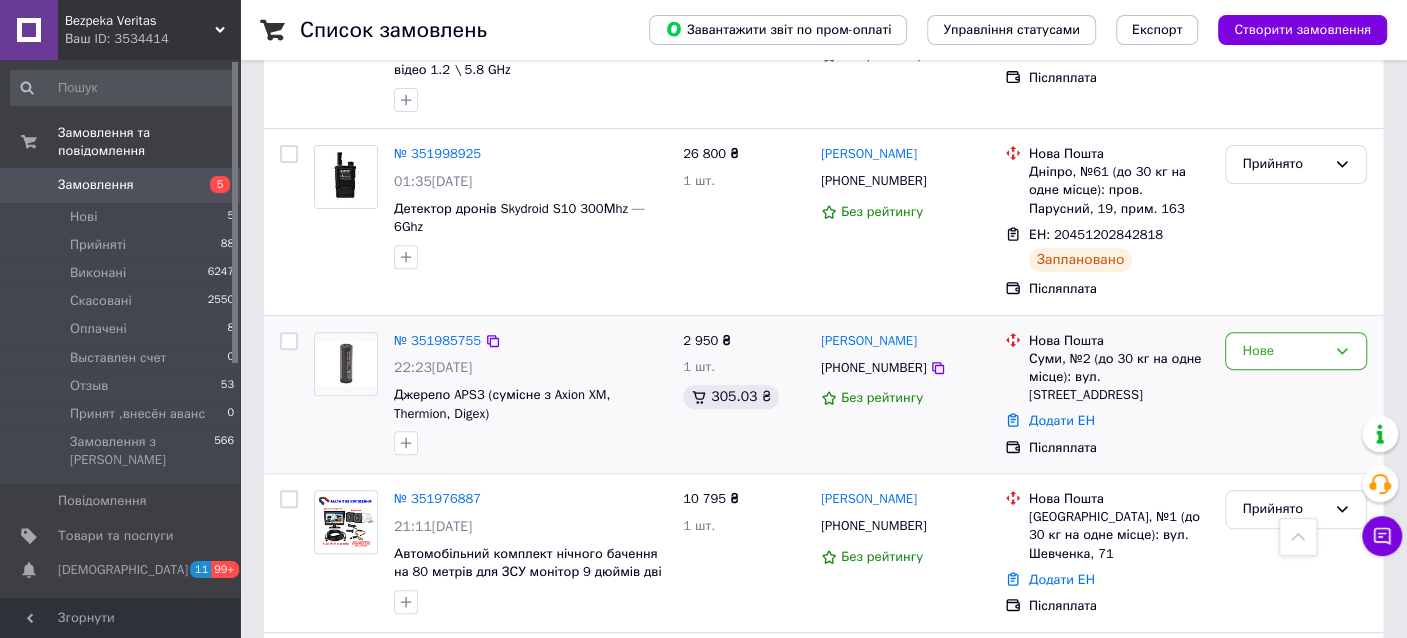click on "Суми, №2 (до 30 кг на одне місце): вул. [STREET_ADDRESS]" at bounding box center (1119, 377) 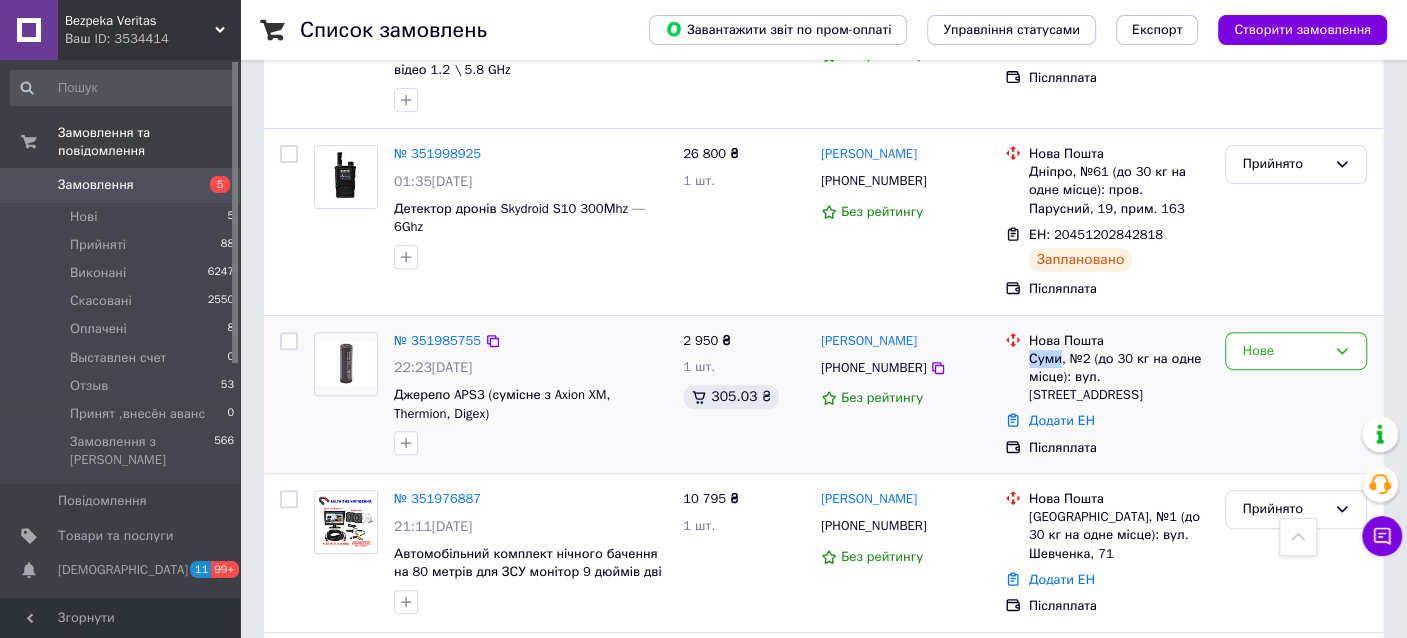 click on "Суми, №2 (до 30 кг на одне місце): вул. [STREET_ADDRESS]" at bounding box center [1119, 377] 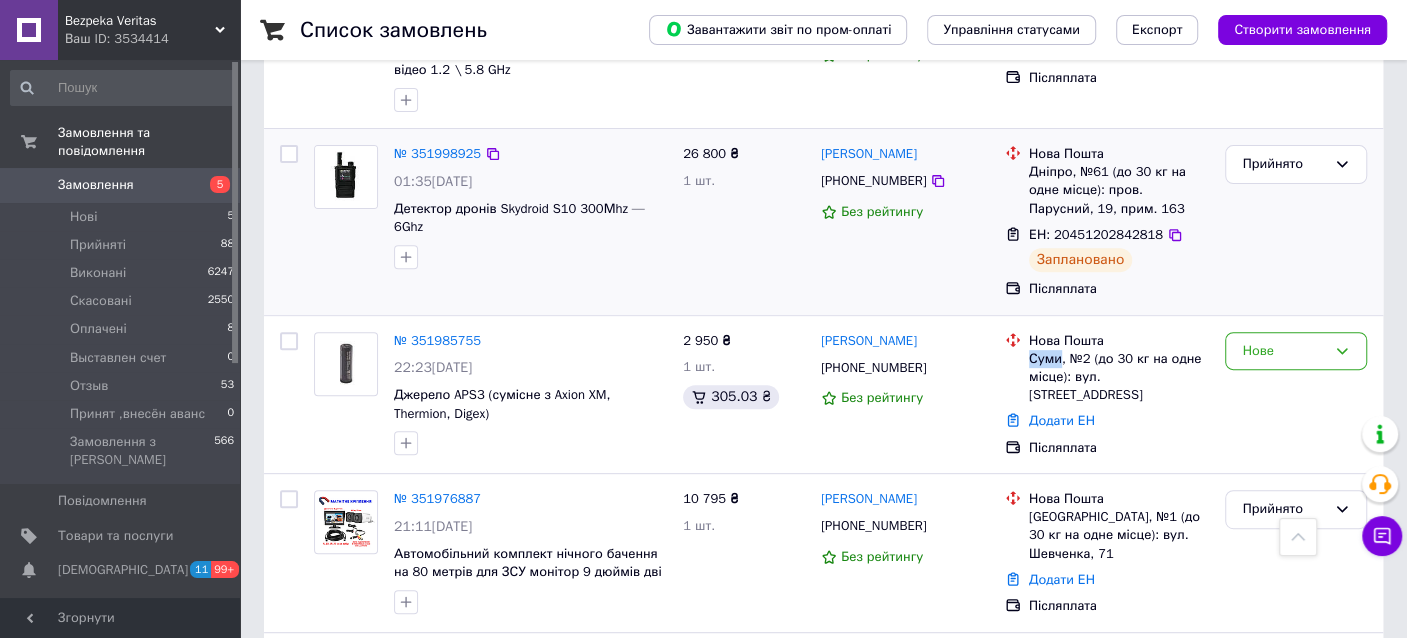 copy on "Суми" 